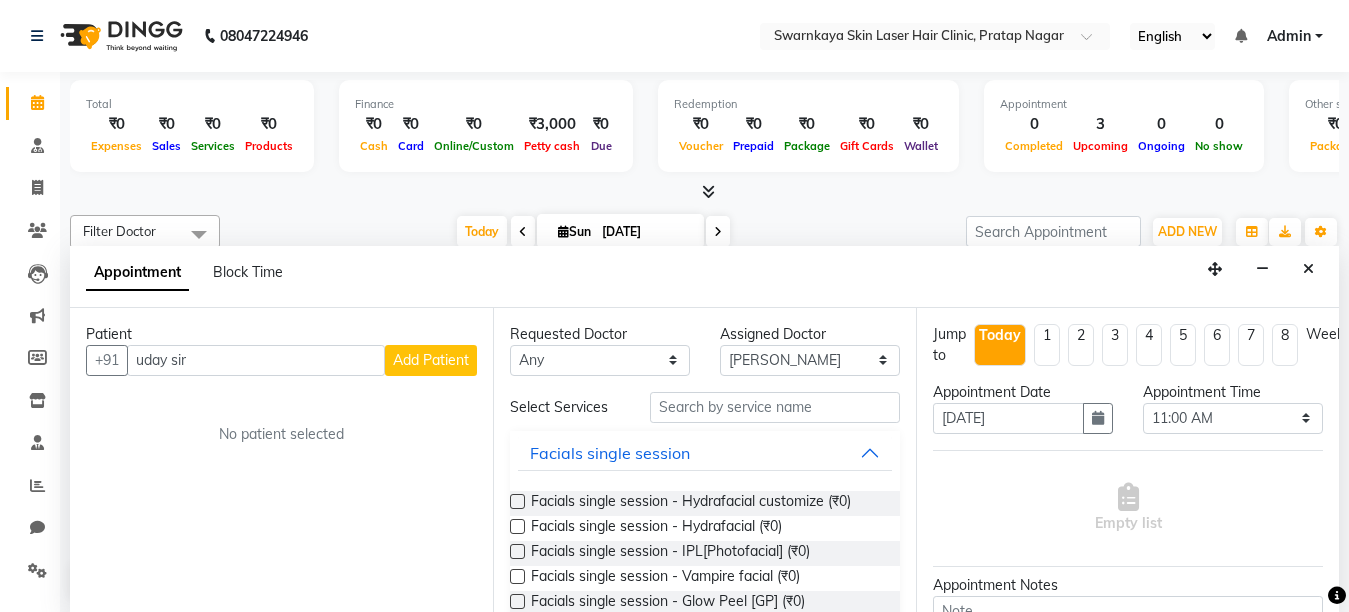 select on "83970" 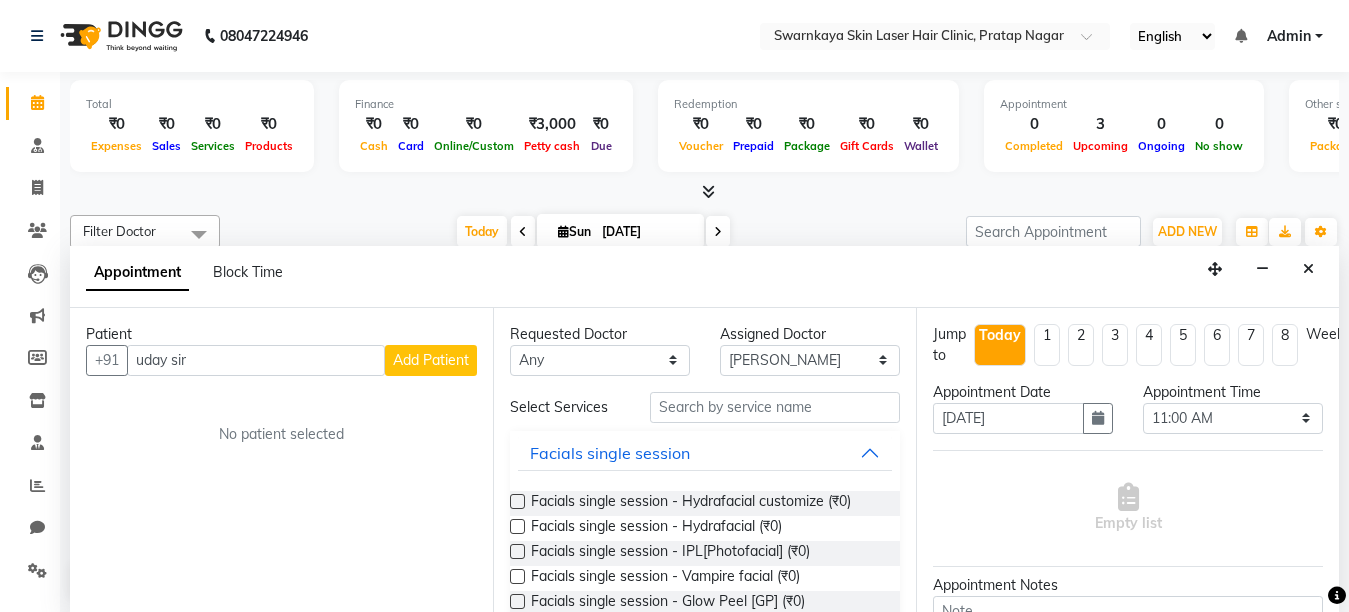 type on "uday sir" 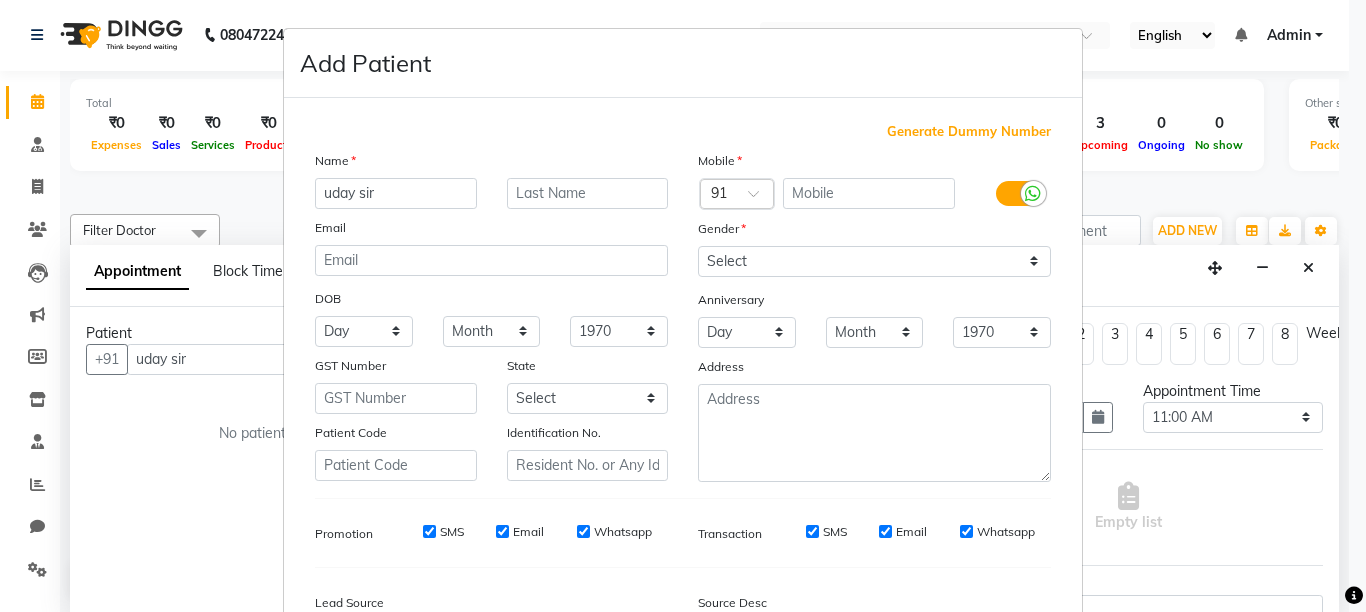 scroll, scrollTop: 1, scrollLeft: 0, axis: vertical 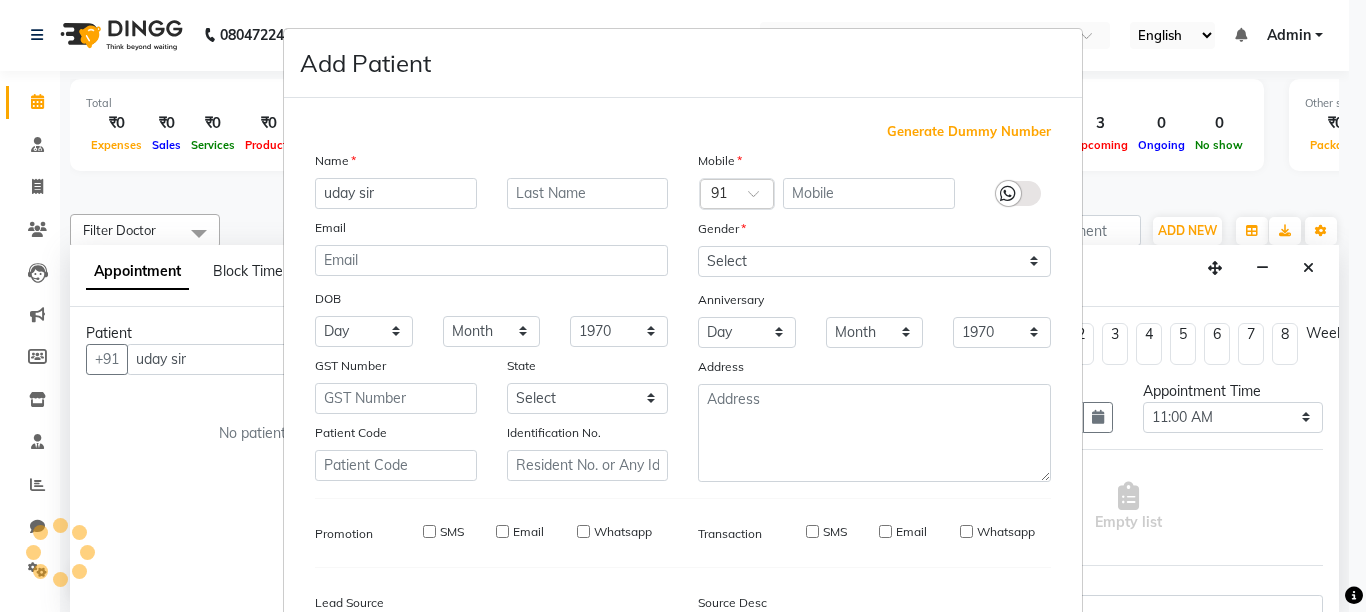 type on "1377500000004" 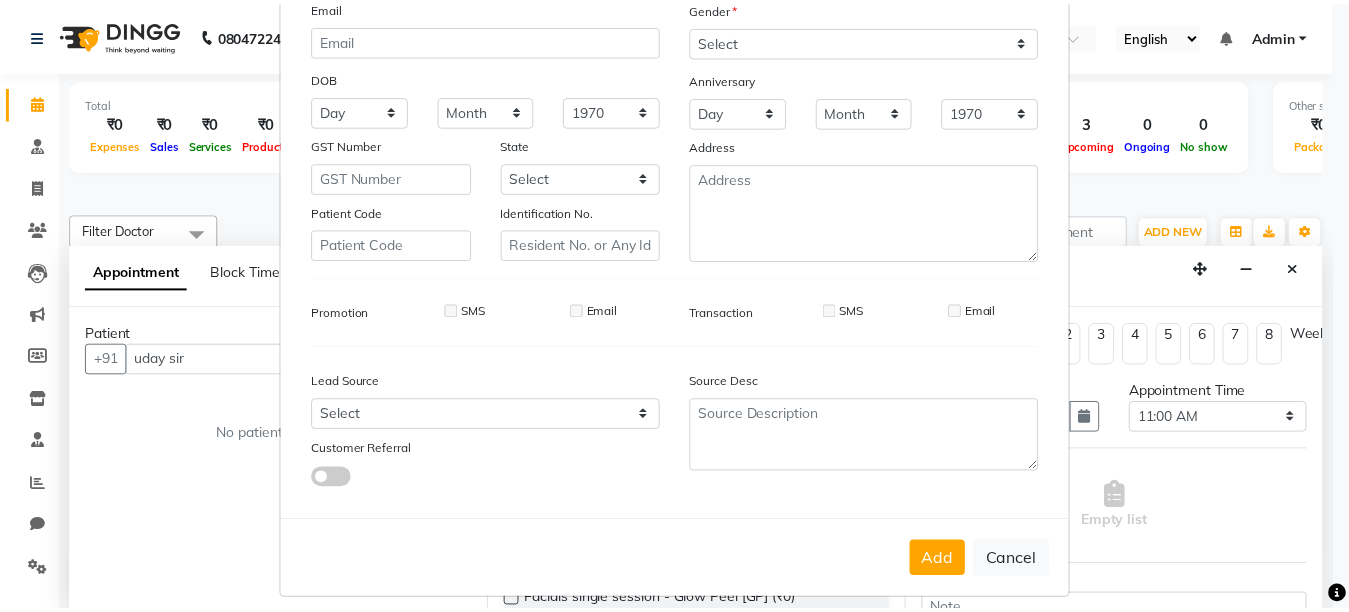 scroll, scrollTop: 237, scrollLeft: 0, axis: vertical 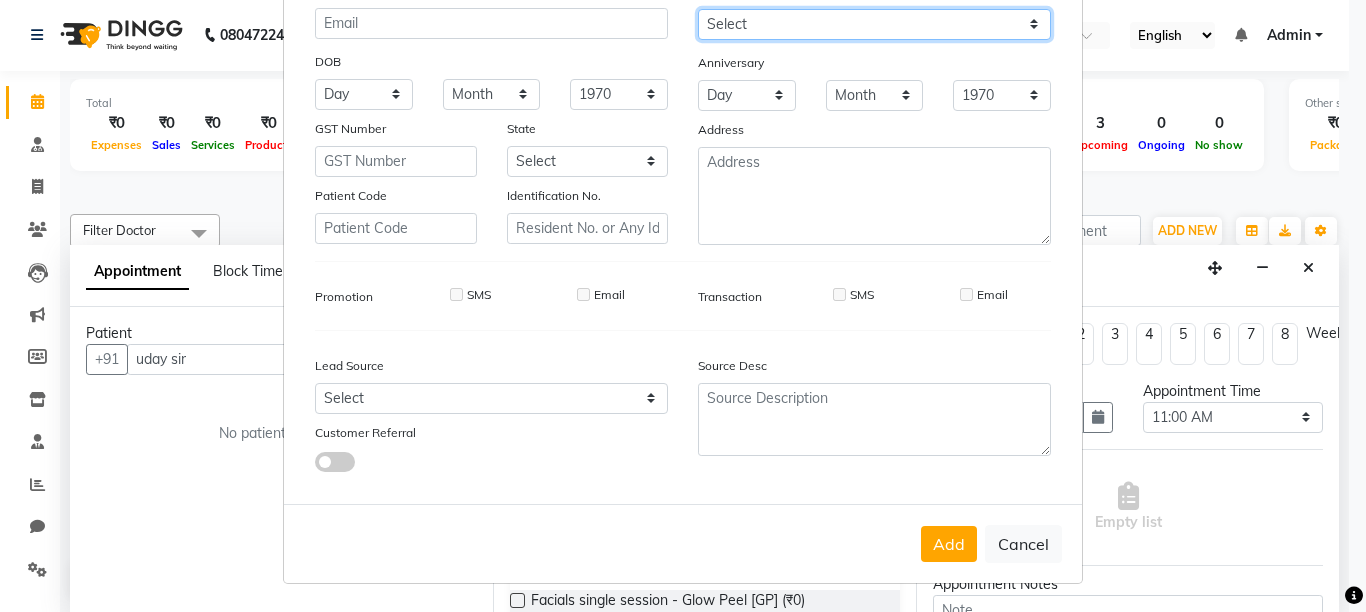click on "Select [DEMOGRAPHIC_DATA] [DEMOGRAPHIC_DATA] Other Prefer Not To Say" at bounding box center (874, 24) 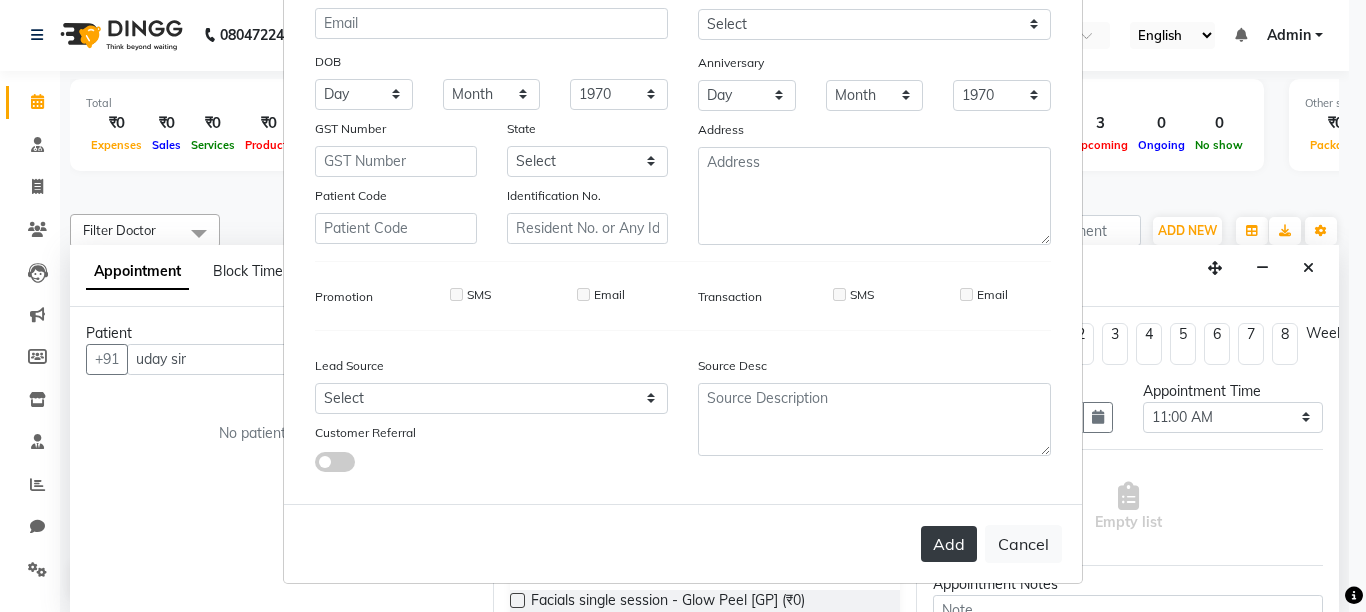 click on "Add" at bounding box center [949, 544] 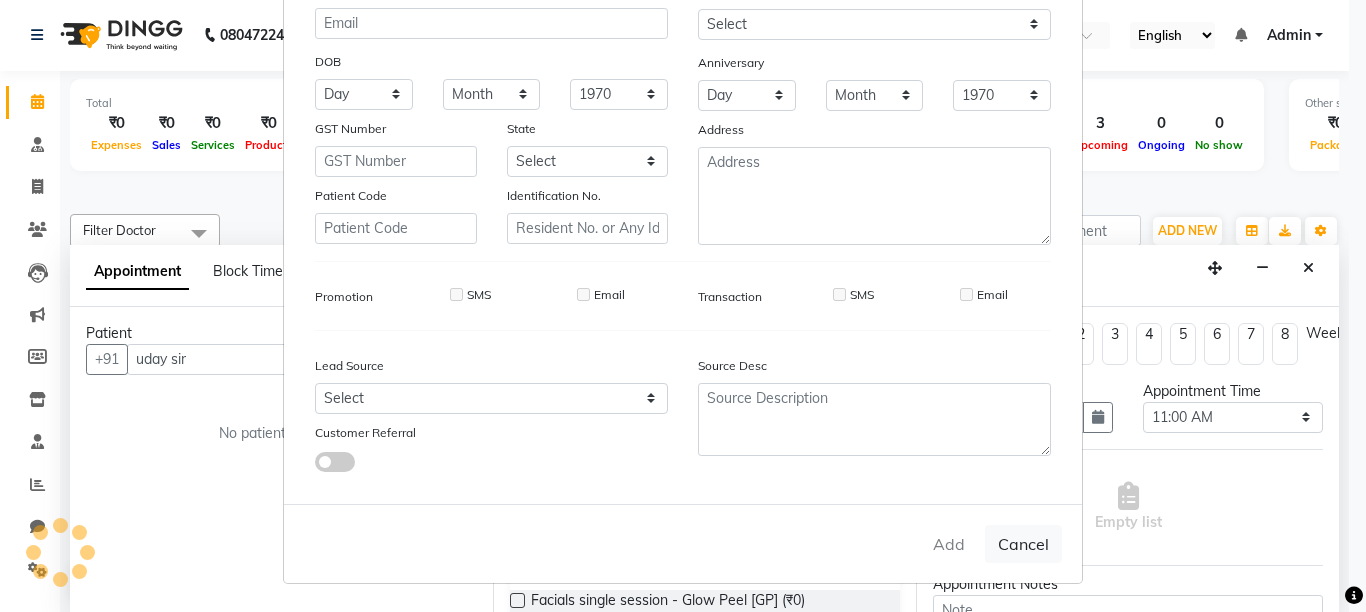 type on "1377500000004" 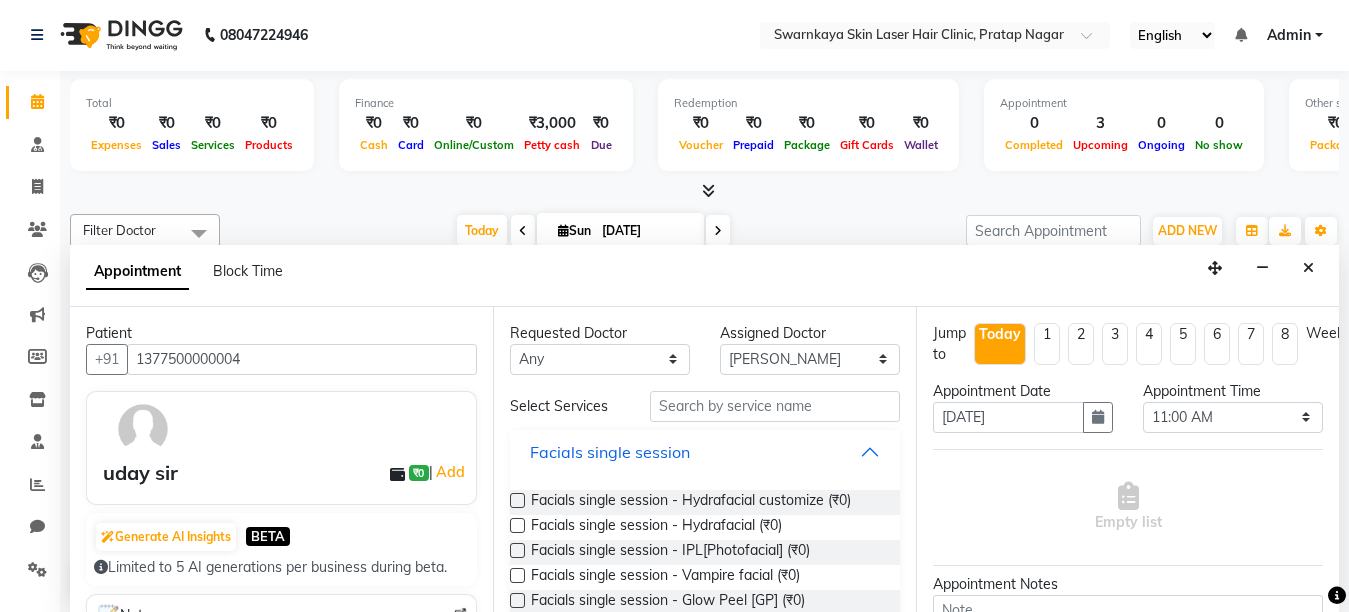 click on "Facials single session" at bounding box center (705, 452) 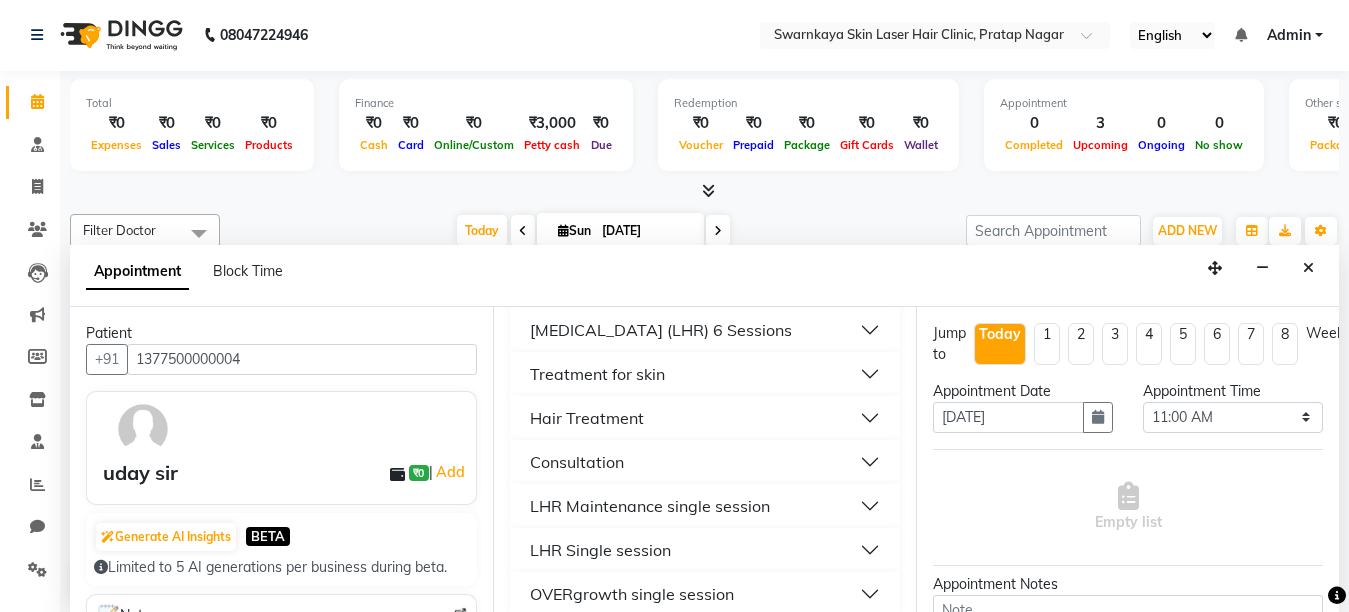 scroll, scrollTop: 230, scrollLeft: 0, axis: vertical 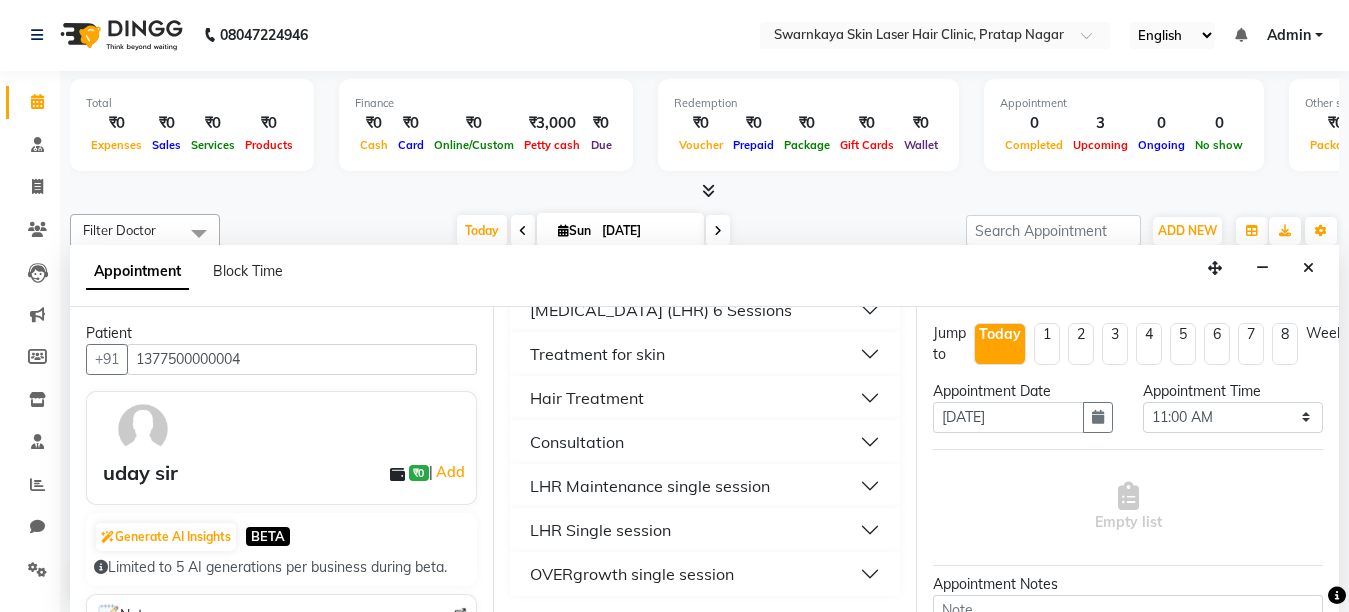 click on "LHR Single session" at bounding box center [705, 530] 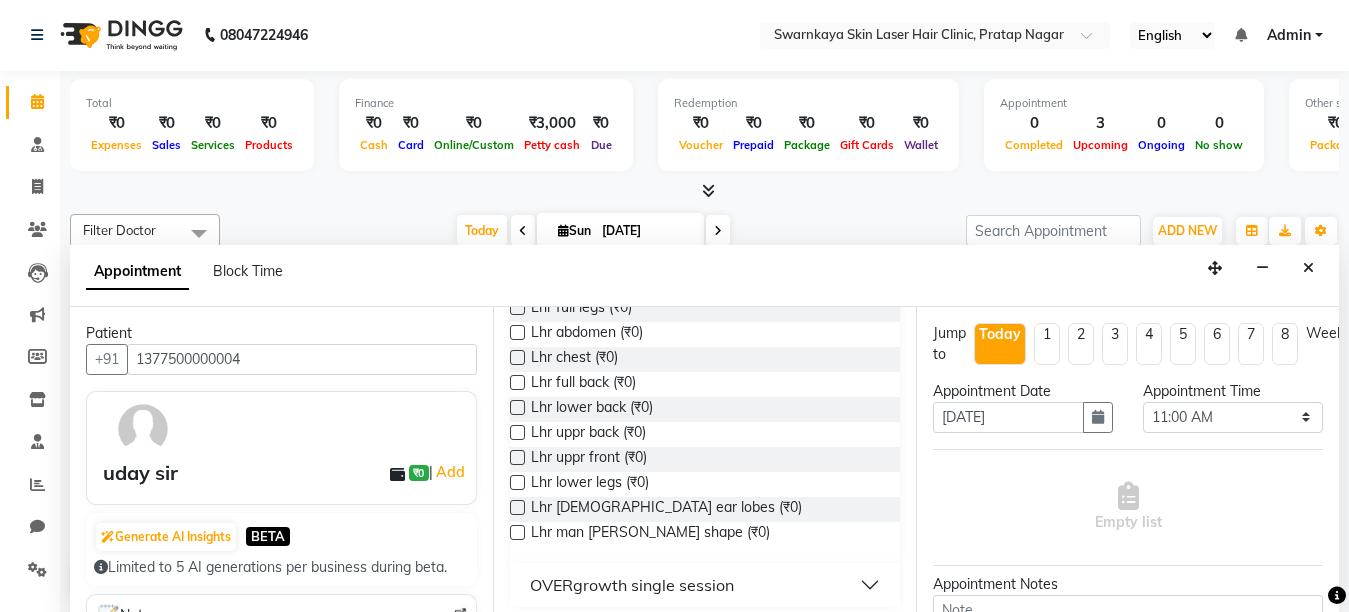 scroll, scrollTop: 762, scrollLeft: 0, axis: vertical 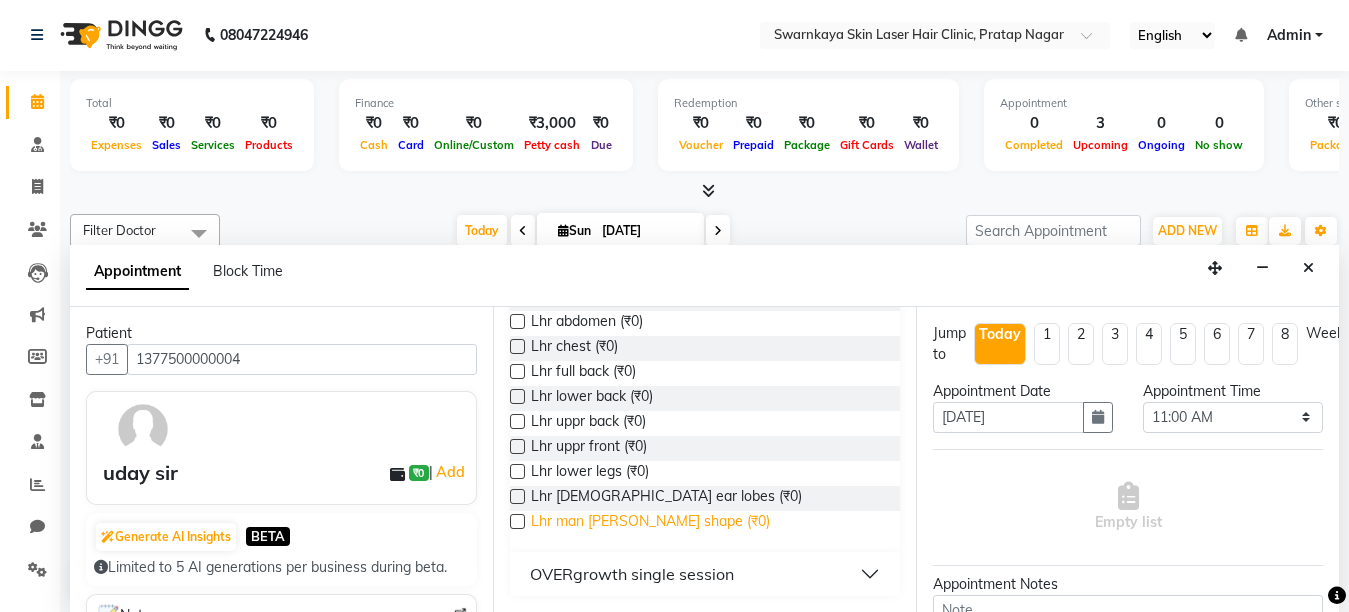 click on "Lhr man [PERSON_NAME] shape (₹0)" at bounding box center (650, 523) 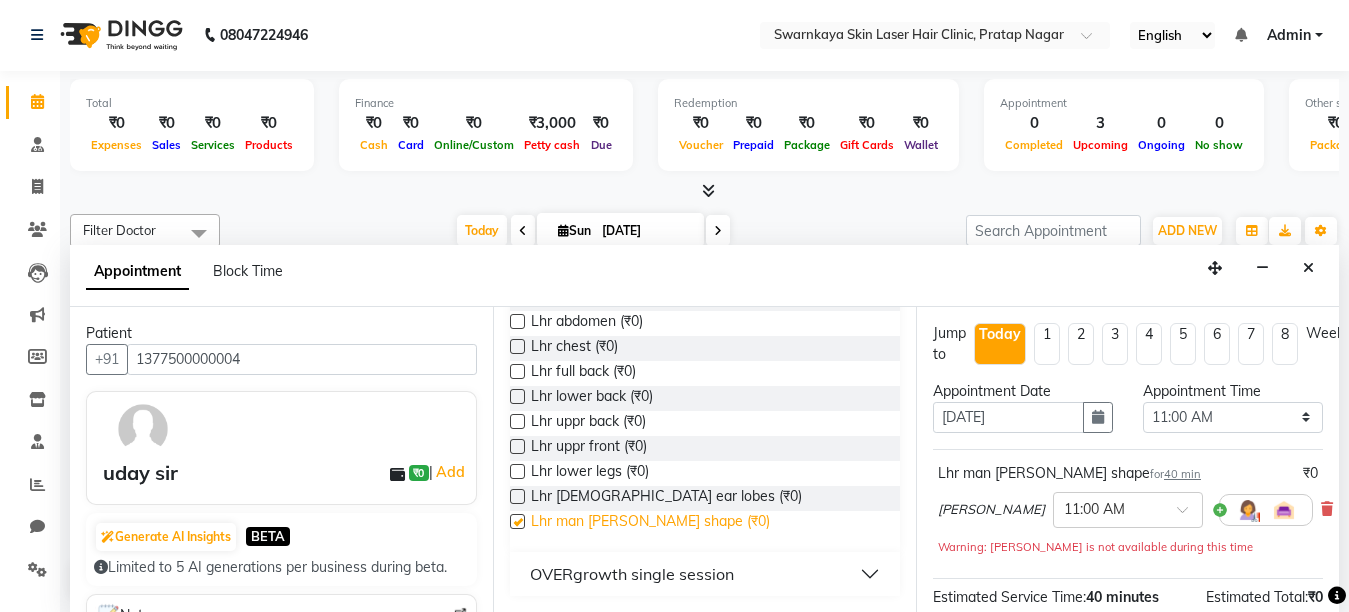 checkbox on "false" 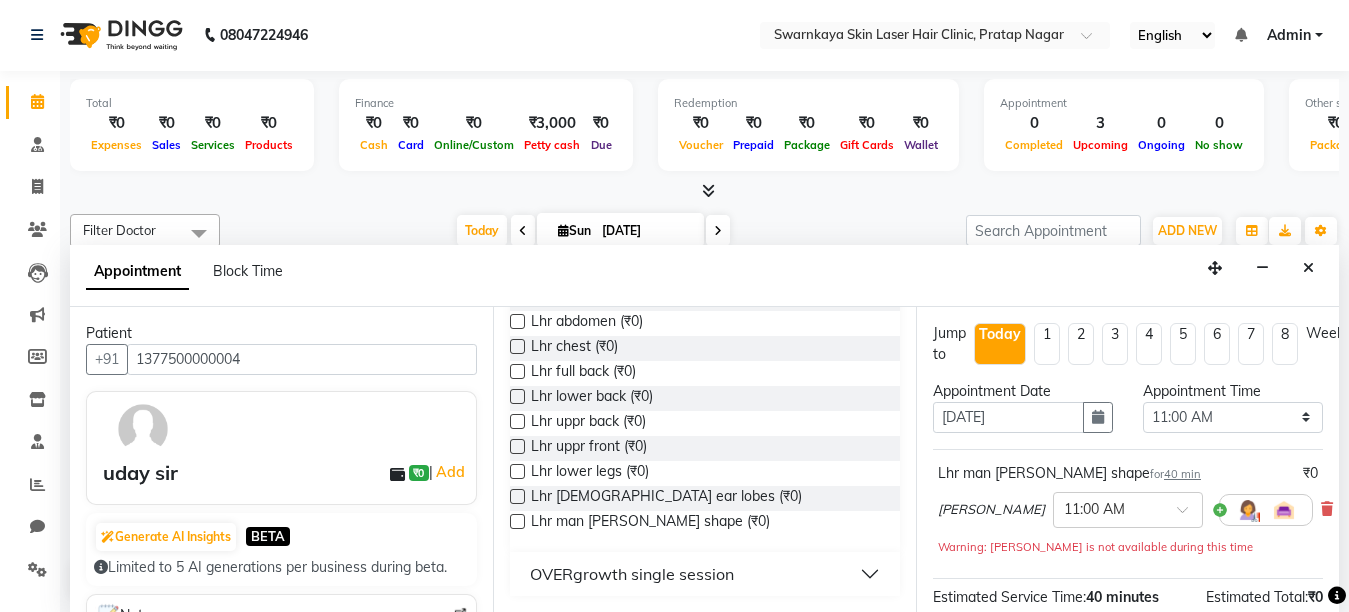 scroll, scrollTop: 252, scrollLeft: 0, axis: vertical 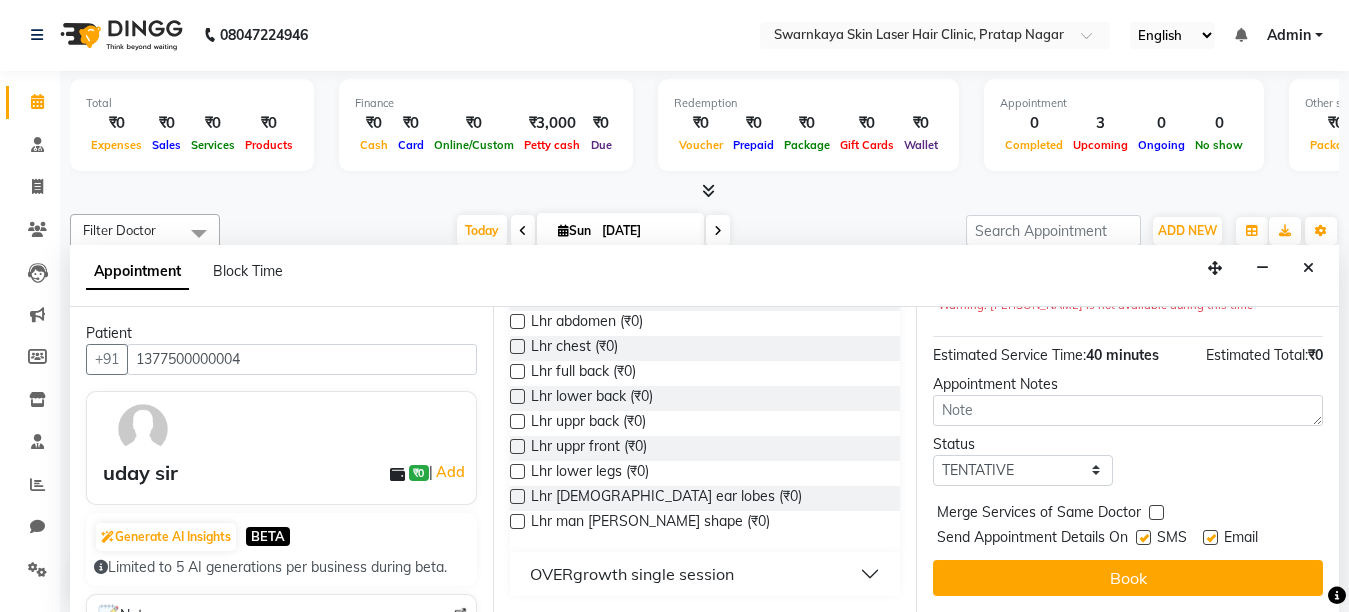 click at bounding box center [1210, 537] 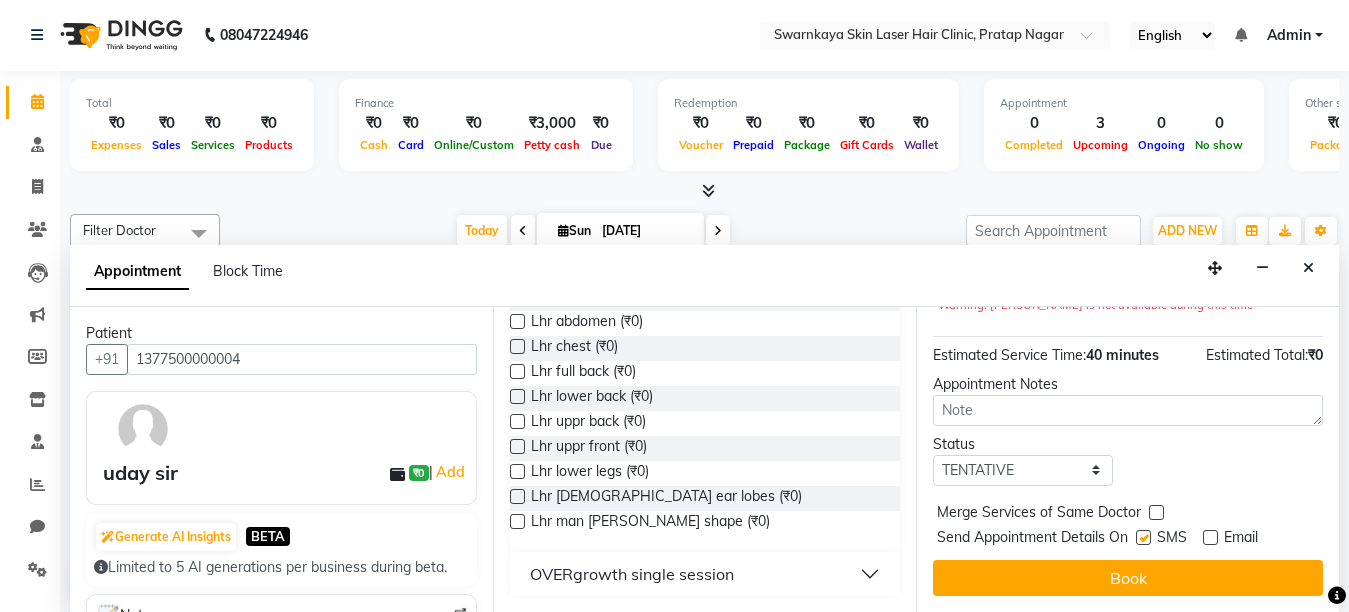 click at bounding box center [1143, 537] 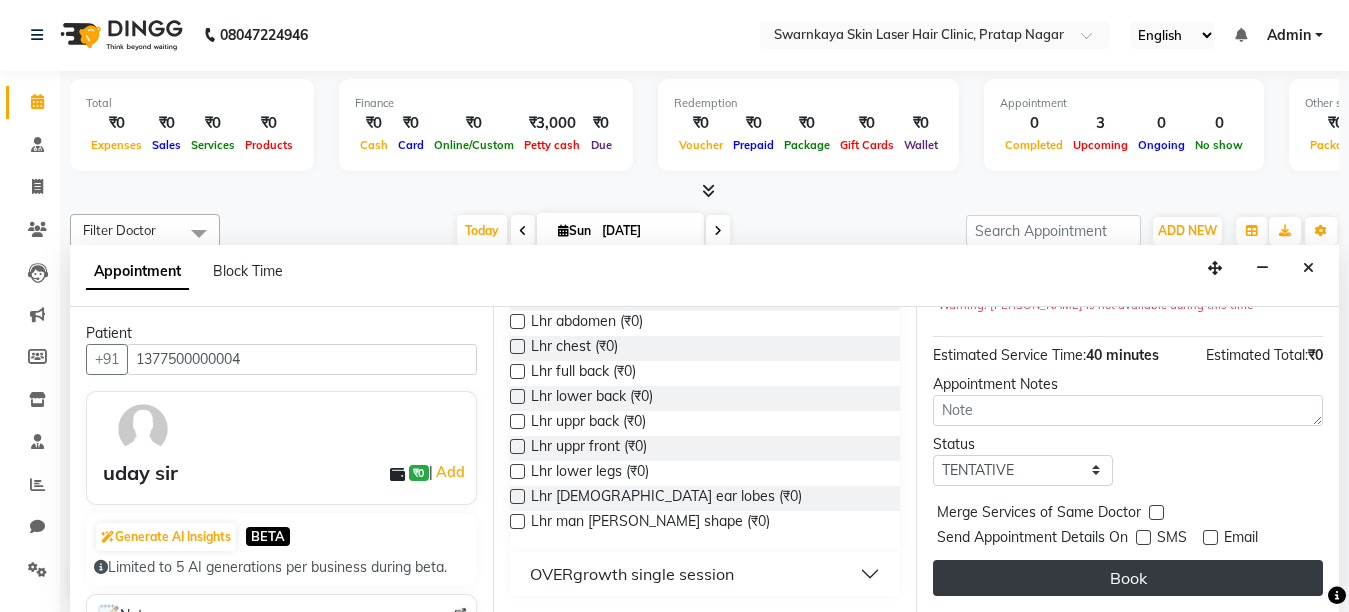 click on "Book" at bounding box center (1128, 578) 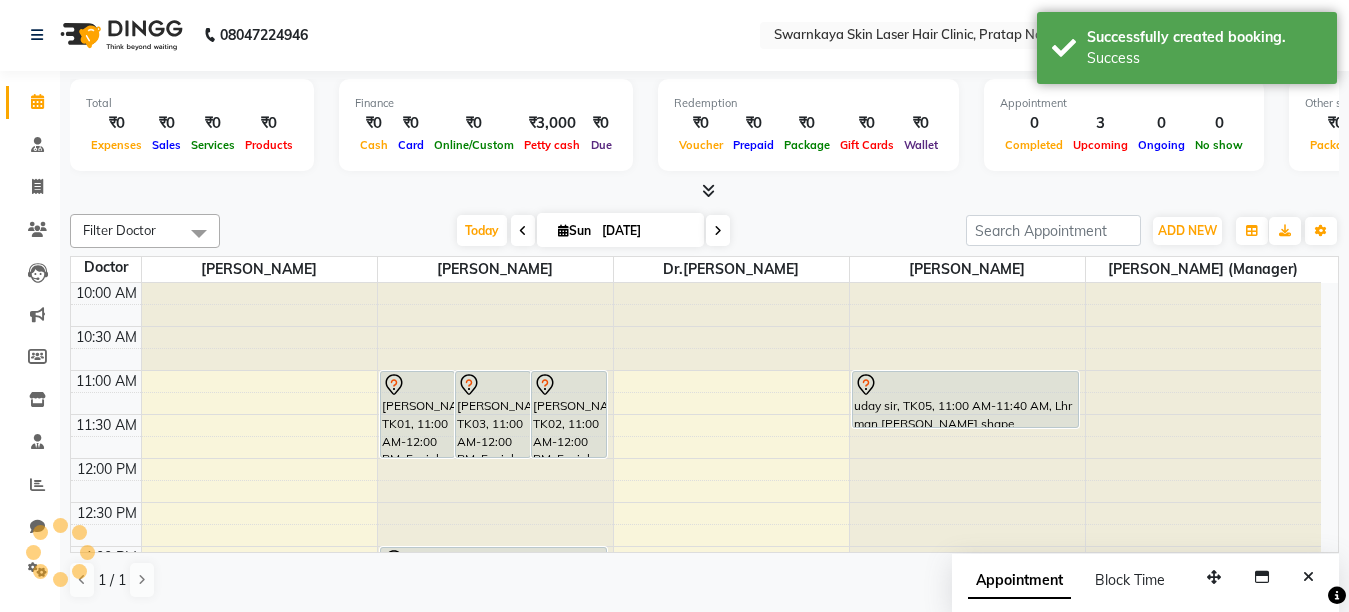 scroll, scrollTop: 0, scrollLeft: 0, axis: both 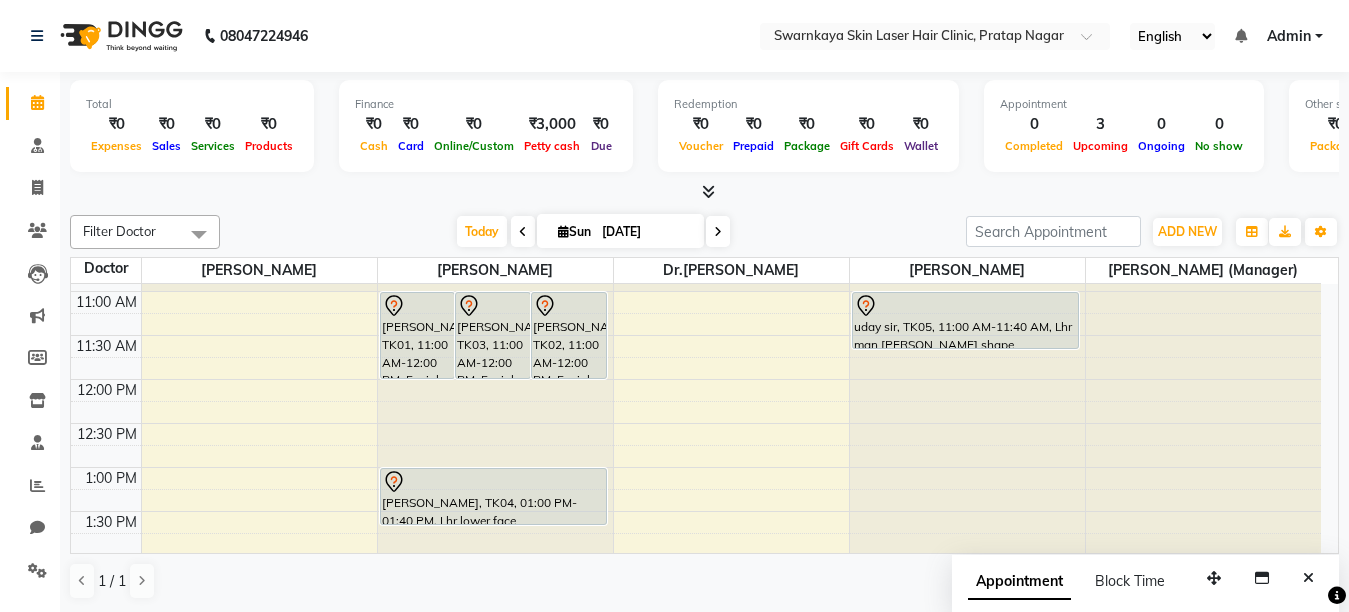 click at bounding box center (967, 204) 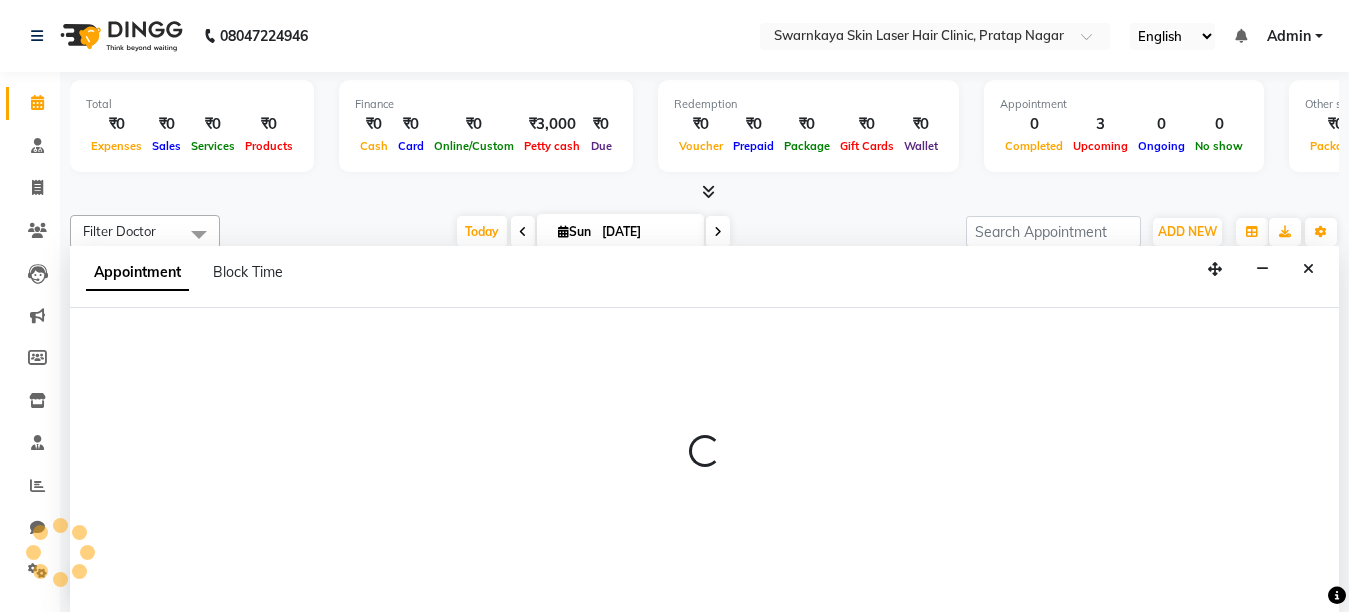 select on "83970" 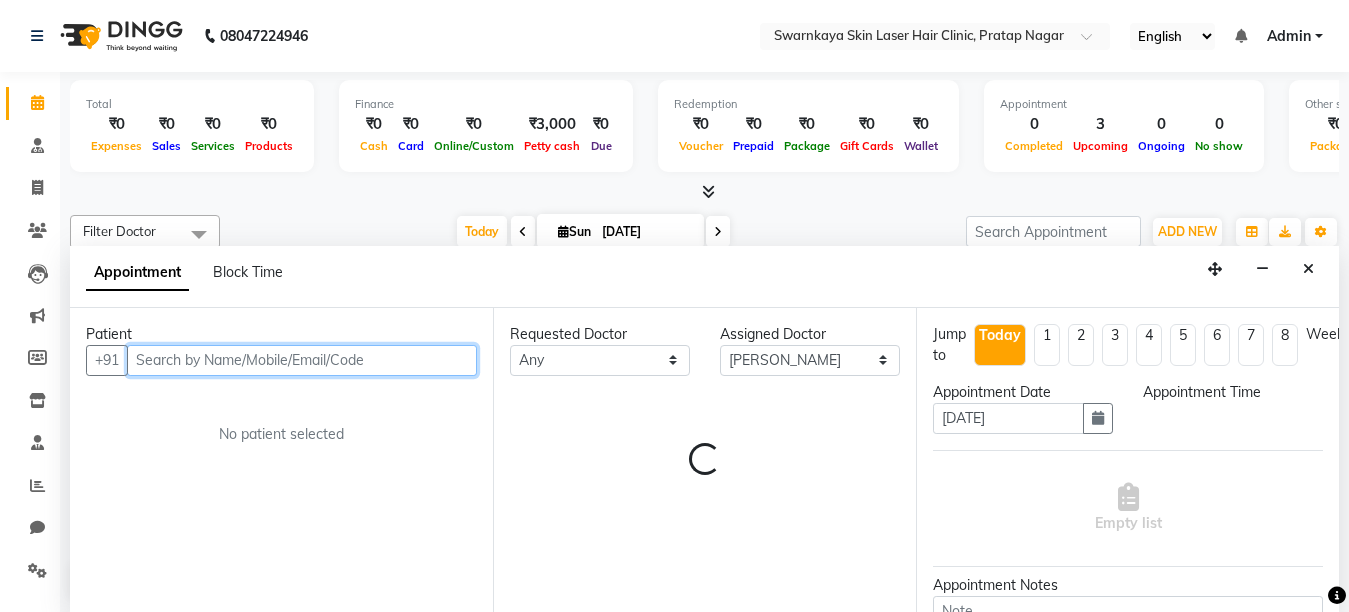 scroll, scrollTop: 1, scrollLeft: 0, axis: vertical 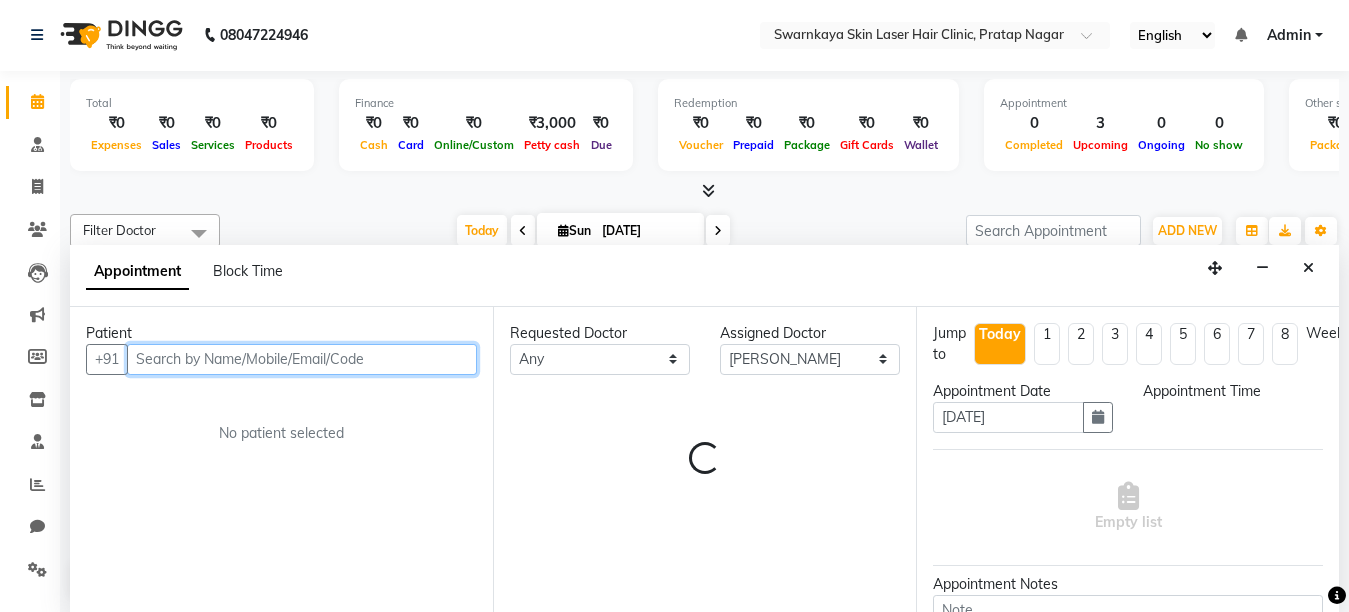 select on "720" 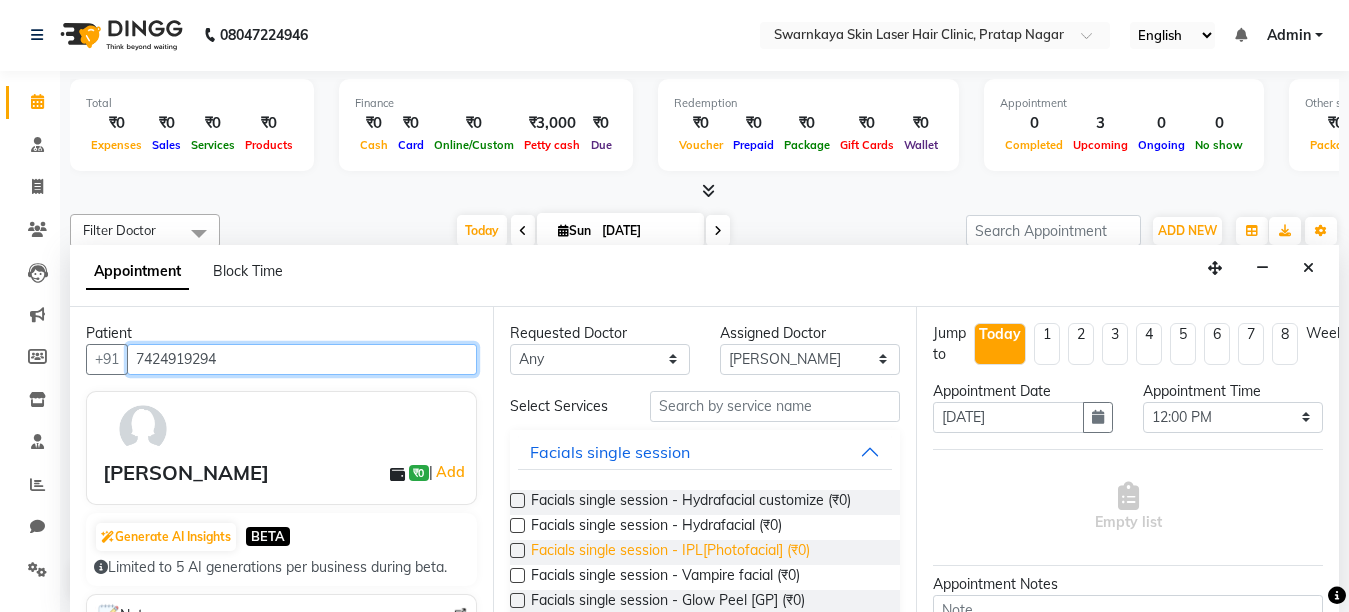 type on "7424919294" 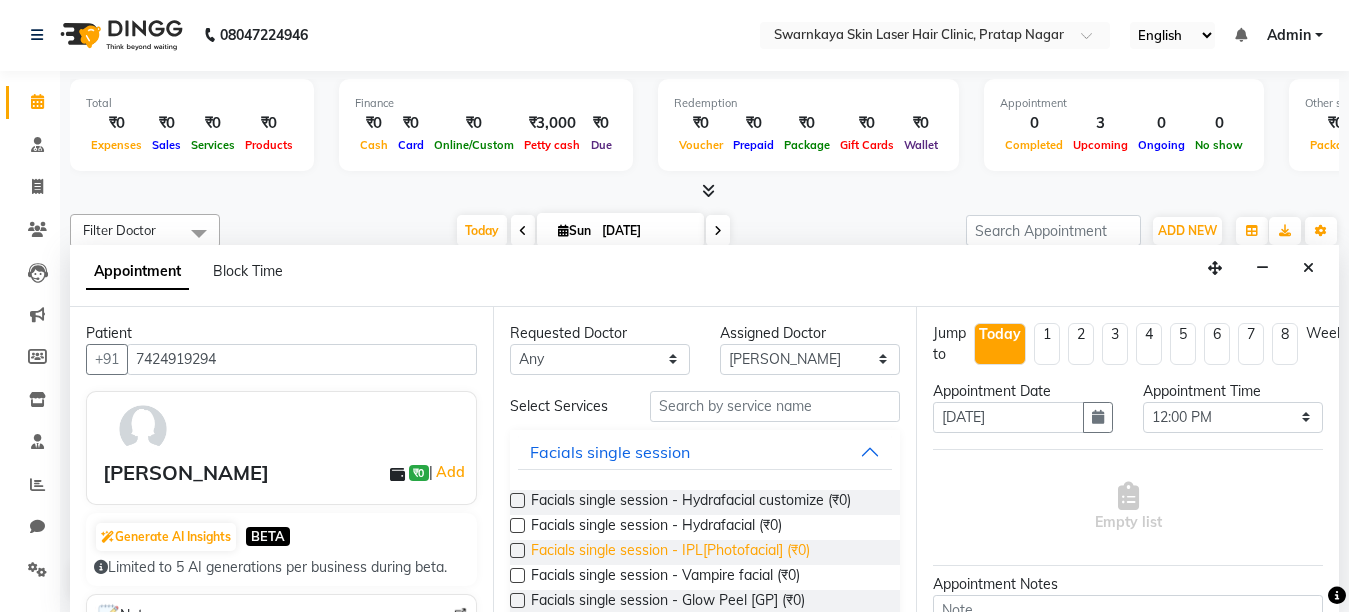 click on "Facials single session - IPL[Photofacial] (₹0)" at bounding box center (670, 552) 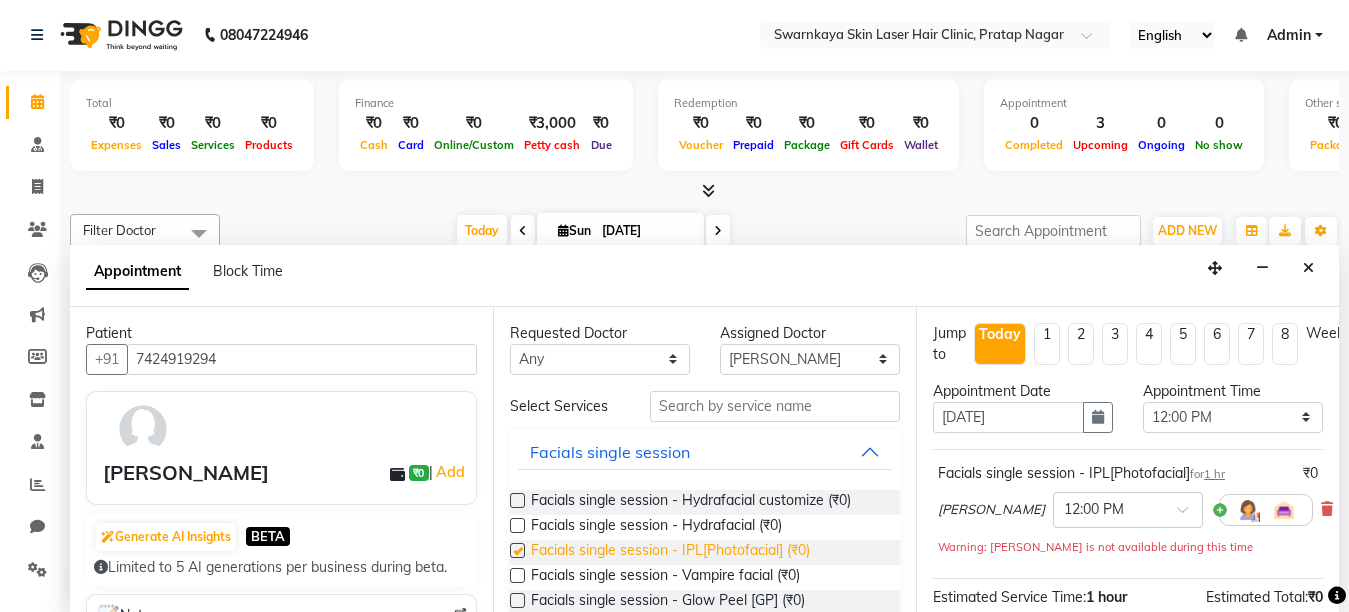 checkbox on "false" 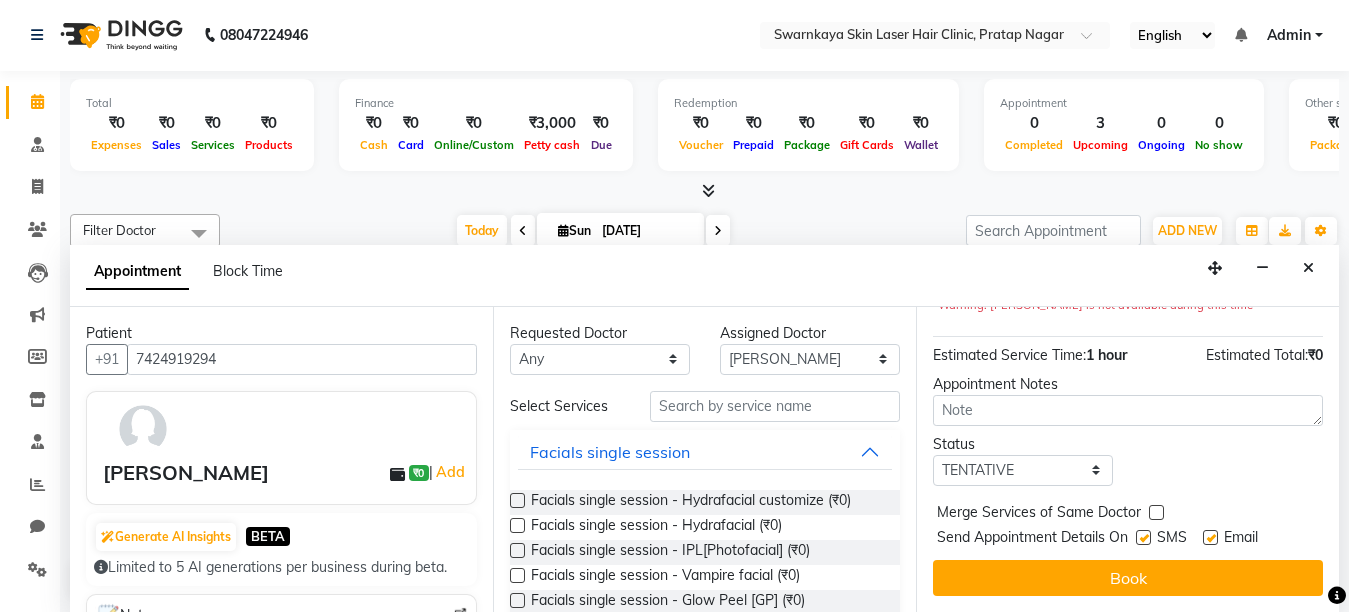 scroll, scrollTop: 259, scrollLeft: 0, axis: vertical 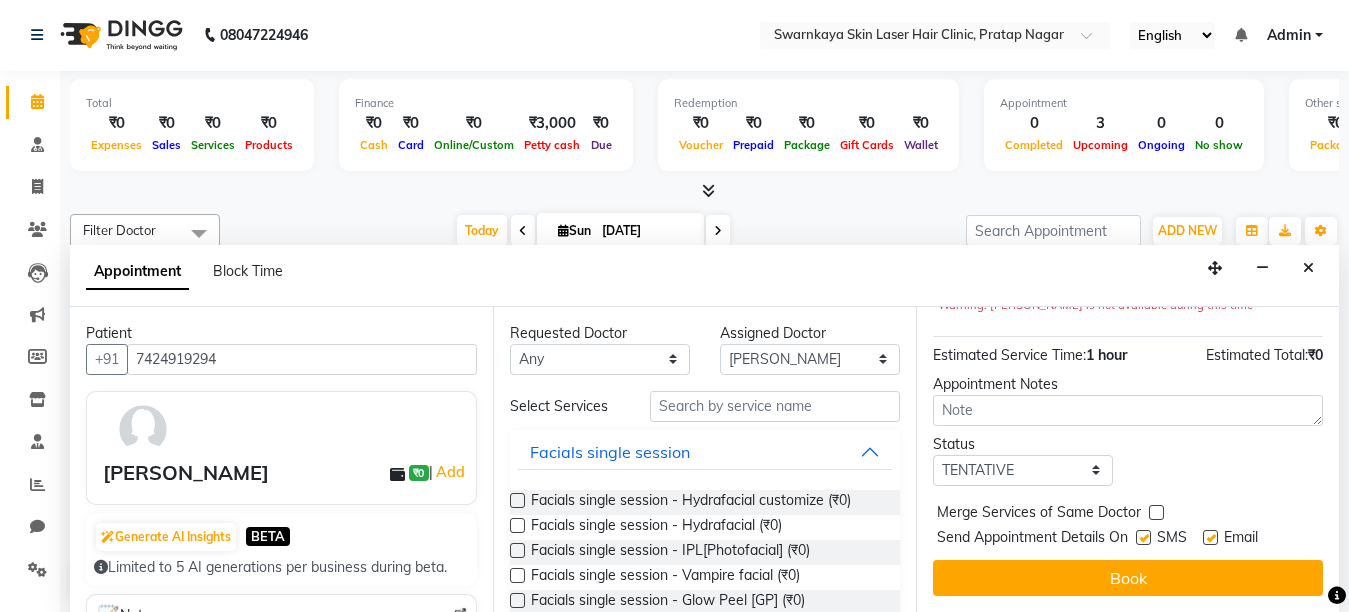 click at bounding box center [1143, 537] 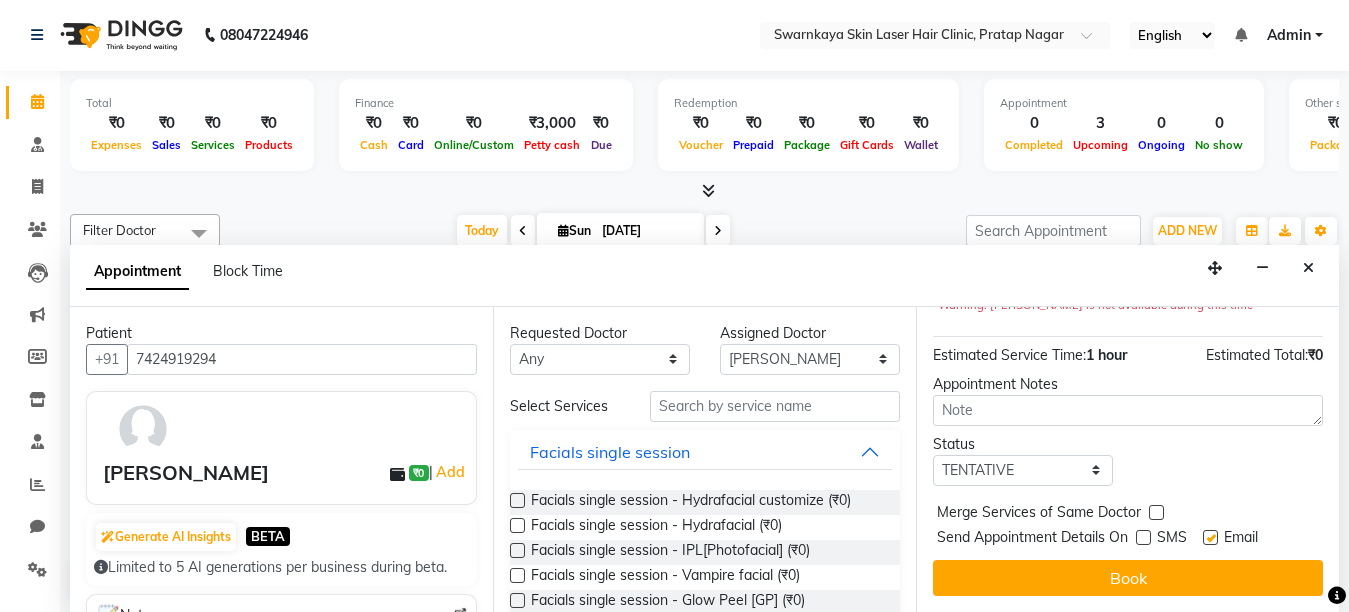click at bounding box center (1210, 537) 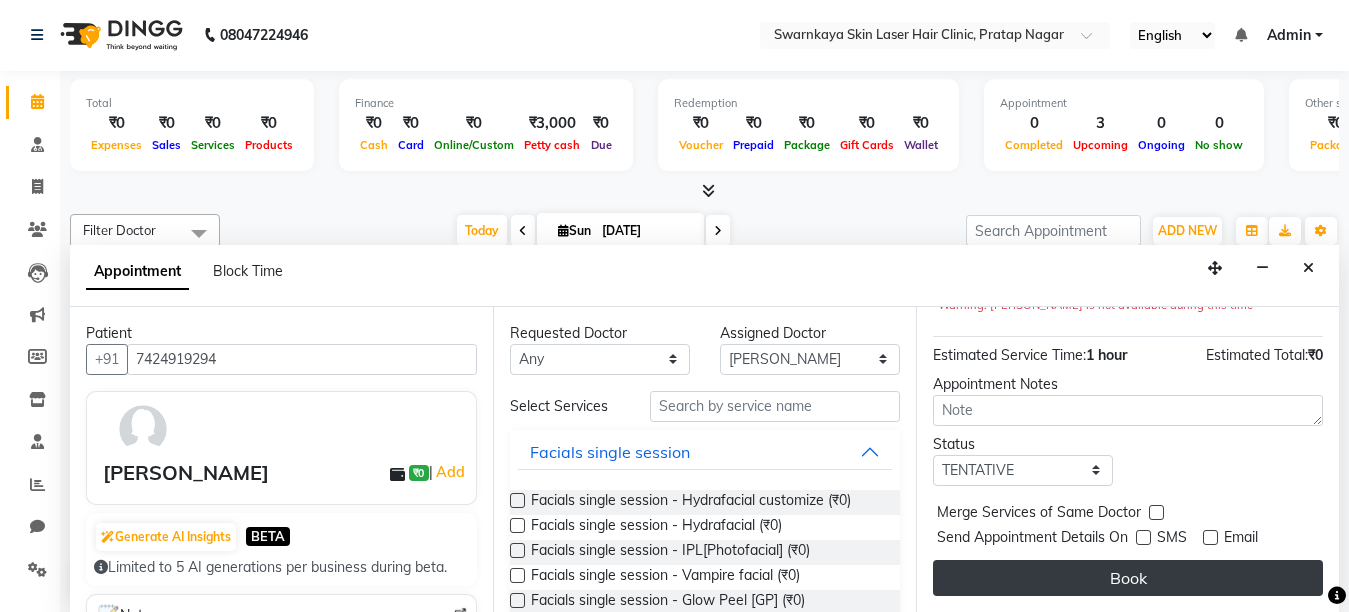 click on "Book" at bounding box center [1128, 578] 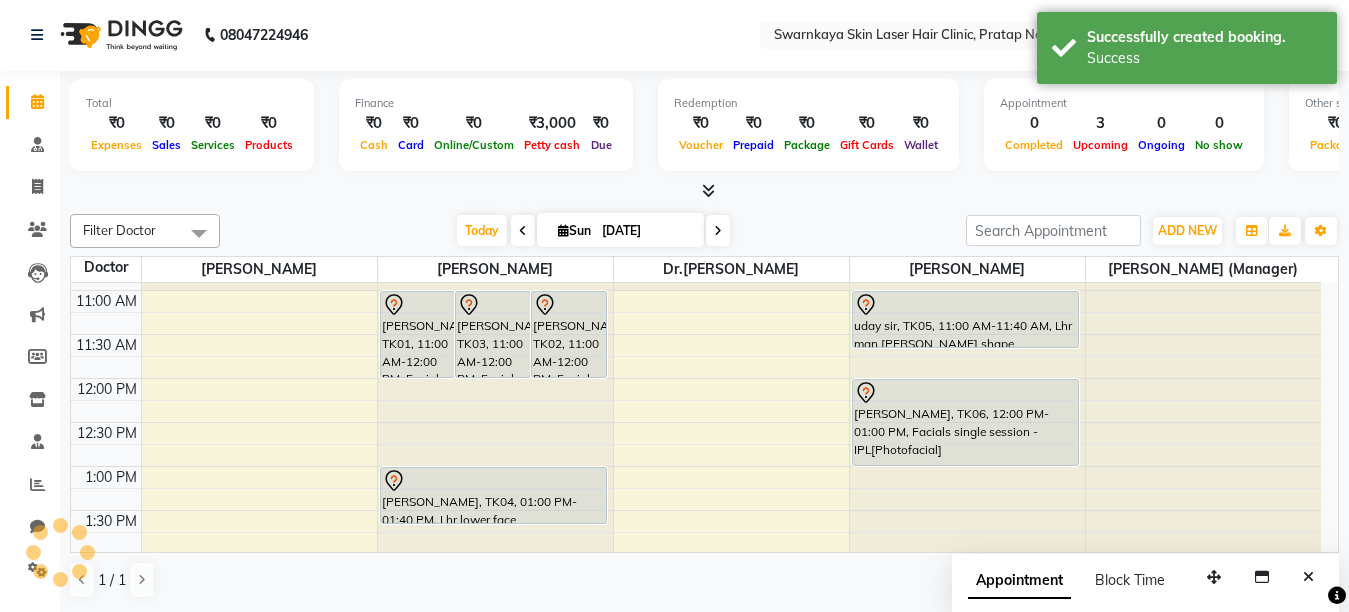scroll, scrollTop: 0, scrollLeft: 0, axis: both 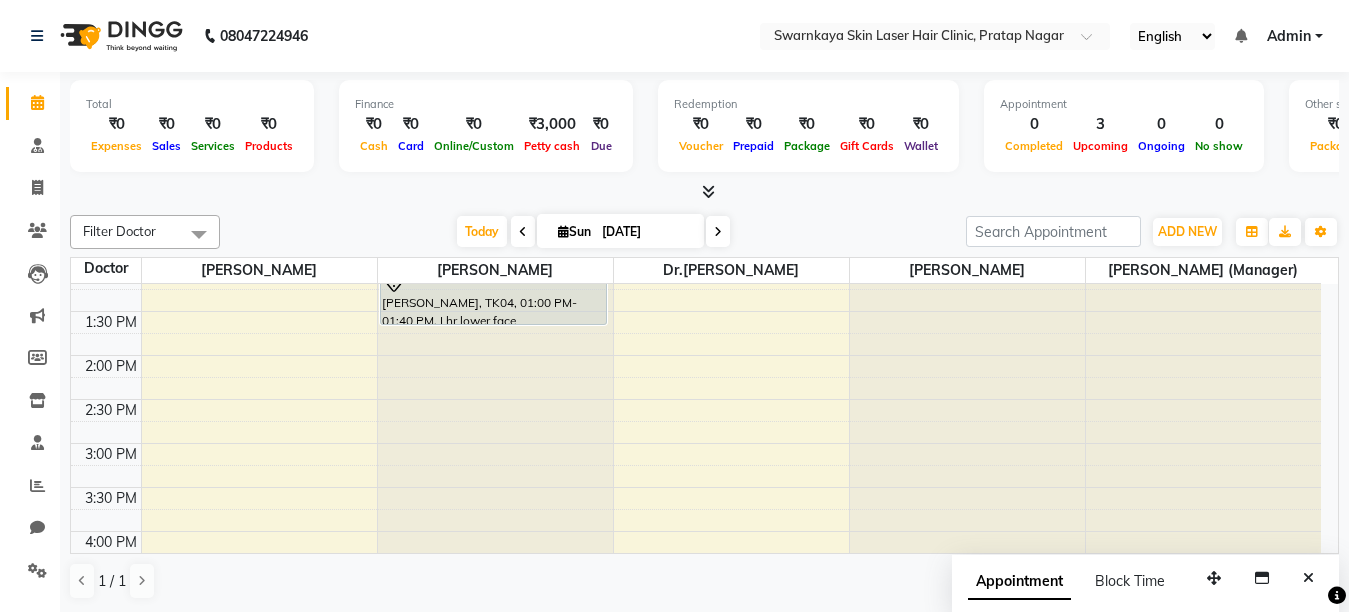 click at bounding box center (495, 4) 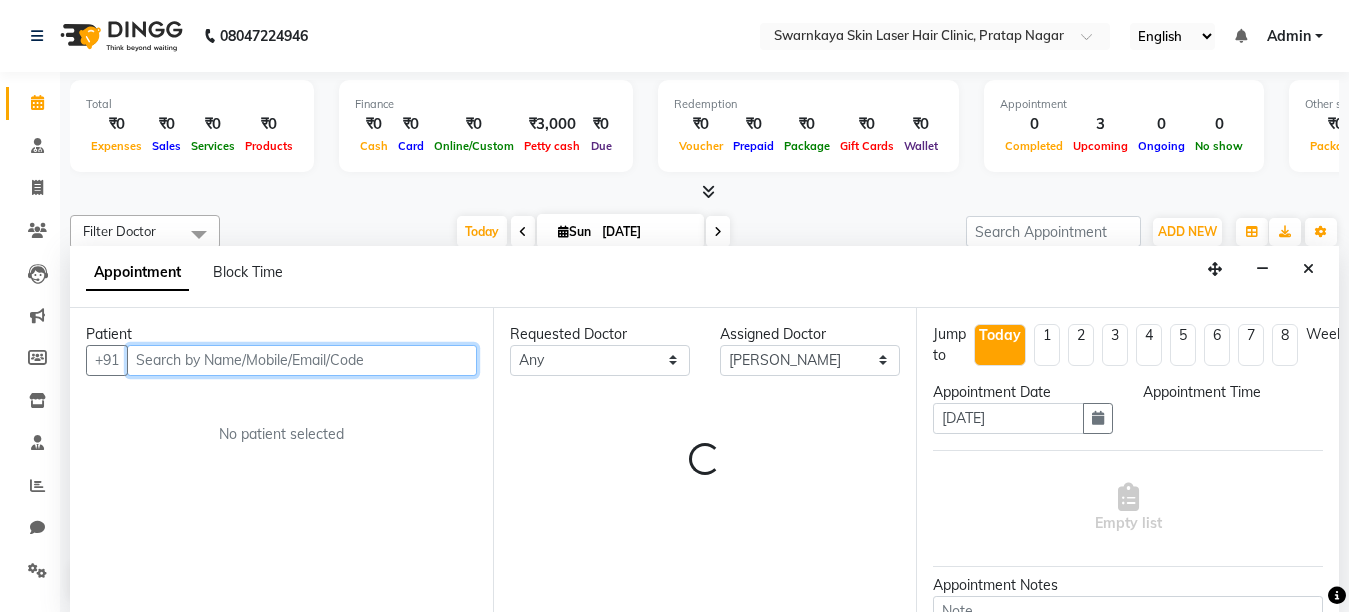 type on "r" 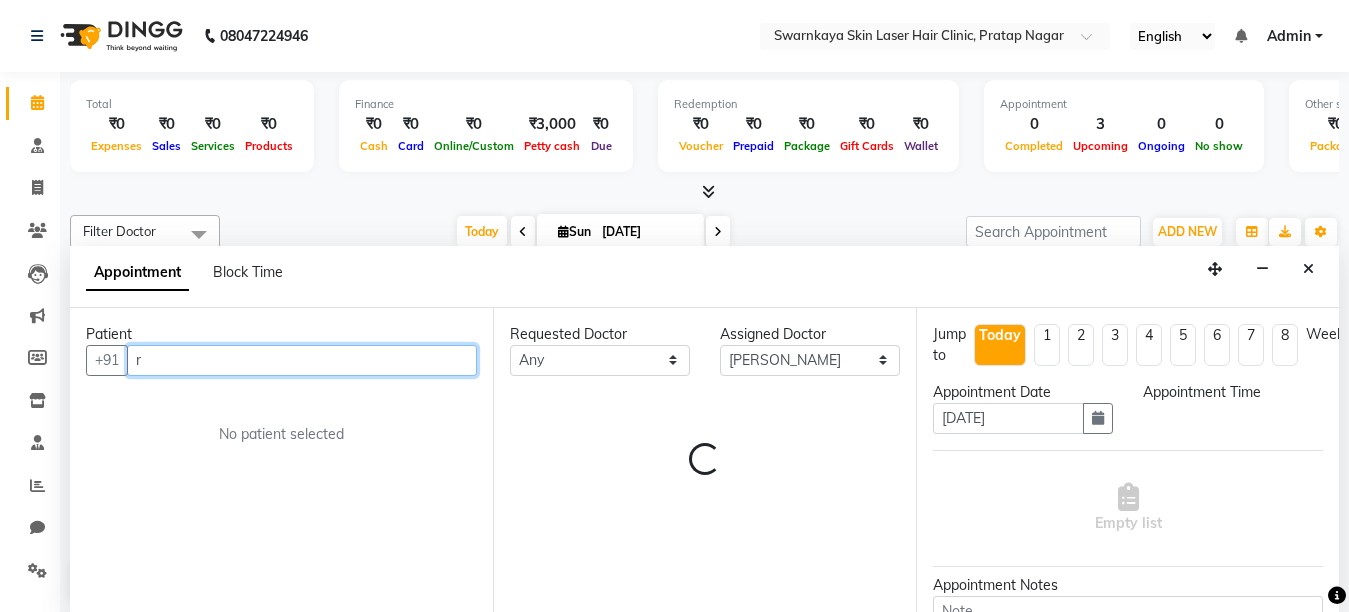 select on "870" 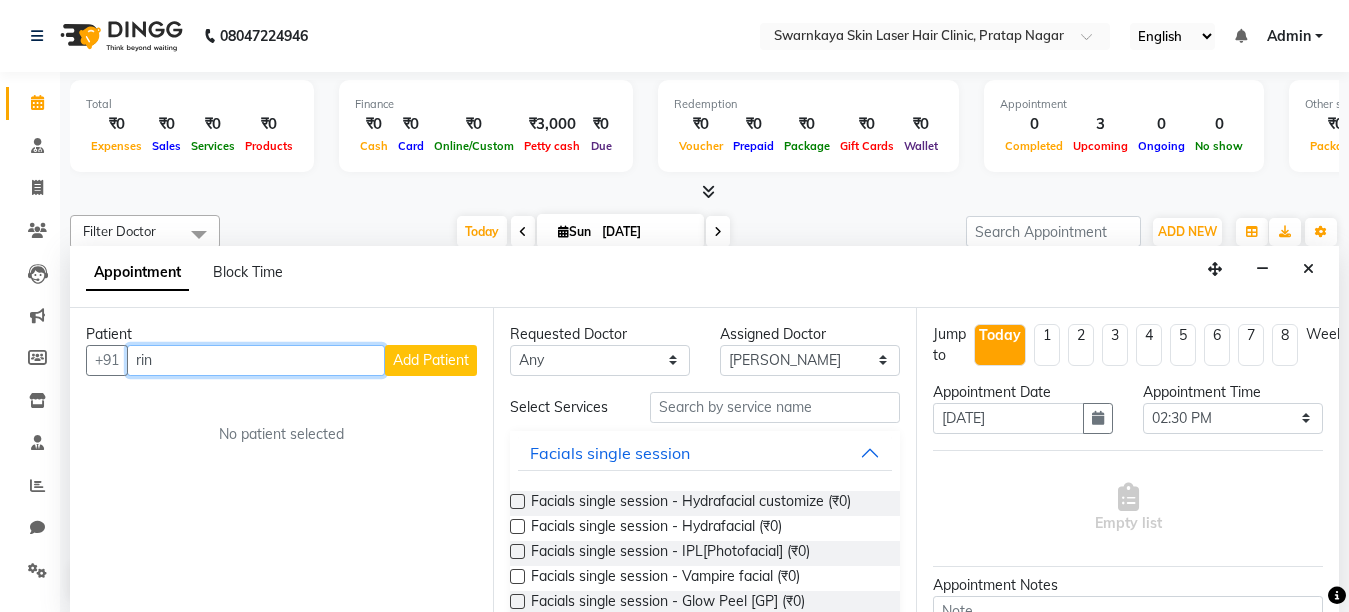 scroll, scrollTop: 1, scrollLeft: 0, axis: vertical 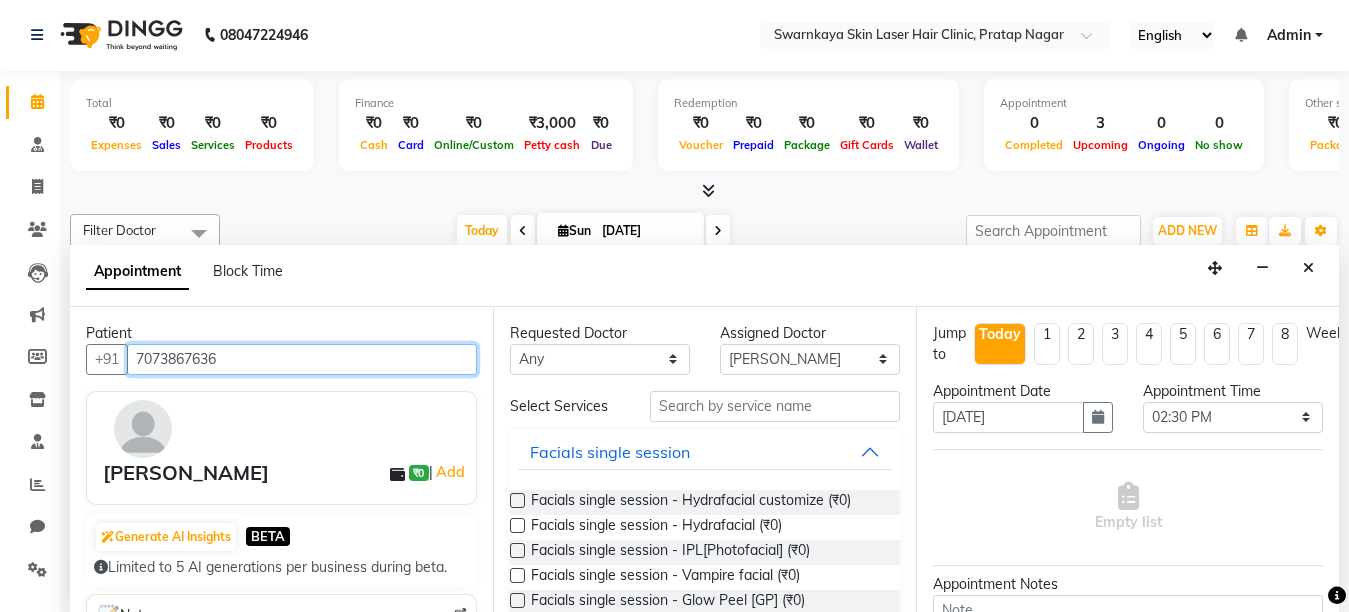 type on "7073867636" 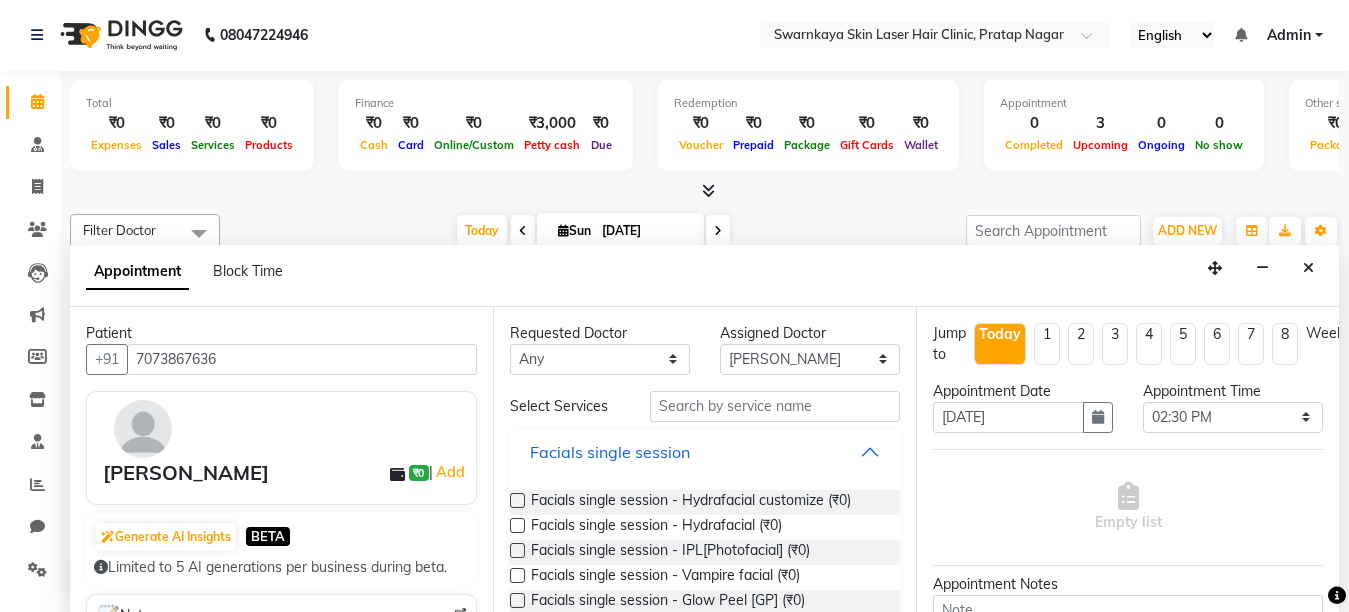 click on "Facials single session" at bounding box center [705, 452] 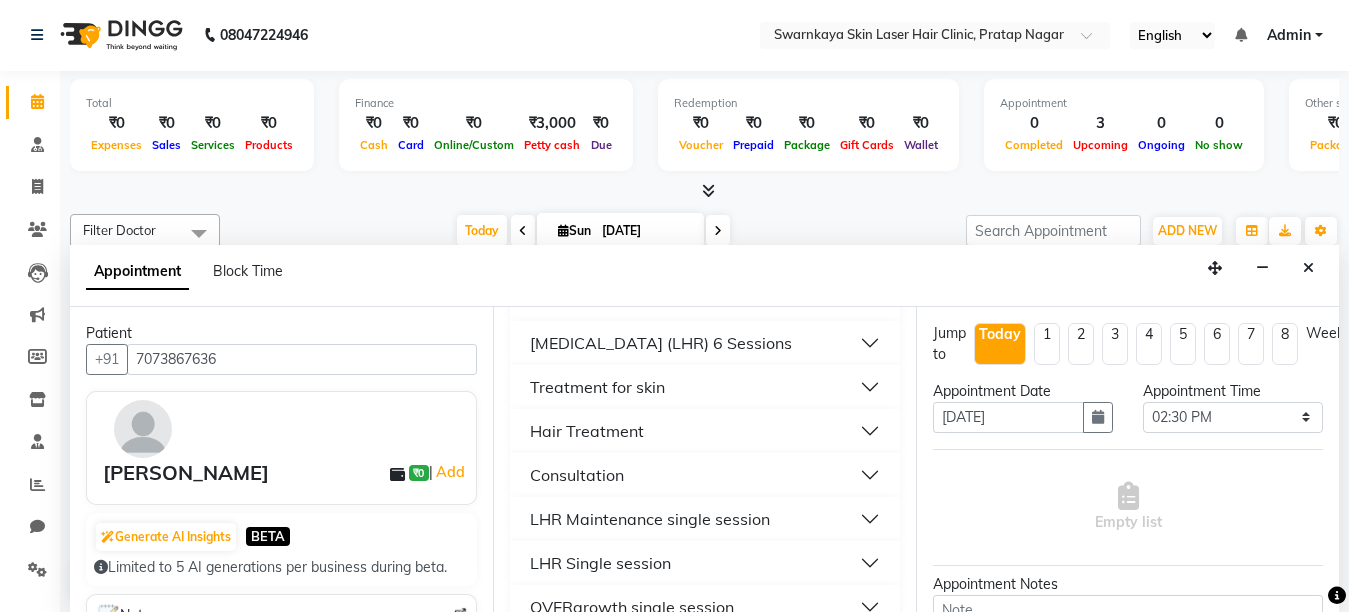 scroll, scrollTop: 230, scrollLeft: 0, axis: vertical 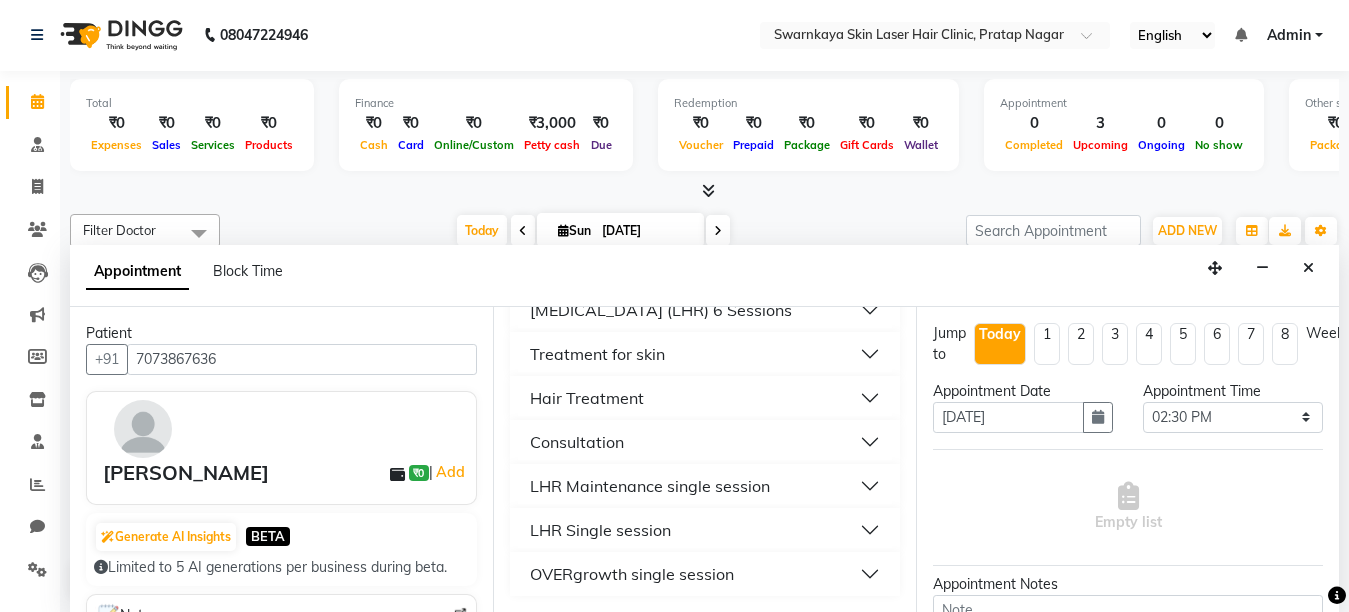 click on "LHR Maintenance single session" at bounding box center (705, 486) 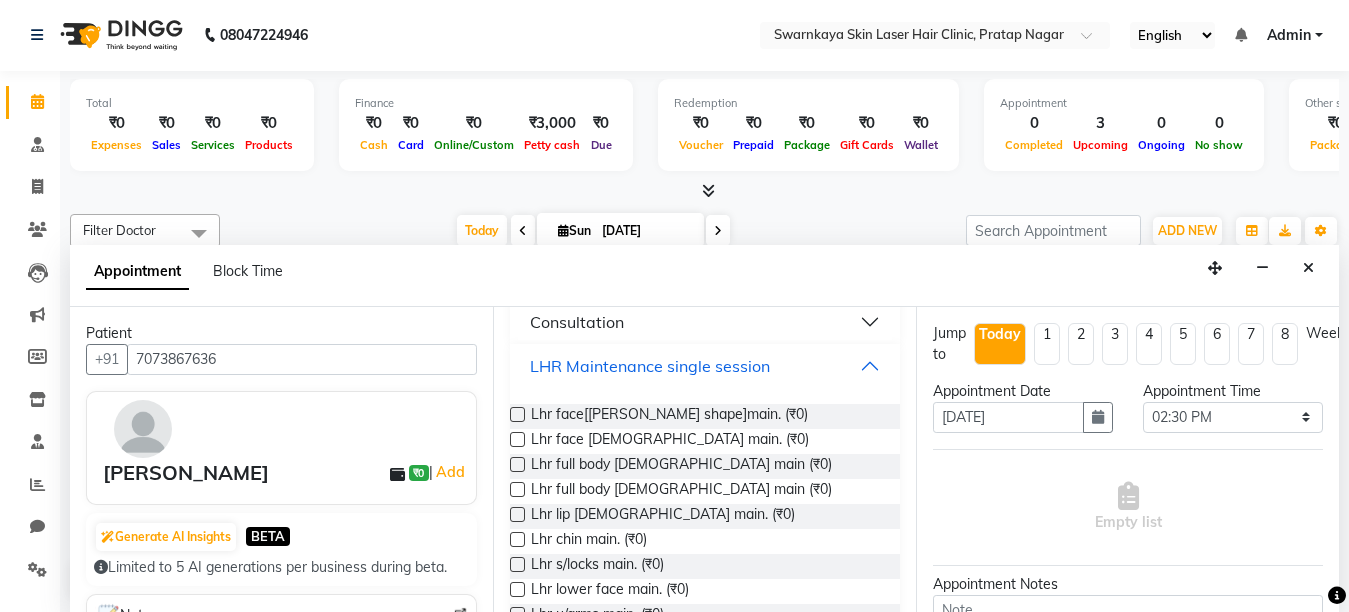 scroll, scrollTop: 390, scrollLeft: 0, axis: vertical 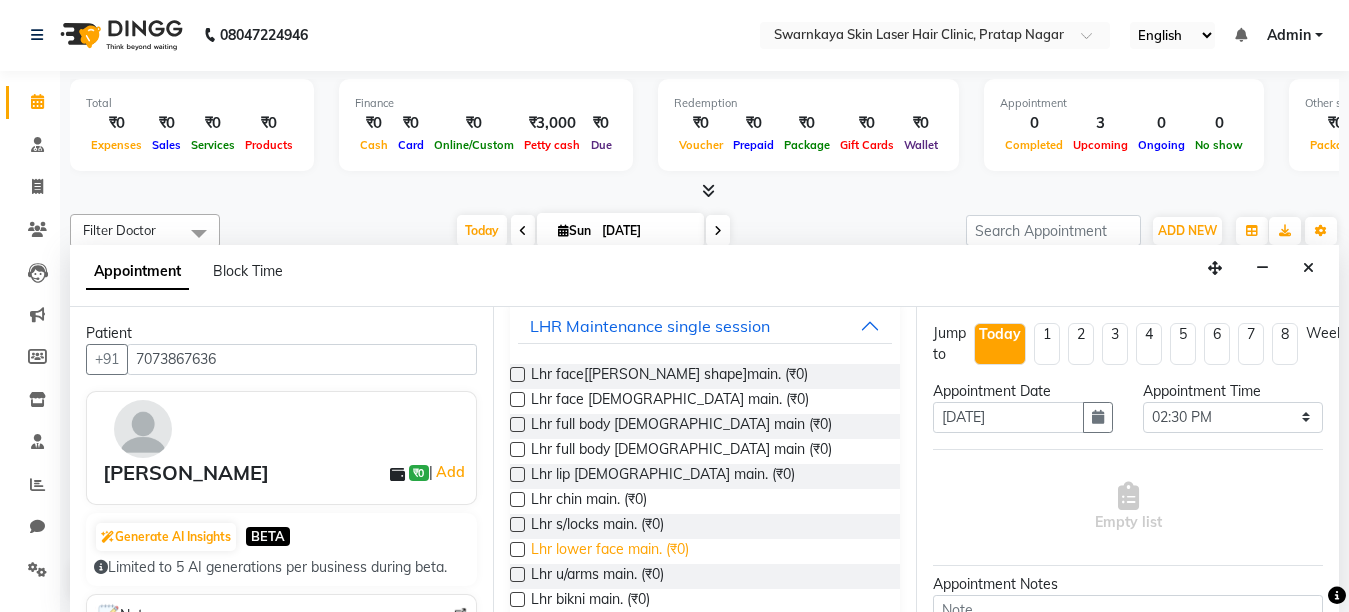 click on "Lhr lower face main. (₹0)" at bounding box center [610, 551] 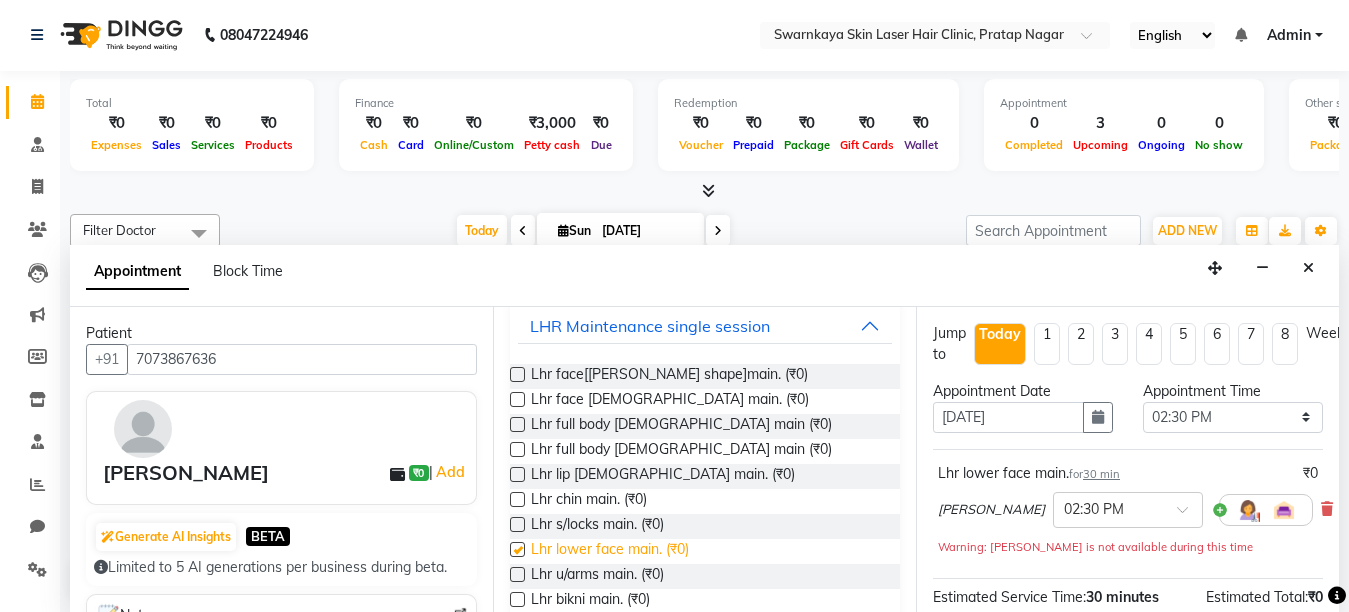 checkbox on "false" 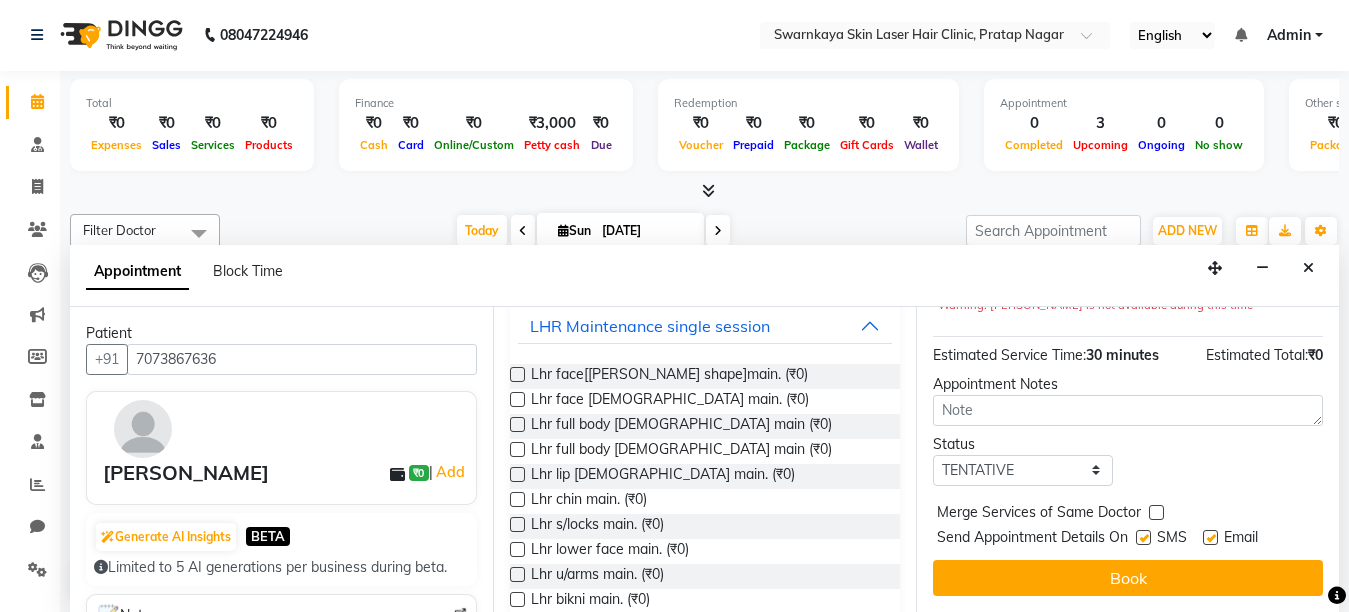 scroll, scrollTop: 262, scrollLeft: 0, axis: vertical 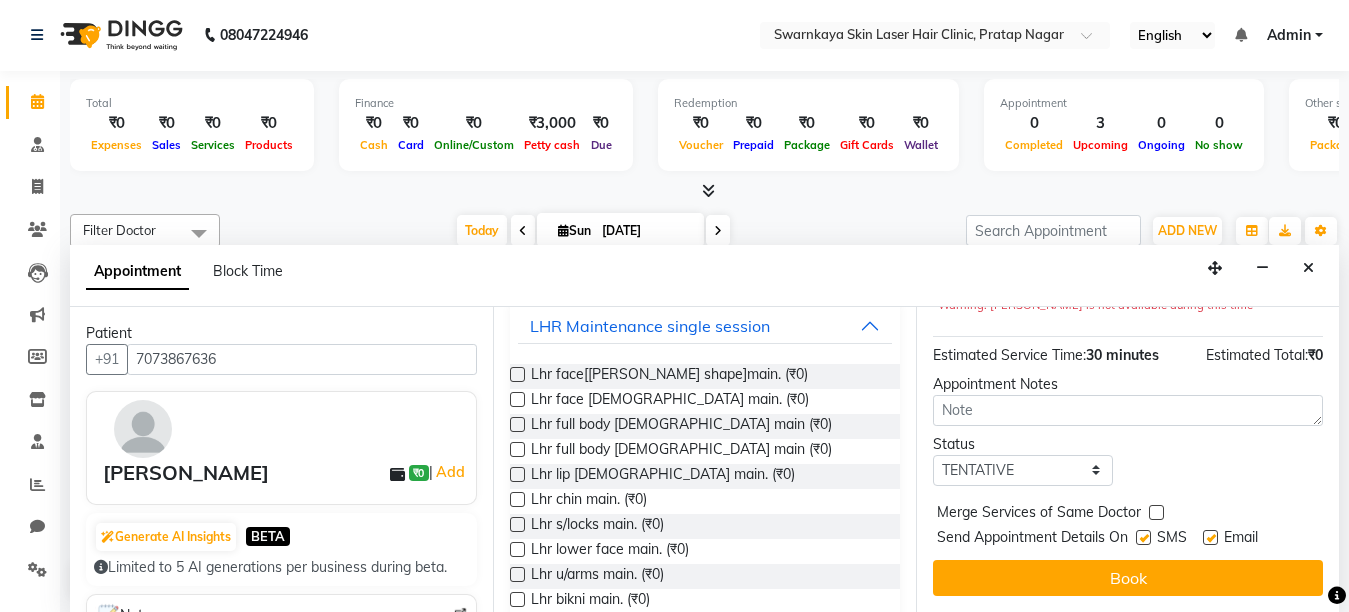 click at bounding box center (1210, 537) 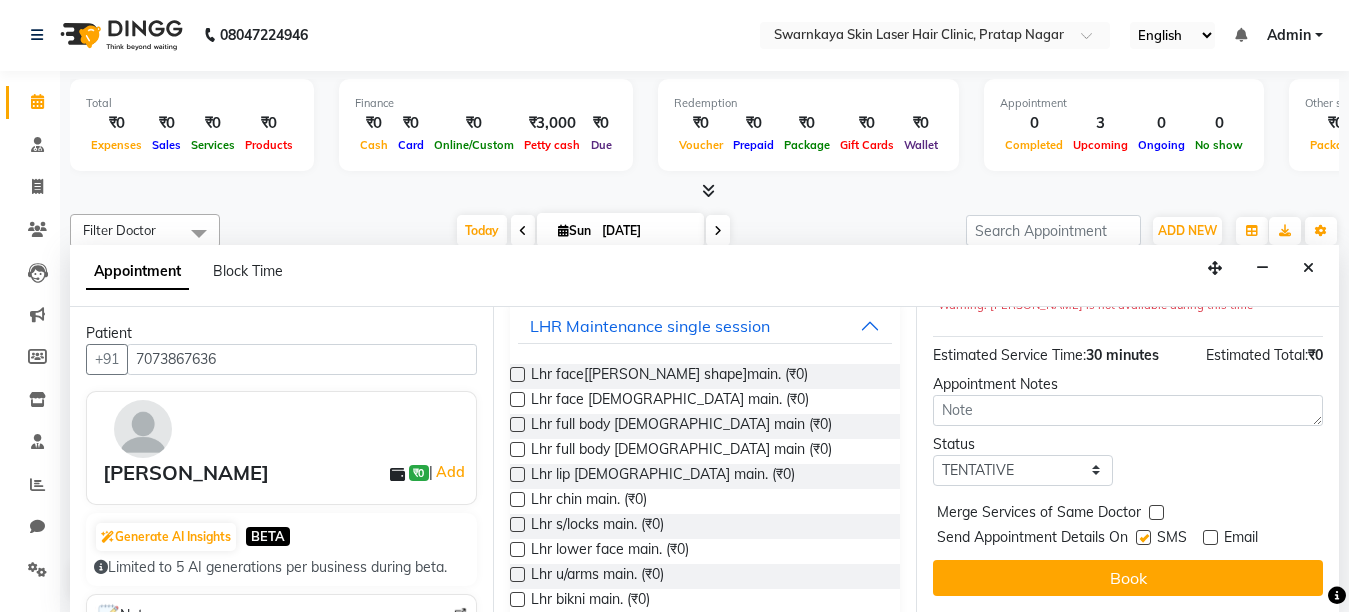 click at bounding box center [1143, 537] 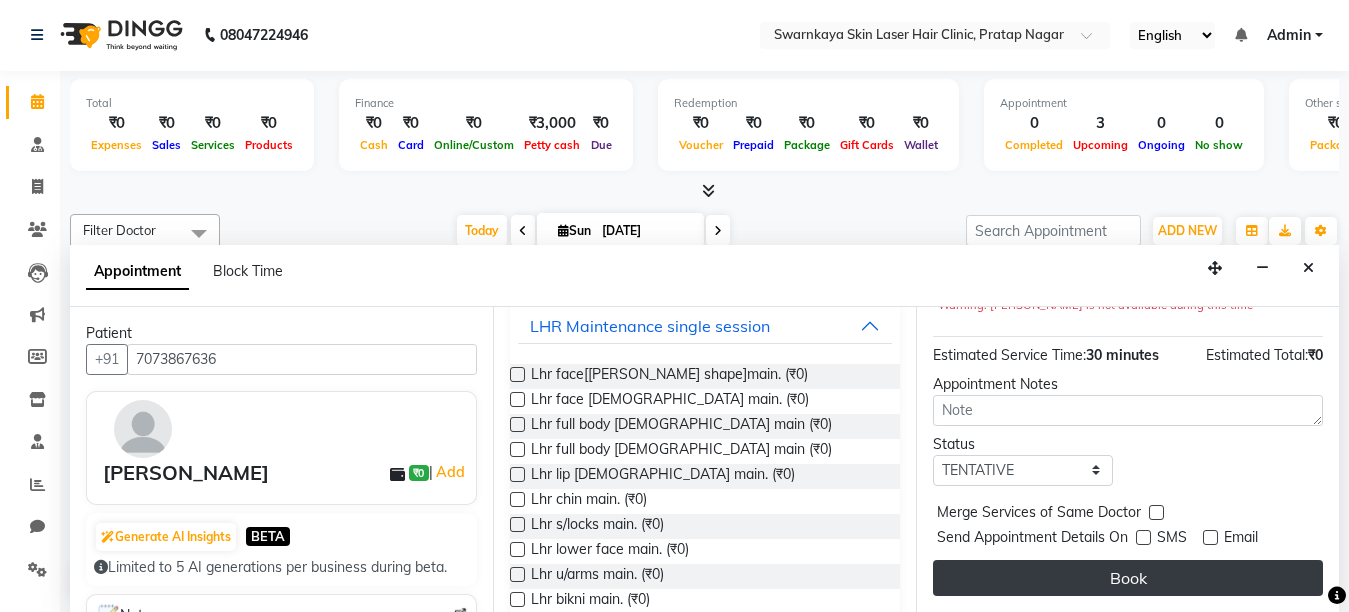 click on "Book" at bounding box center (1128, 578) 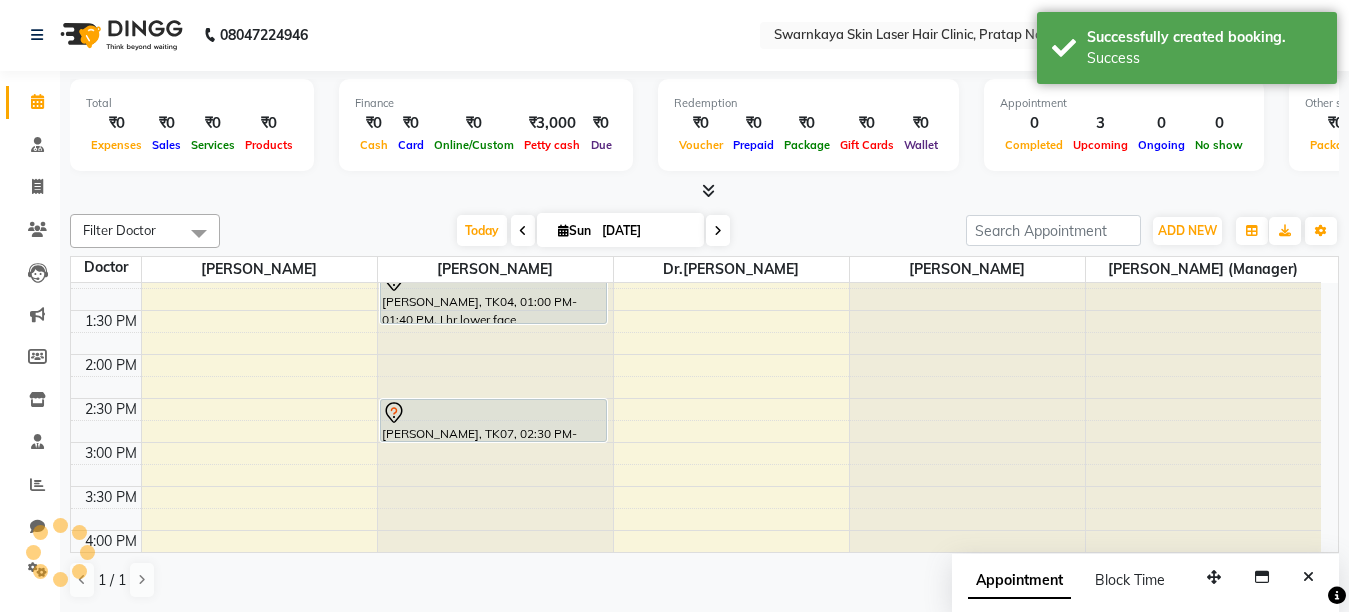 scroll, scrollTop: 0, scrollLeft: 0, axis: both 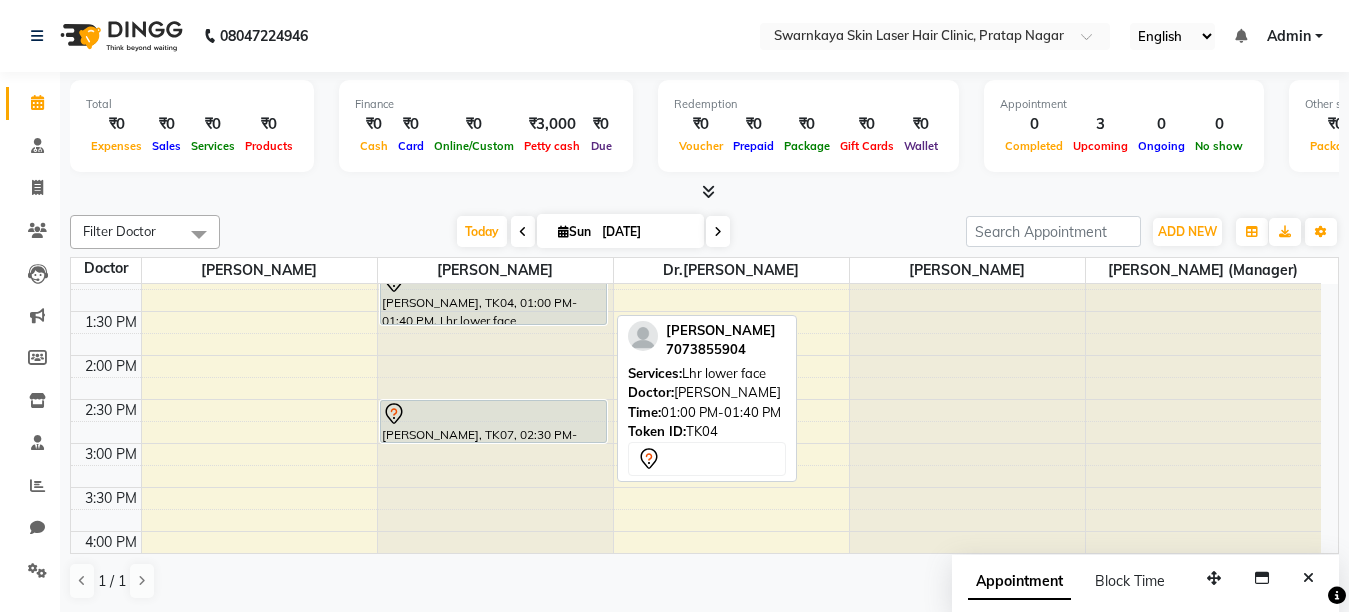 click on "[PERSON_NAME], TK04, 01:00 PM-01:40 PM, Lhr lower face" at bounding box center (493, 296) 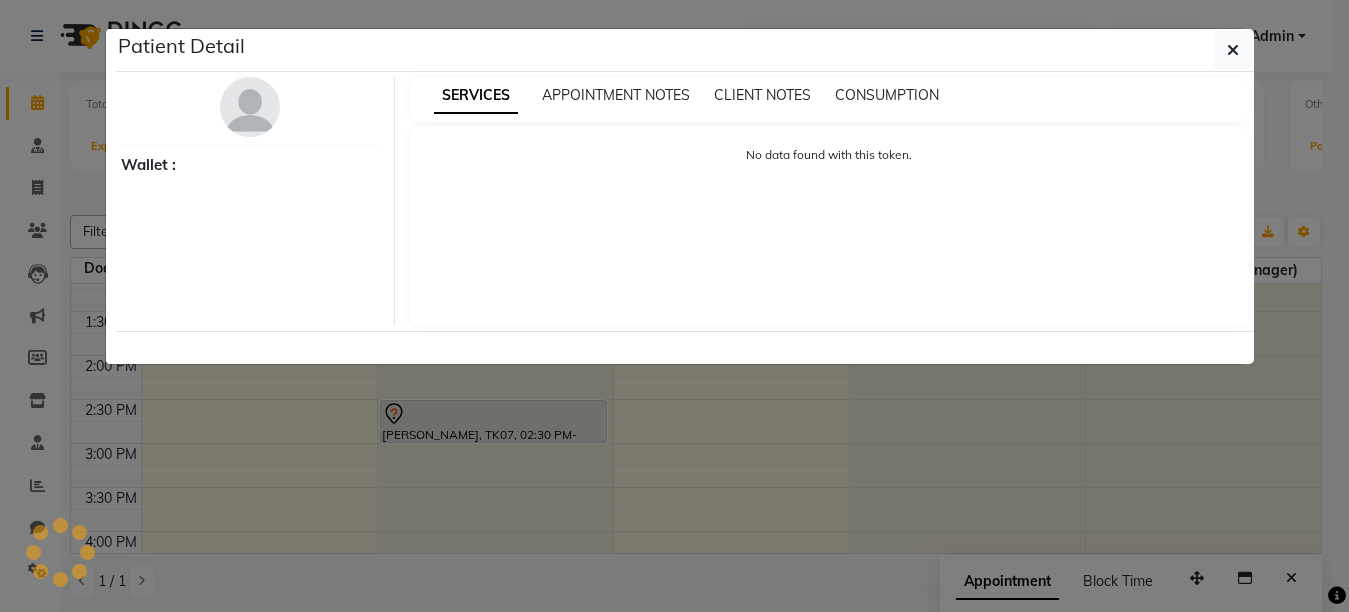 select on "7" 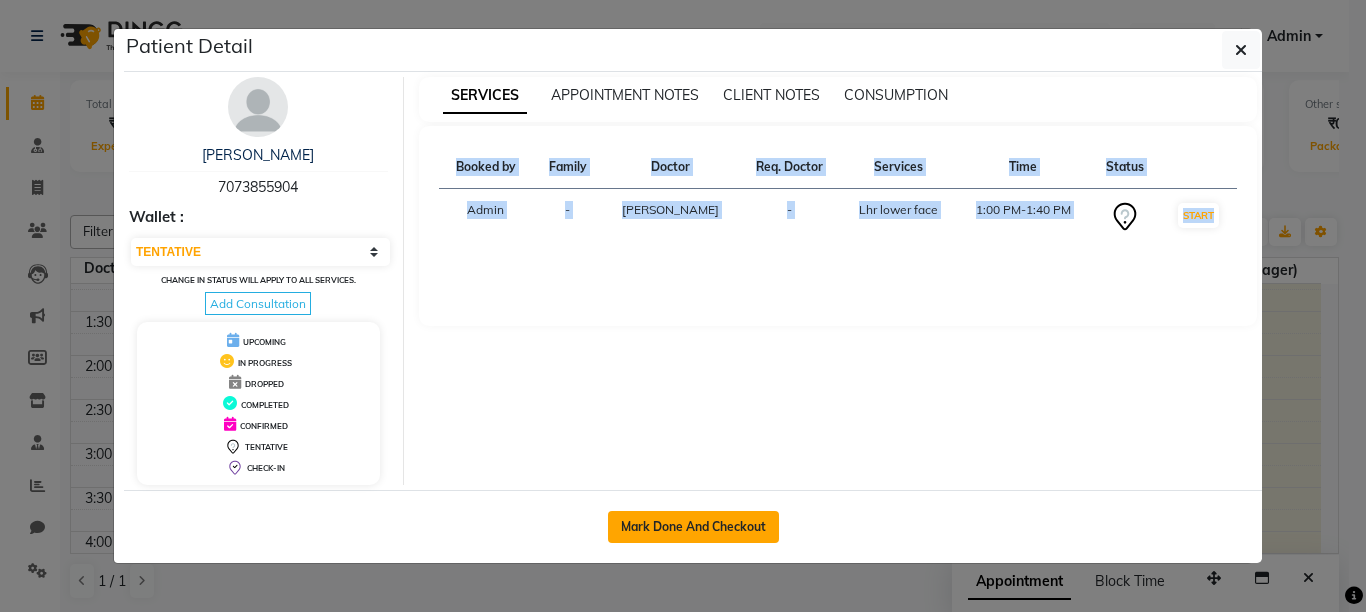 click on "Mark Done And Checkout" 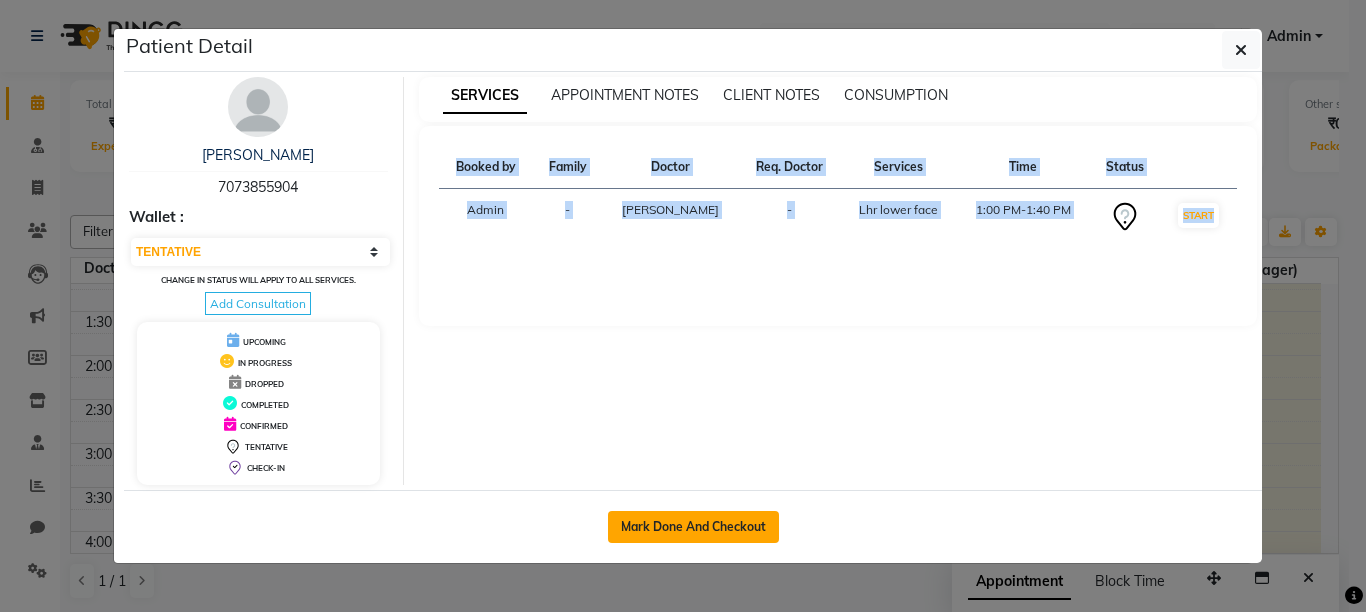select on "service" 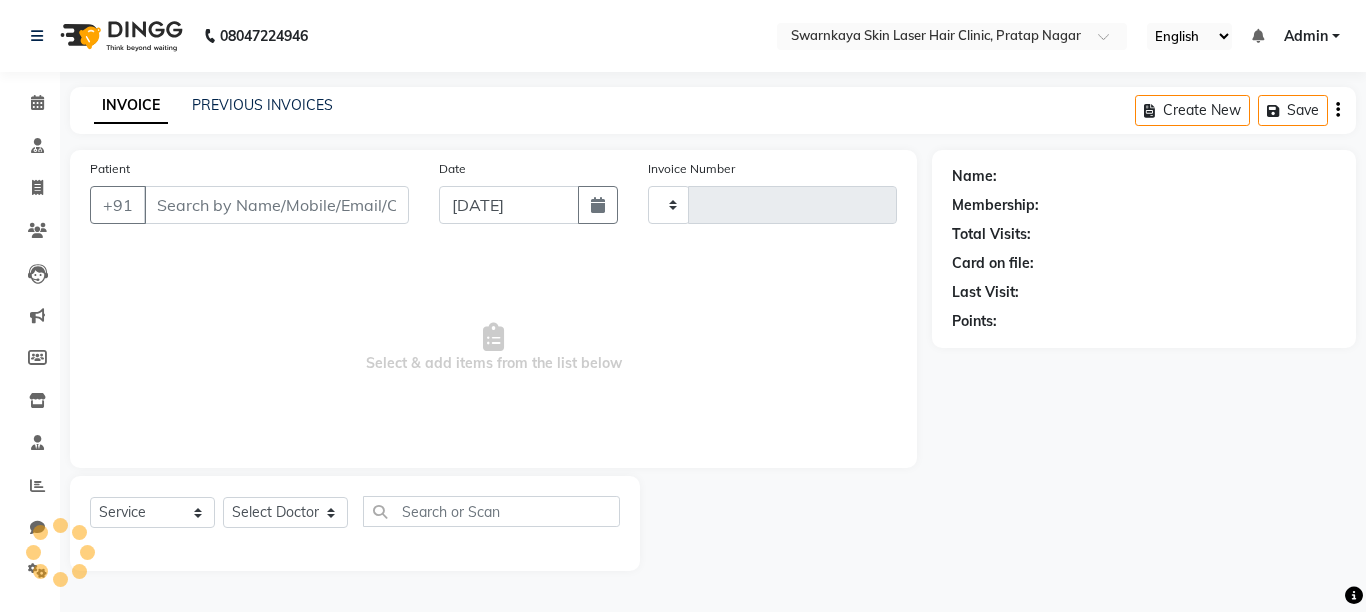 type on "0021" 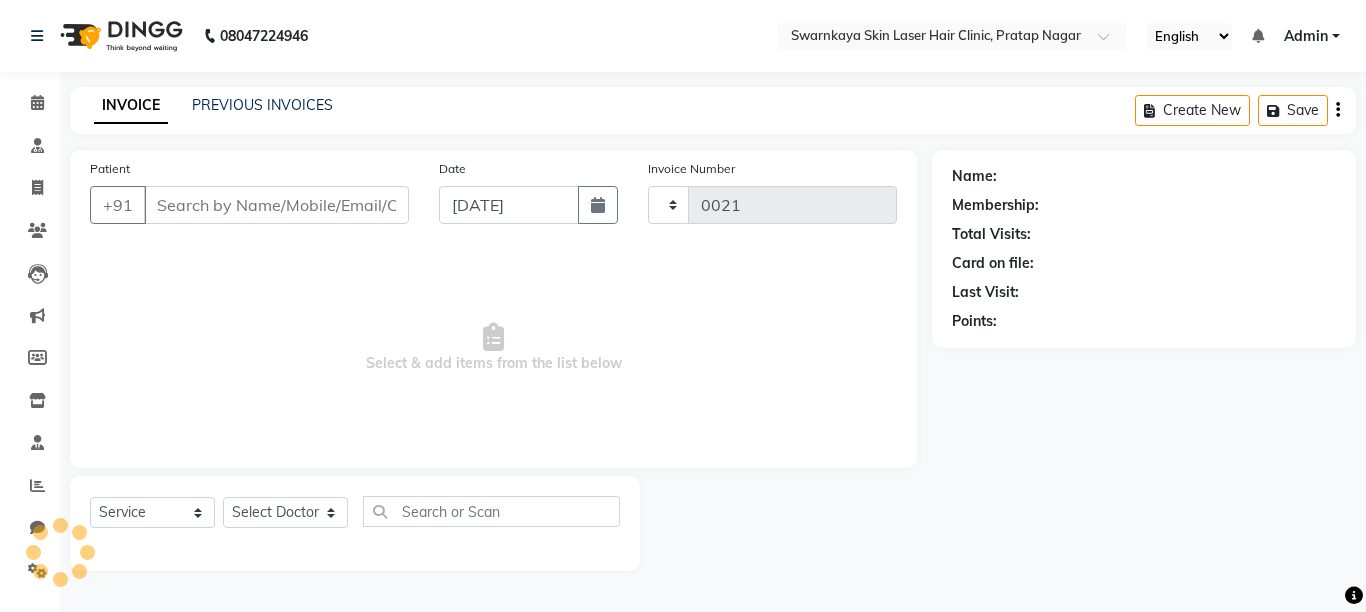 select on "8513" 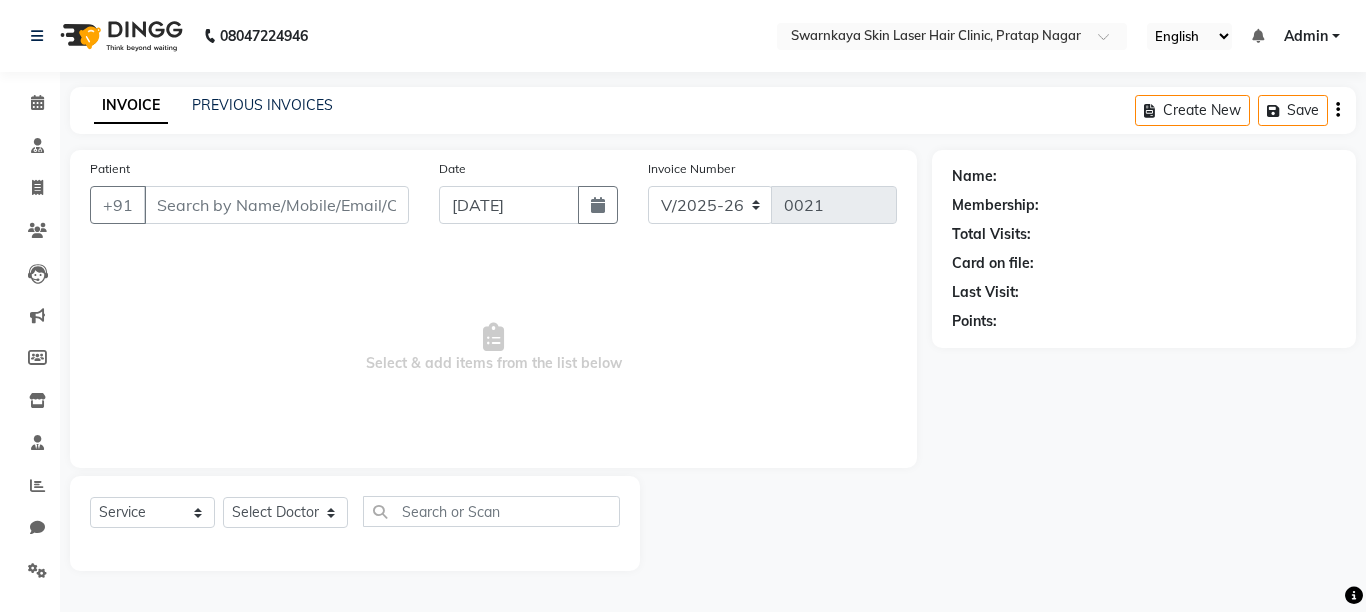 type on "7073855904" 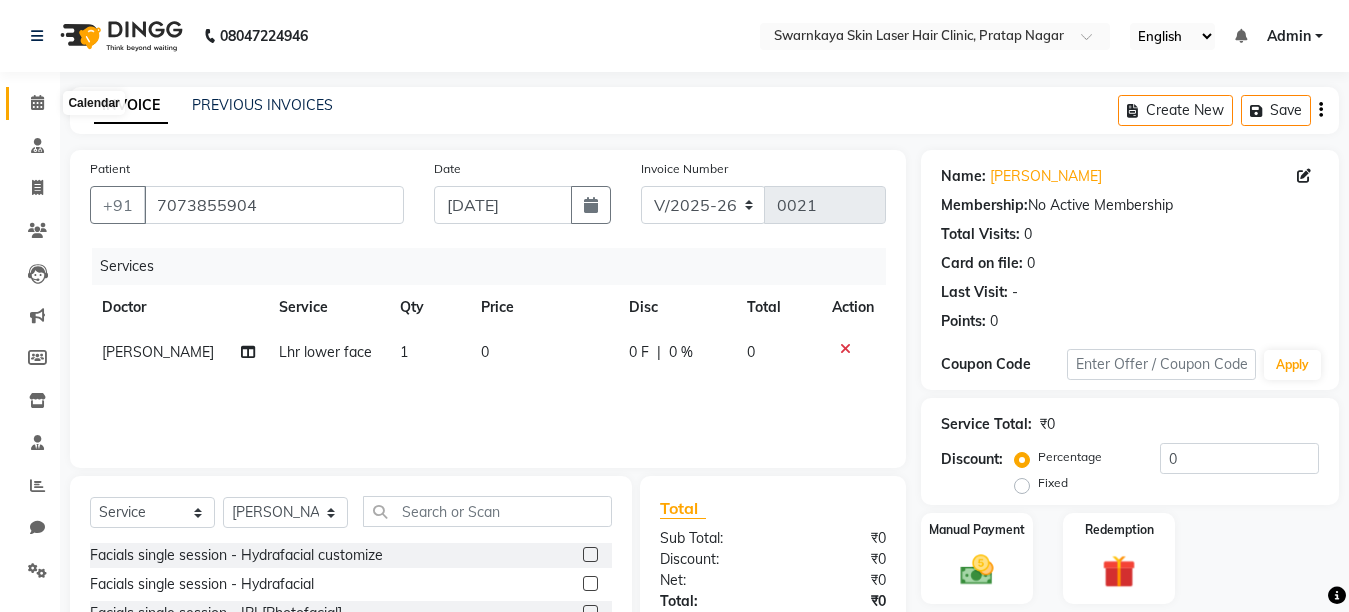 click 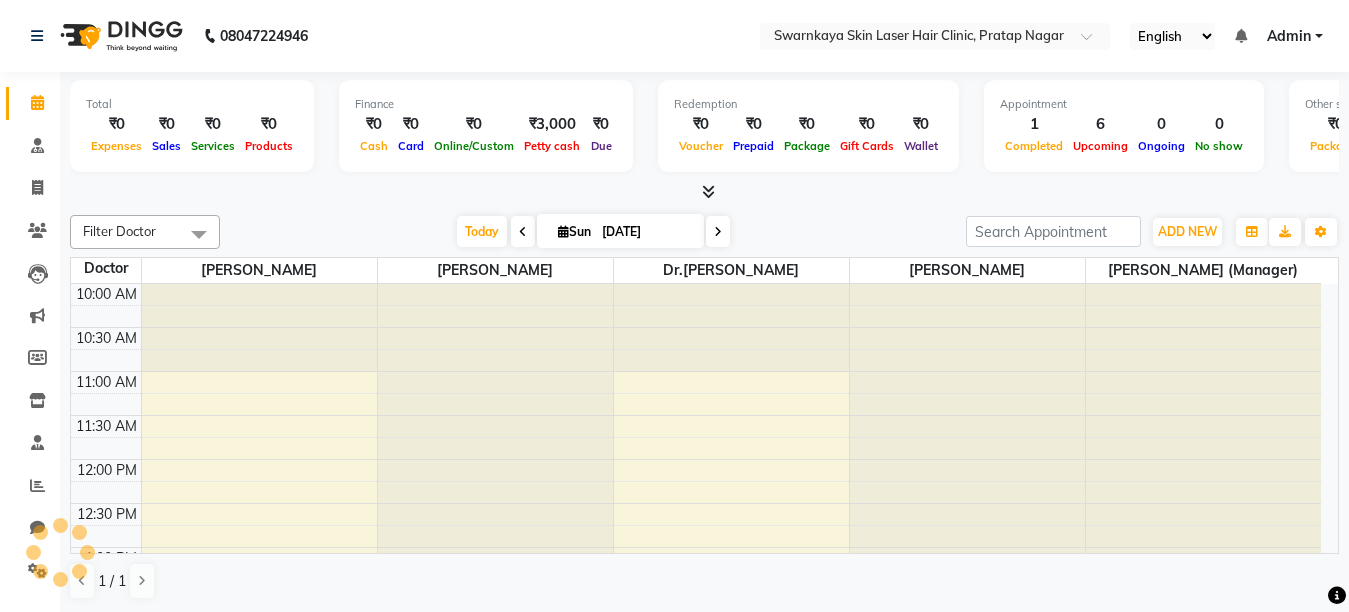 scroll, scrollTop: 0, scrollLeft: 0, axis: both 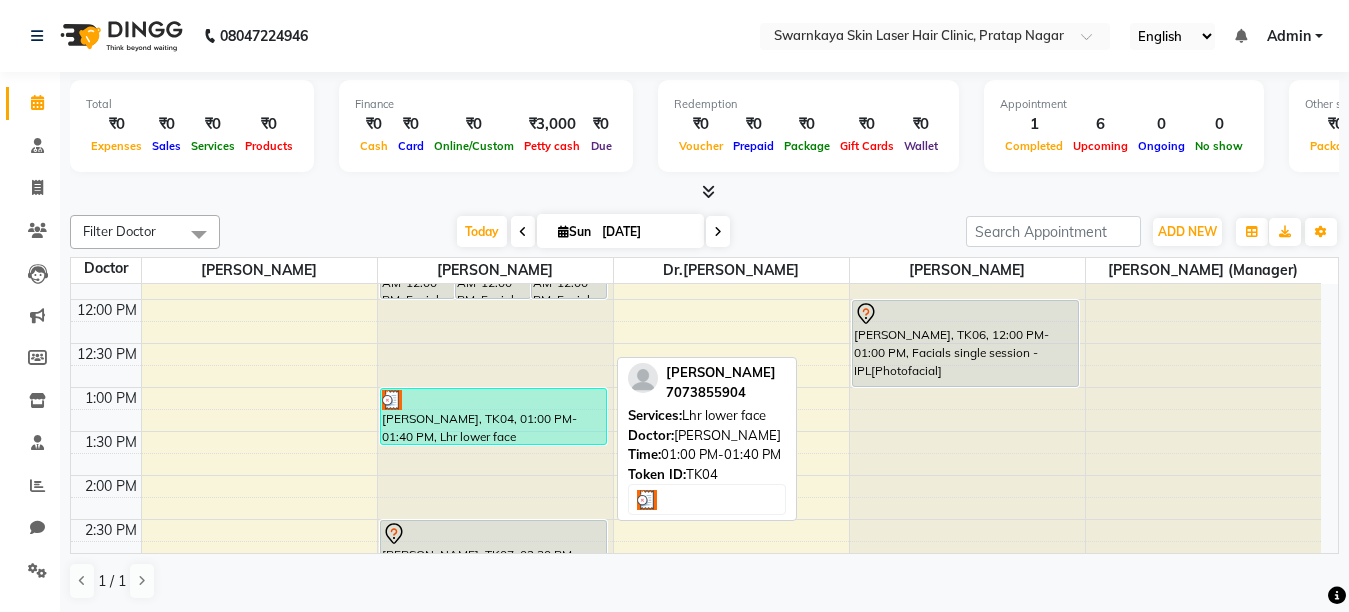click on "[PERSON_NAME], TK04, 01:00 PM-01:40 PM, Lhr lower face" at bounding box center (493, 416) 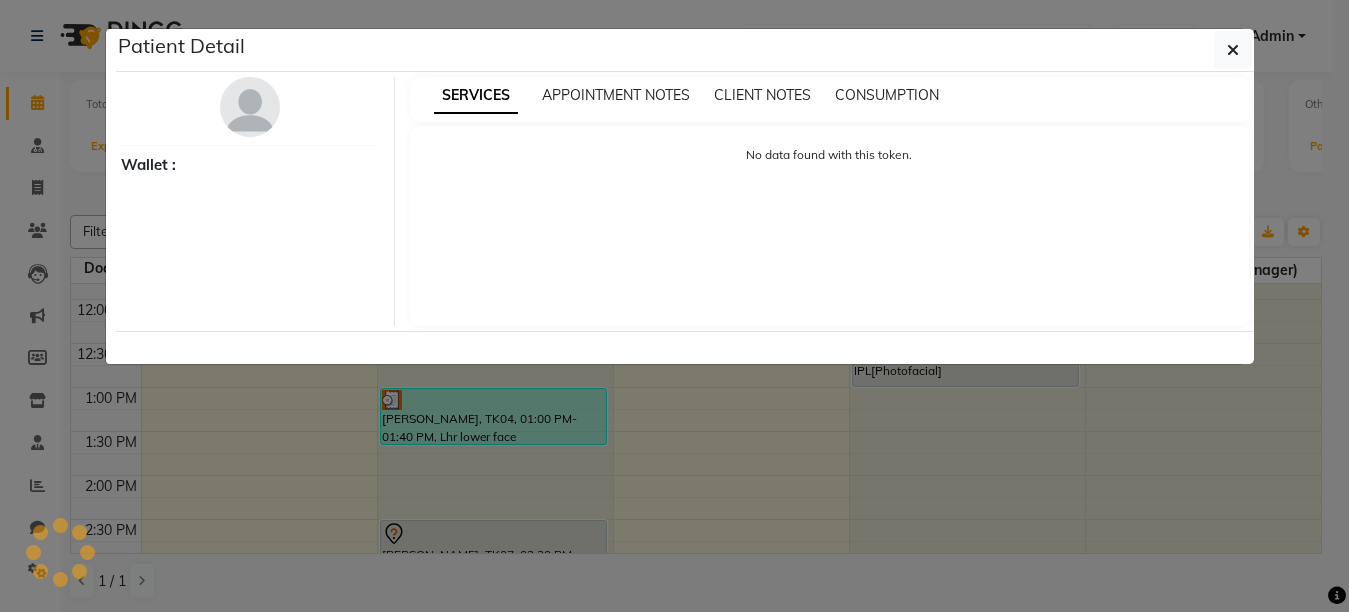 select on "3" 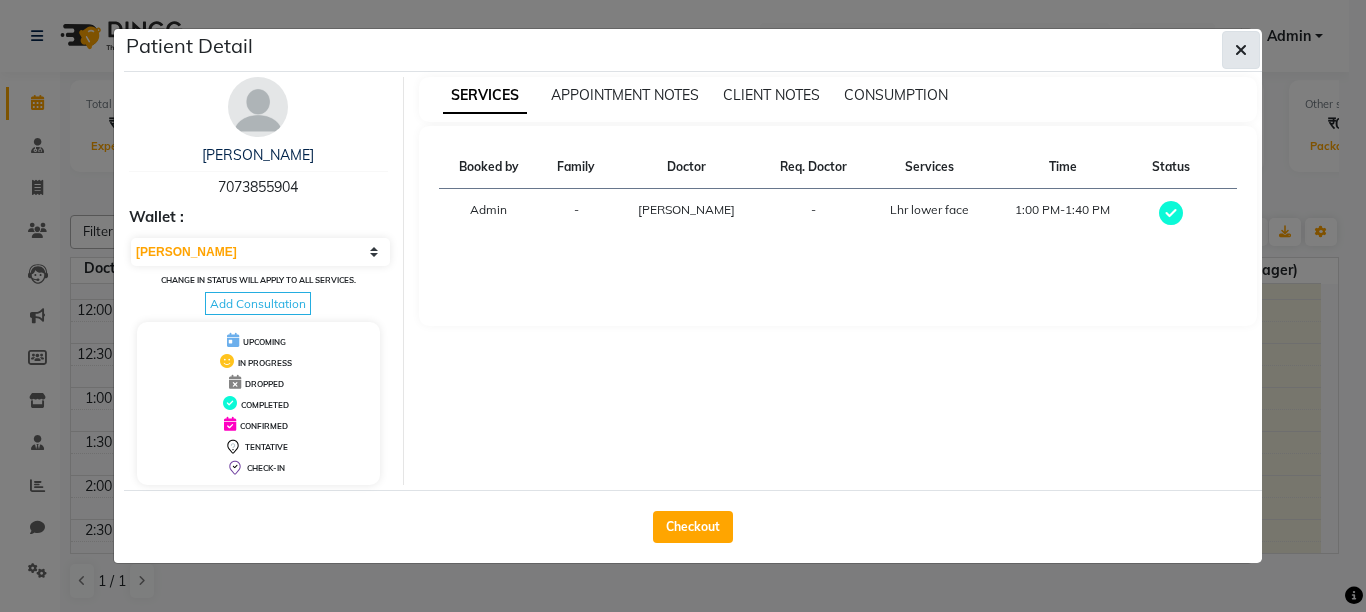 click 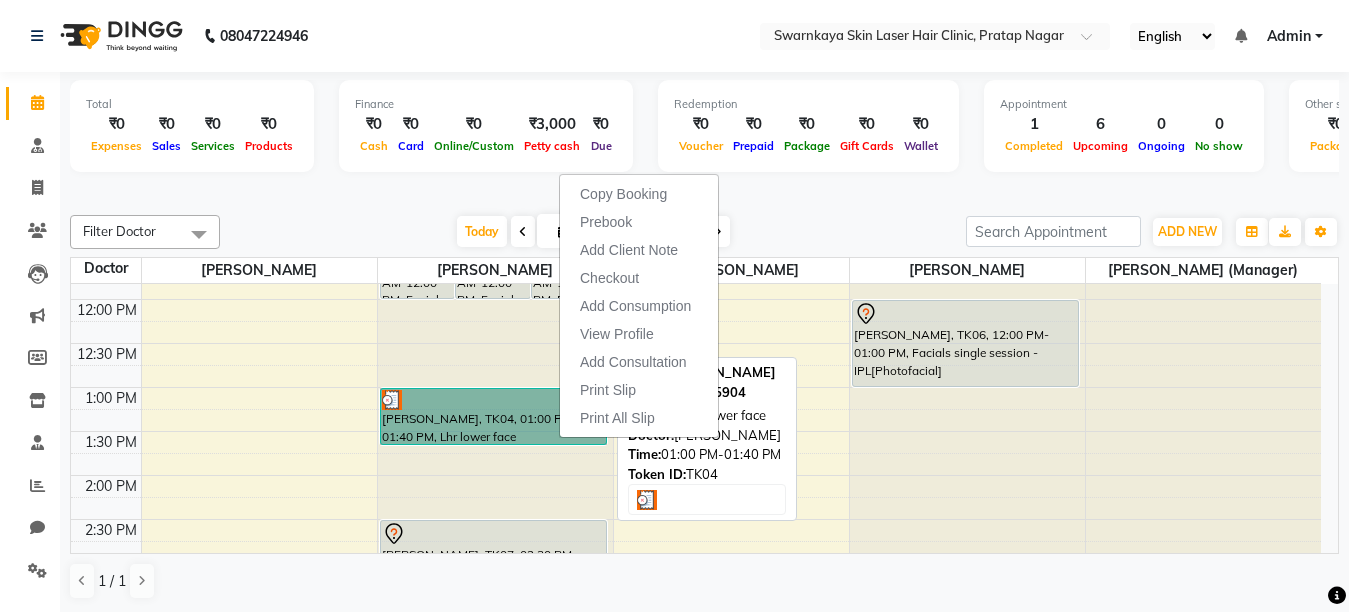 click on "[PERSON_NAME], TK04, 01:00 PM-01:40 PM, Lhr lower face" at bounding box center (493, 416) 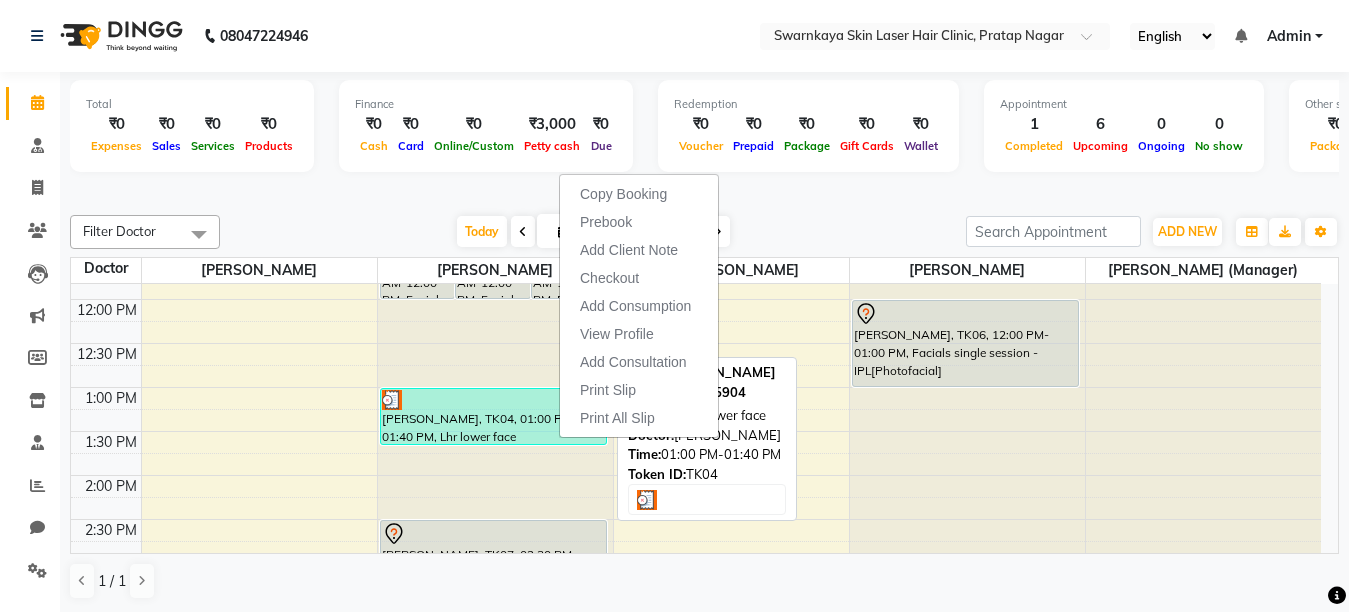 select on "3" 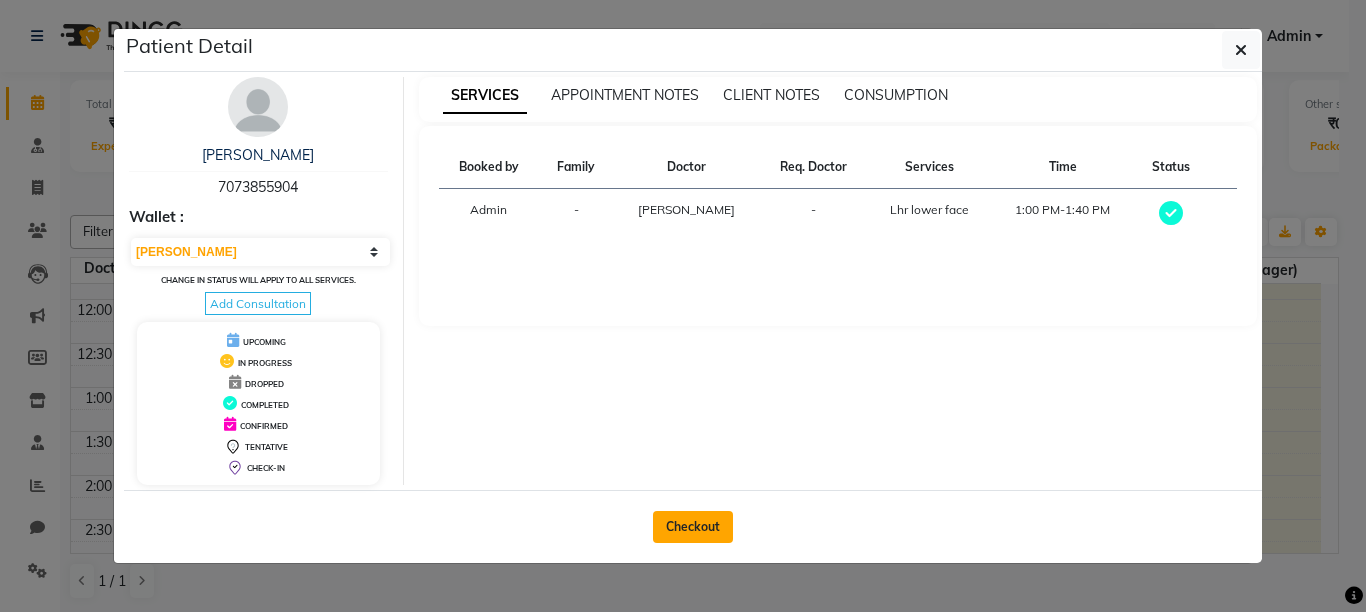 click on "Checkout" 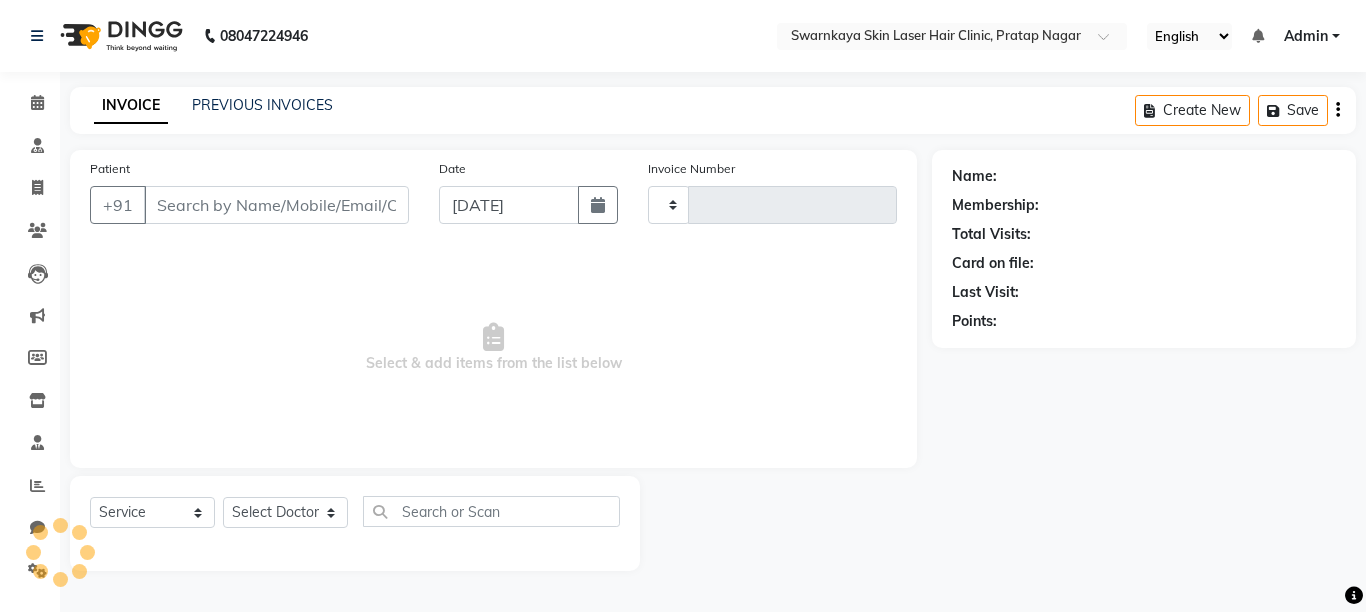 type on "0021" 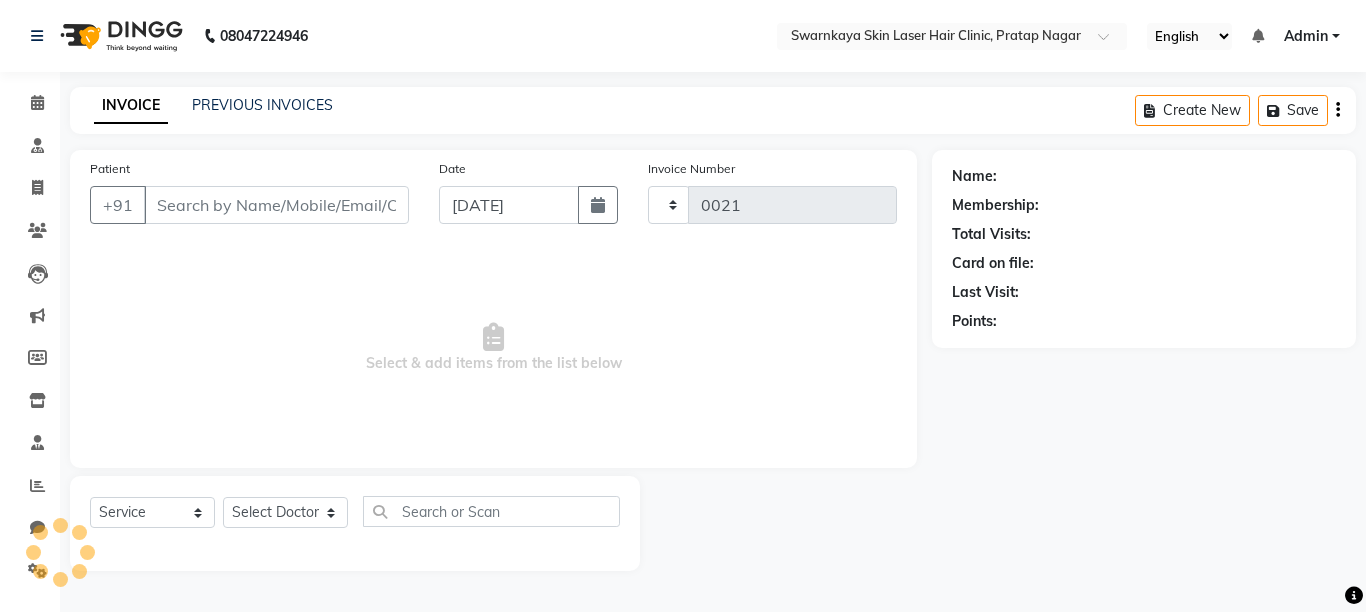 select on "8513" 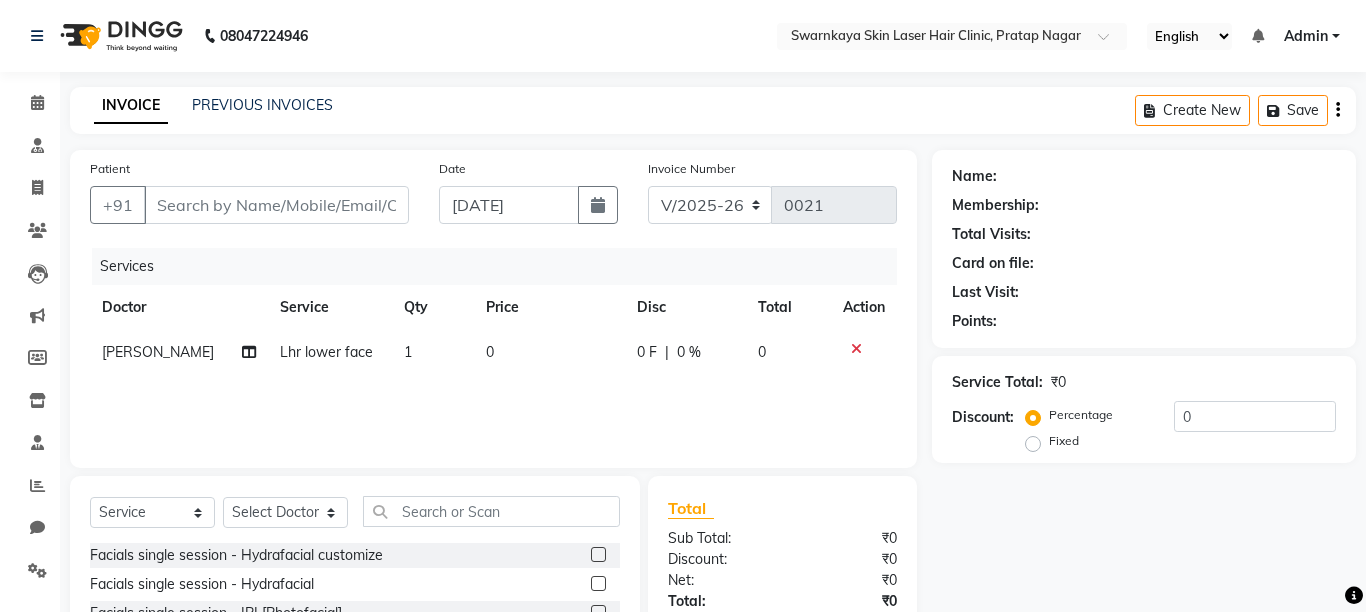 type on "7073855904" 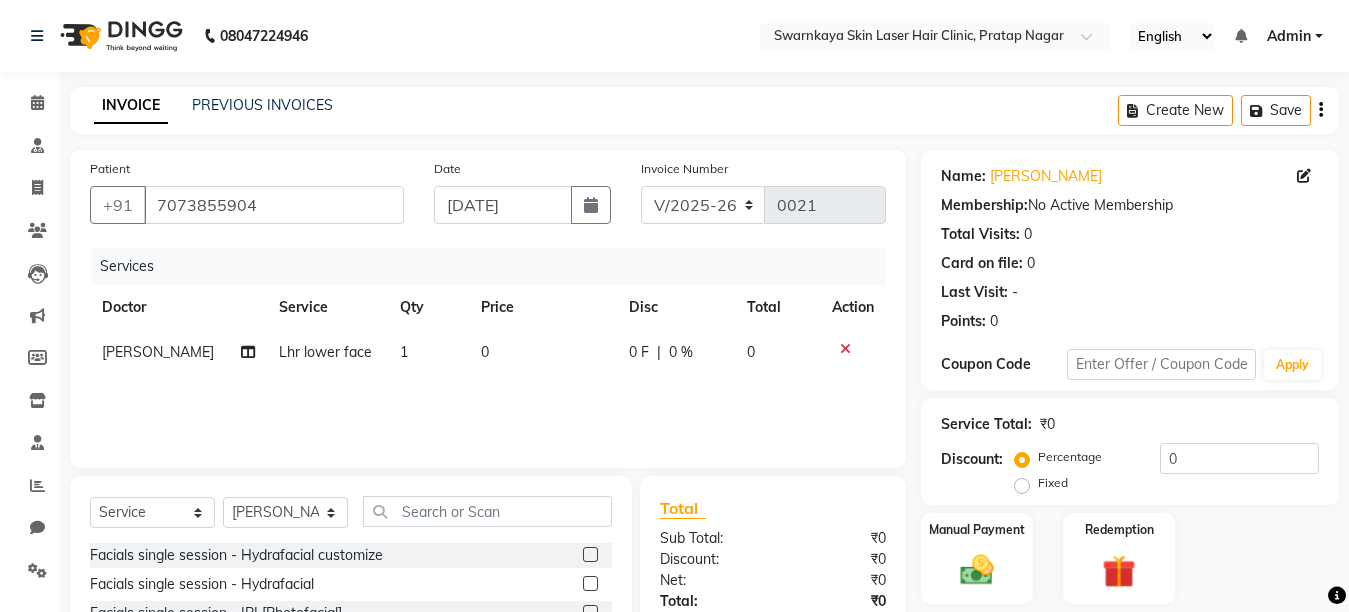 click on "0" 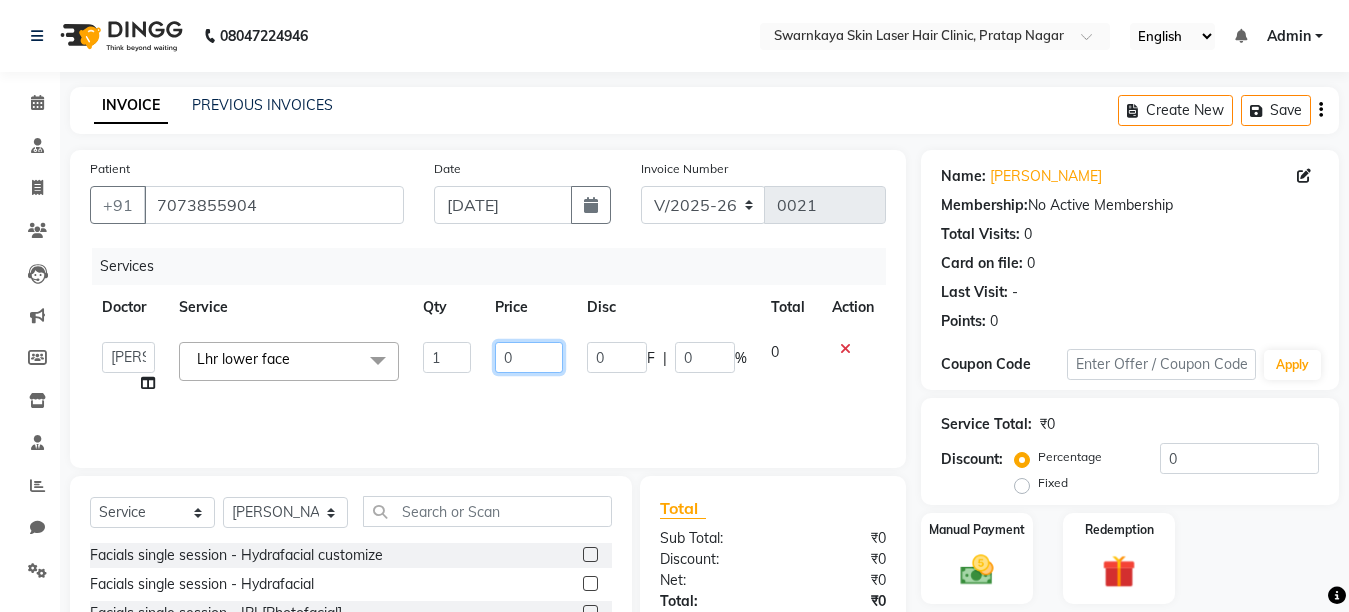 click on "0" 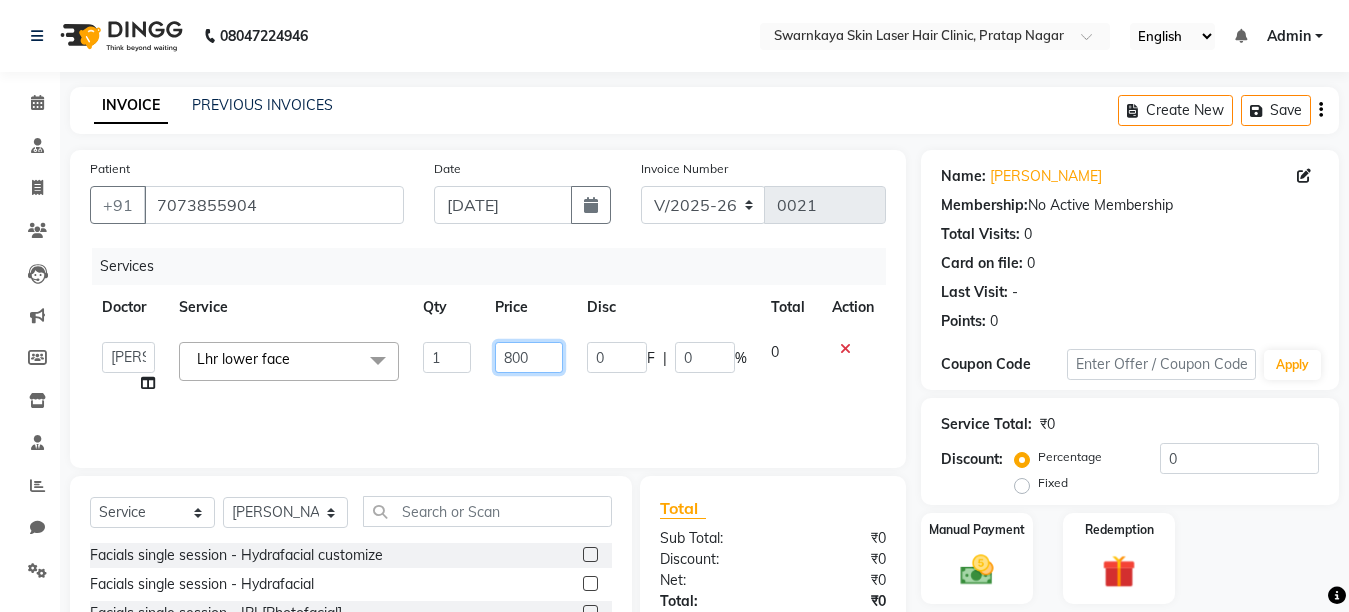 type on "8000" 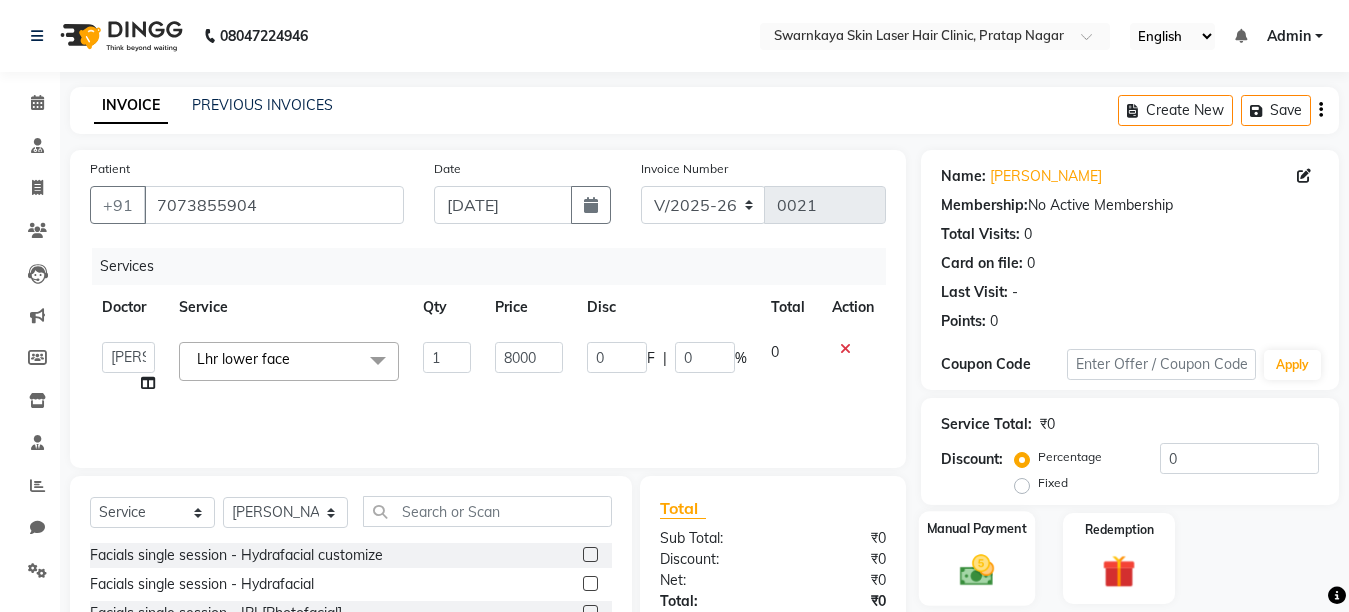 click 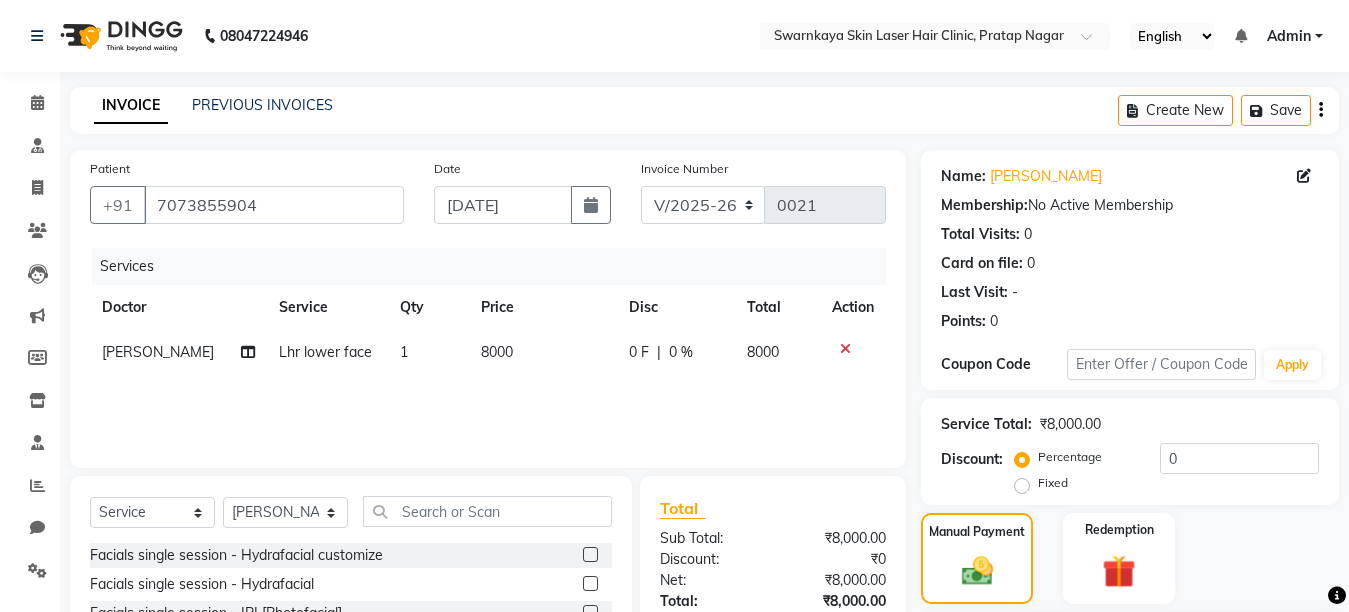 scroll, scrollTop: 191, scrollLeft: 0, axis: vertical 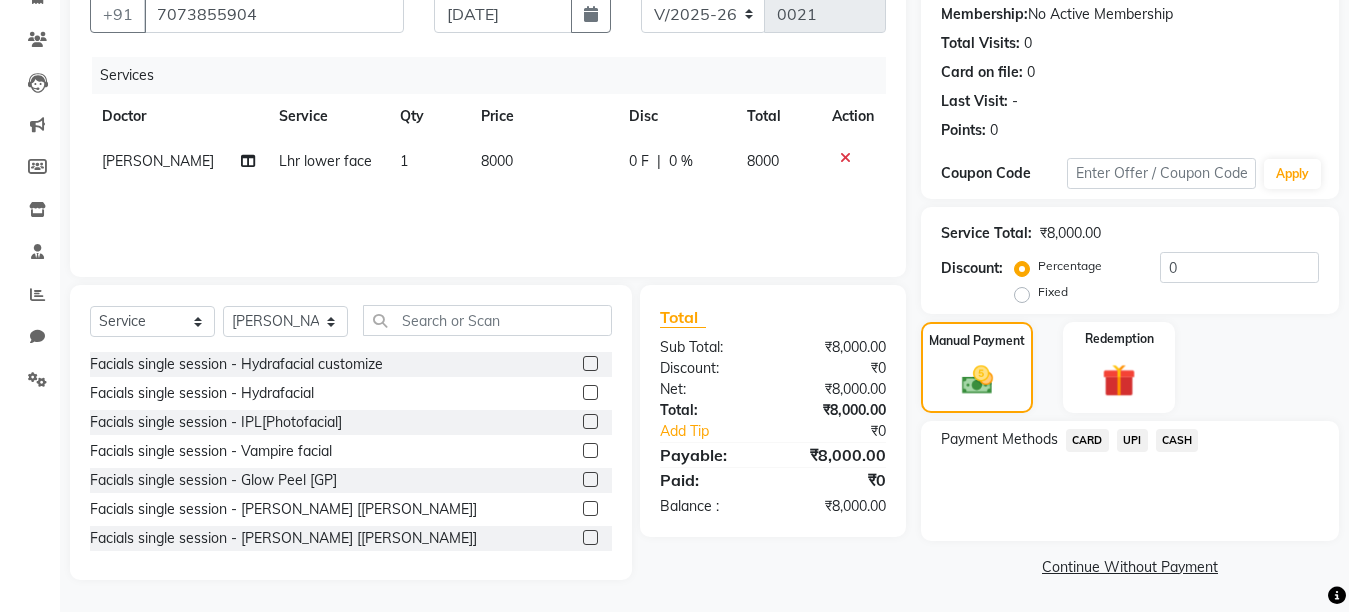 click on "CASH" 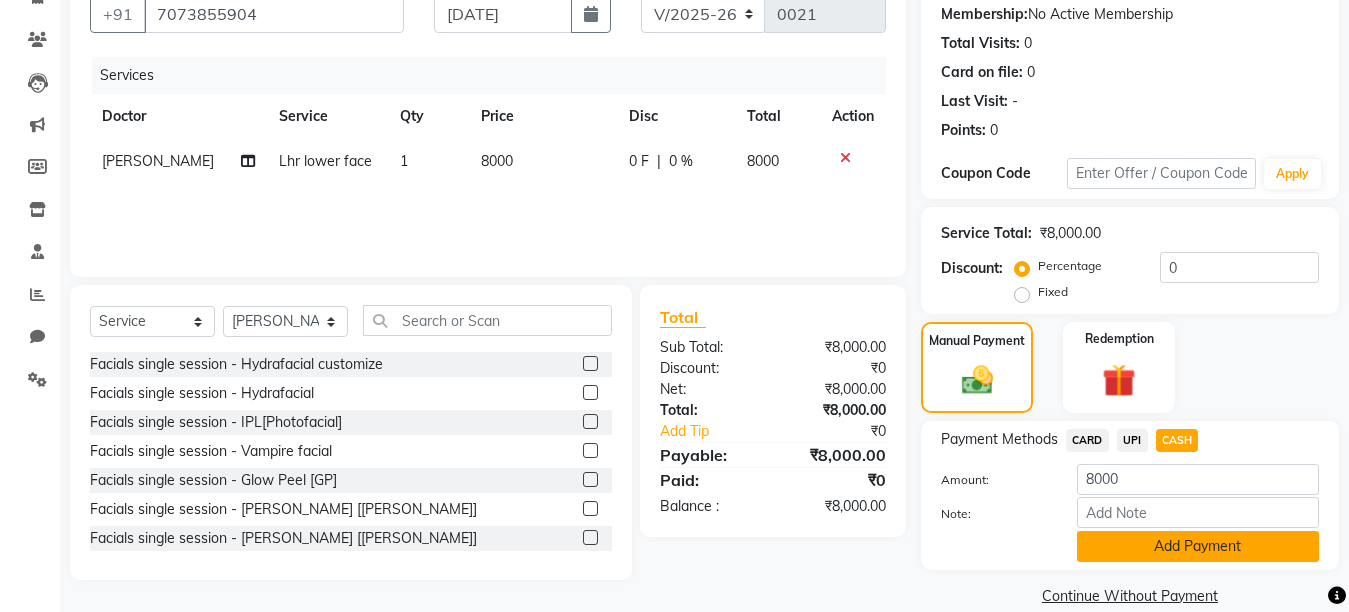 click on "Add Payment" 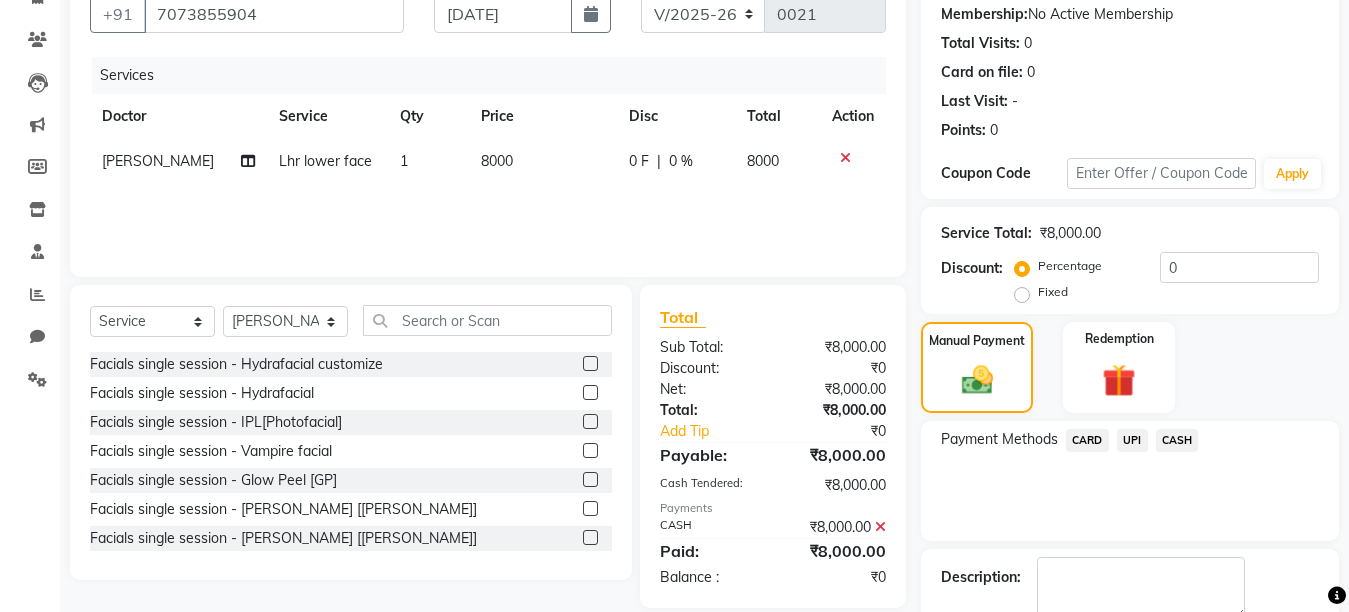 scroll, scrollTop: 231, scrollLeft: 0, axis: vertical 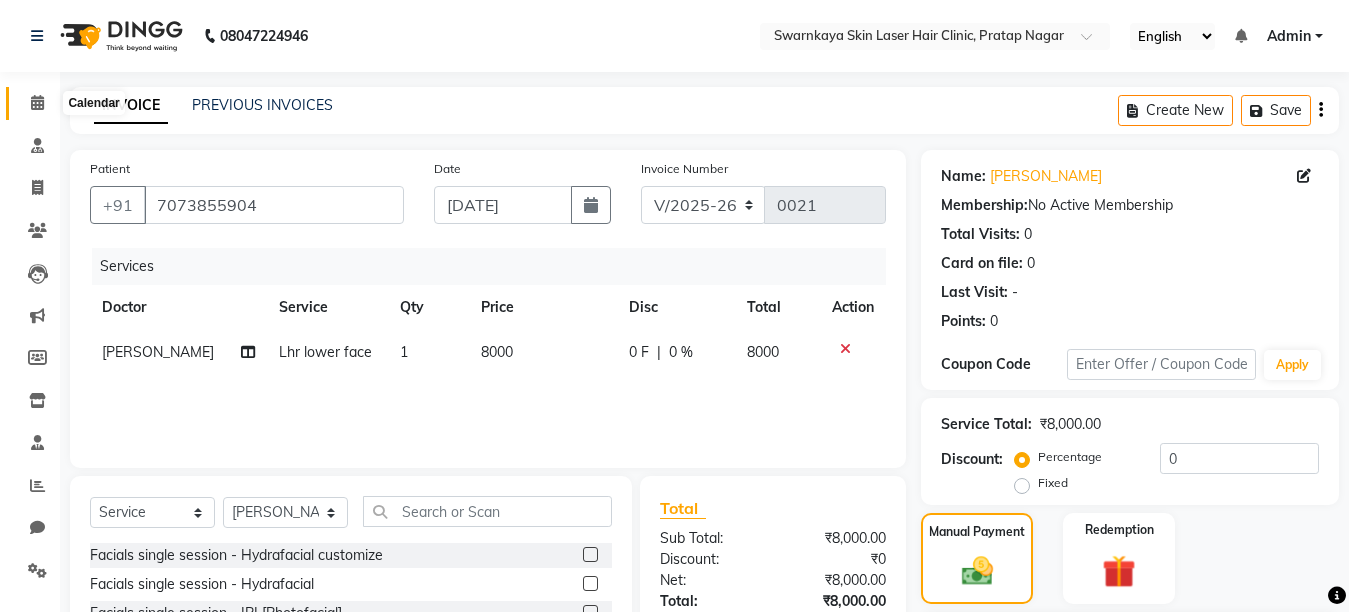 click 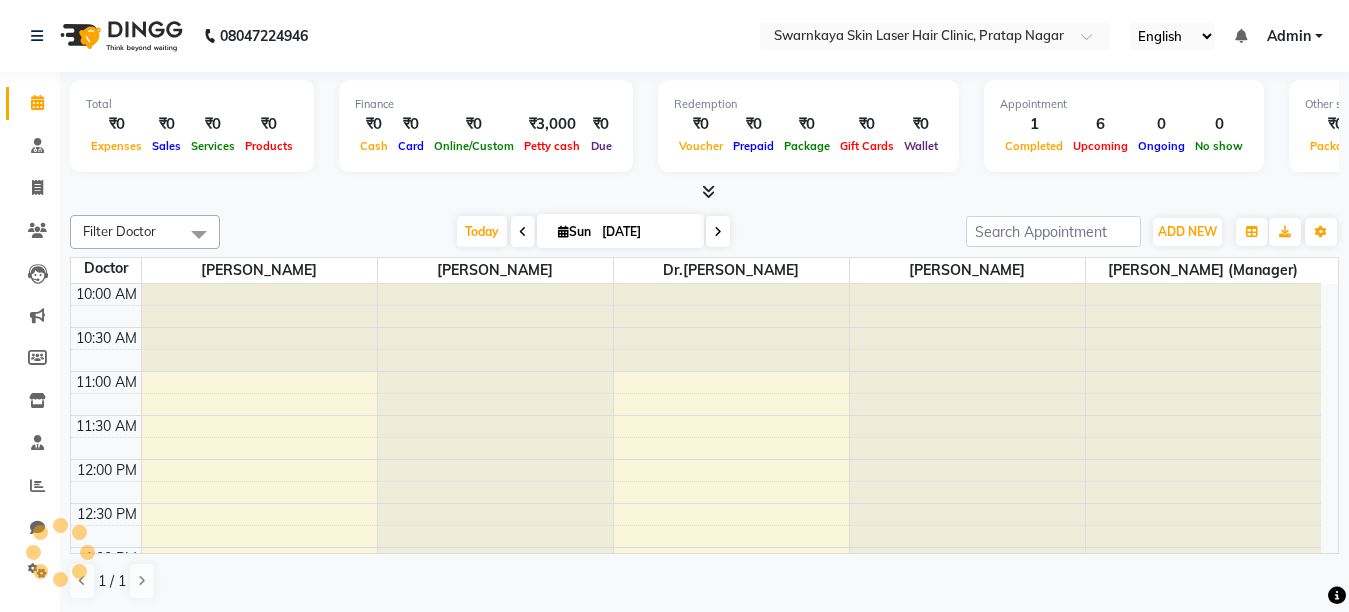 scroll, scrollTop: 0, scrollLeft: 0, axis: both 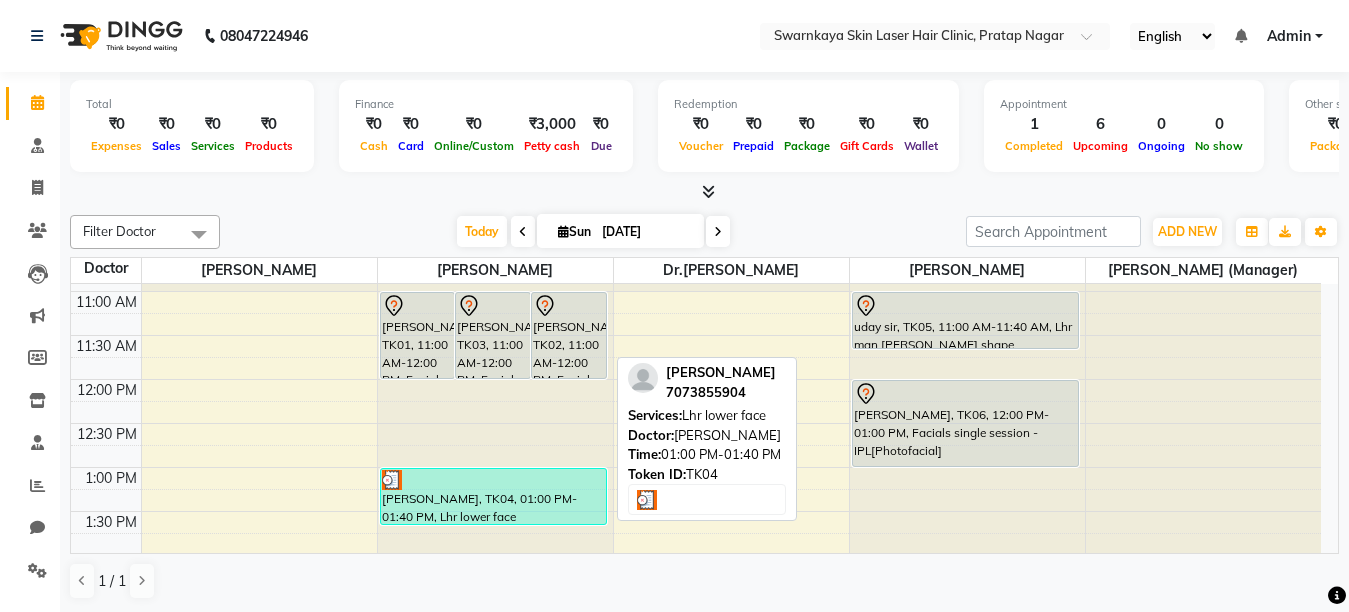 click on "[PERSON_NAME], TK04, 01:00 PM-01:40 PM, Lhr lower face" at bounding box center (493, 496) 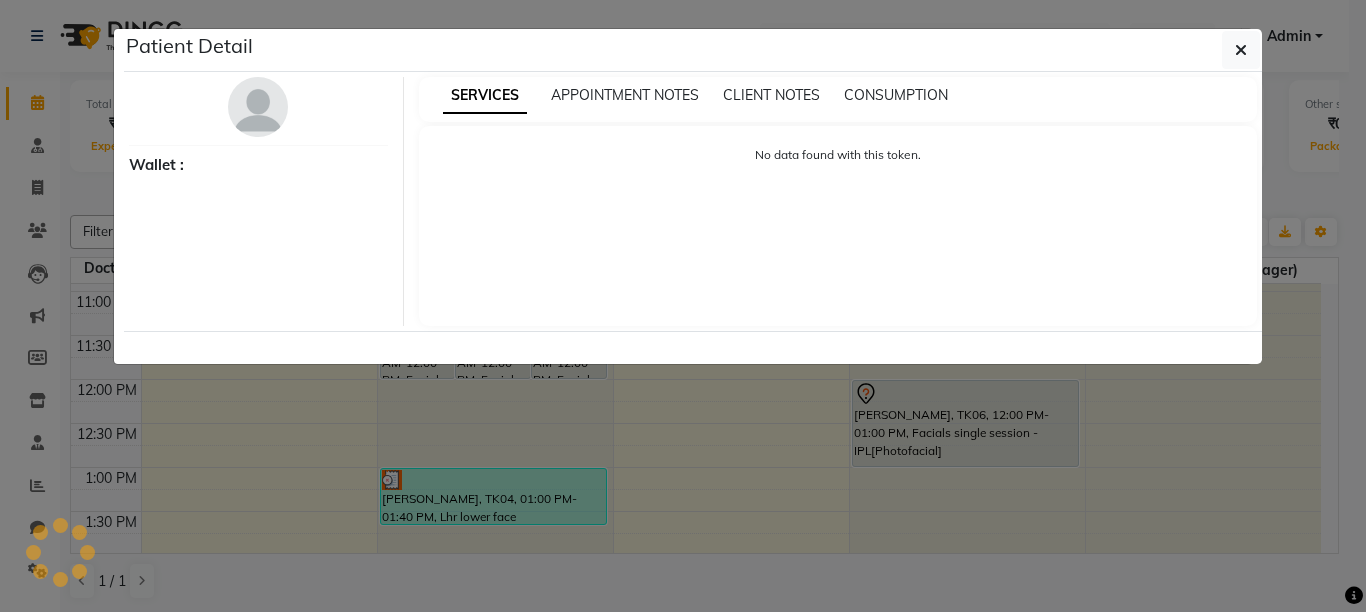 select on "3" 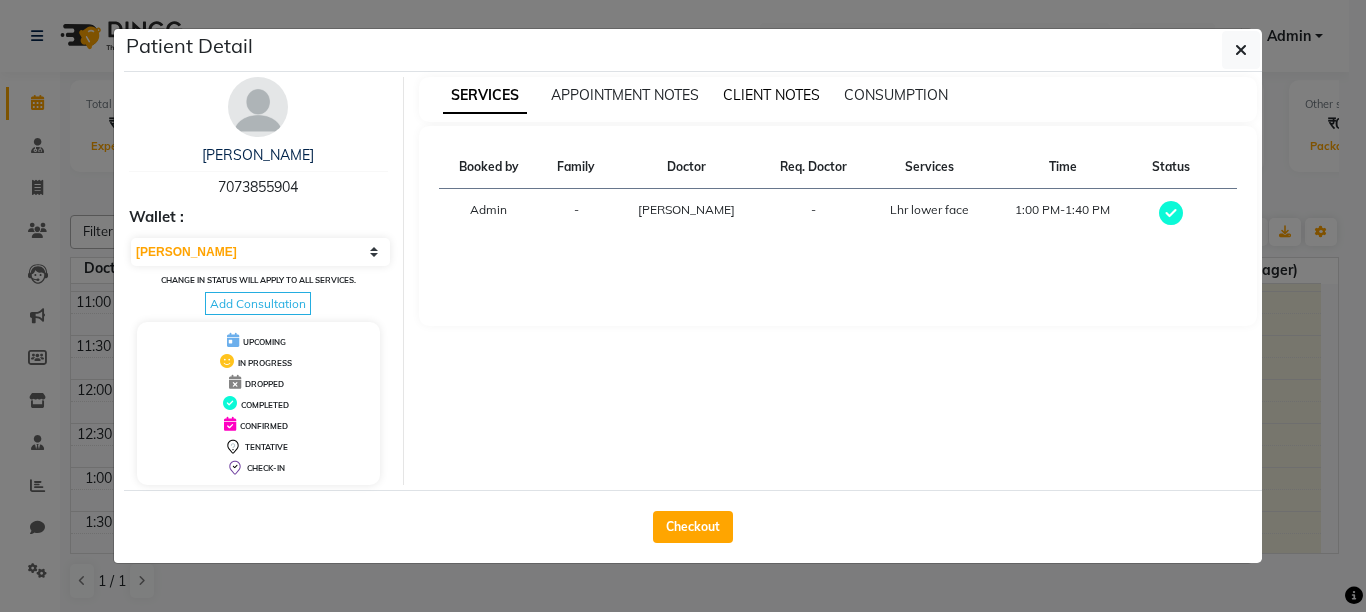 click on "CLIENT NOTES" at bounding box center [771, 95] 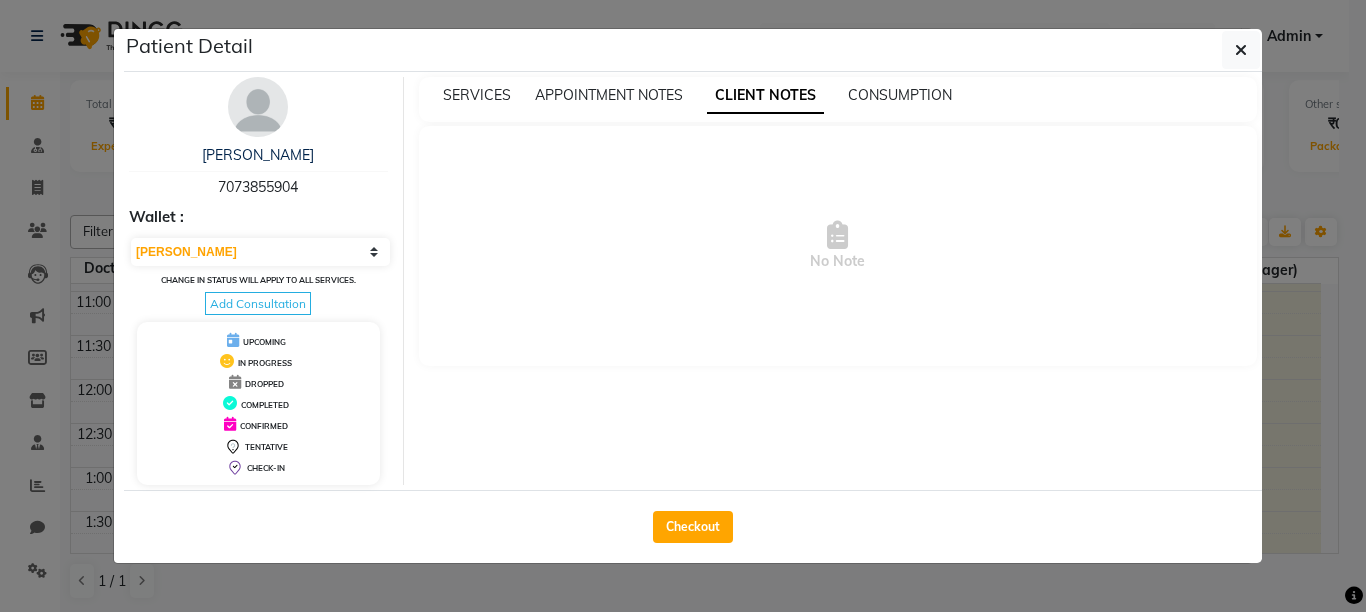 click on "No Note" at bounding box center [838, 246] 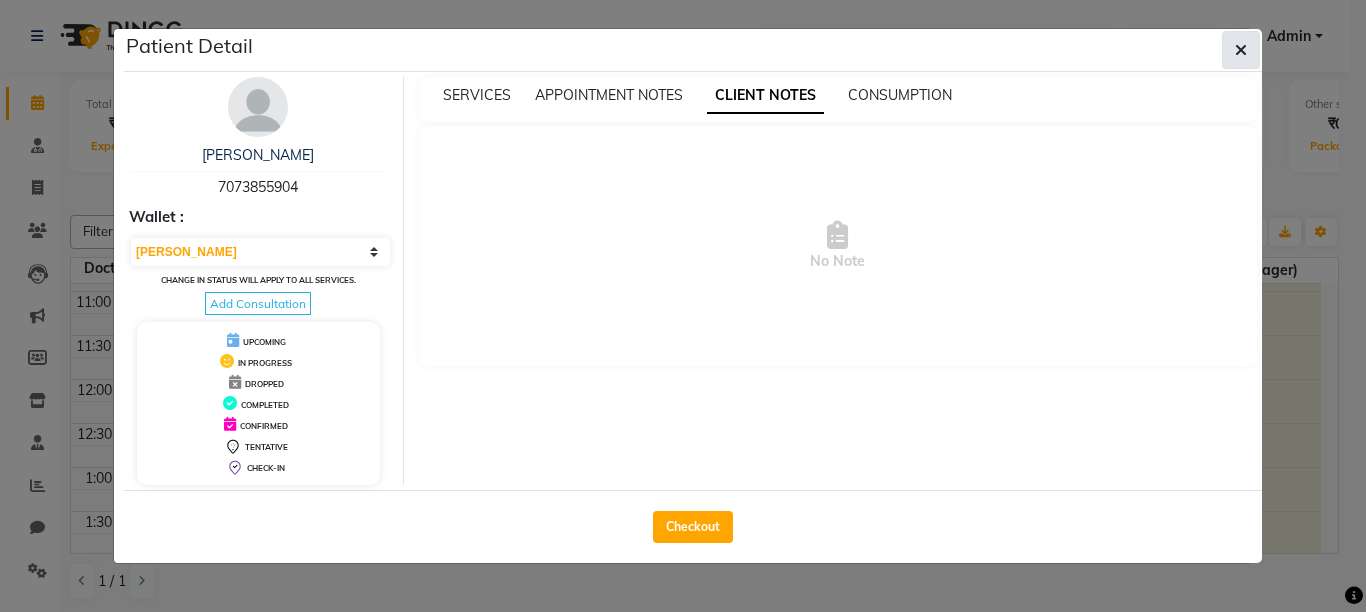 click 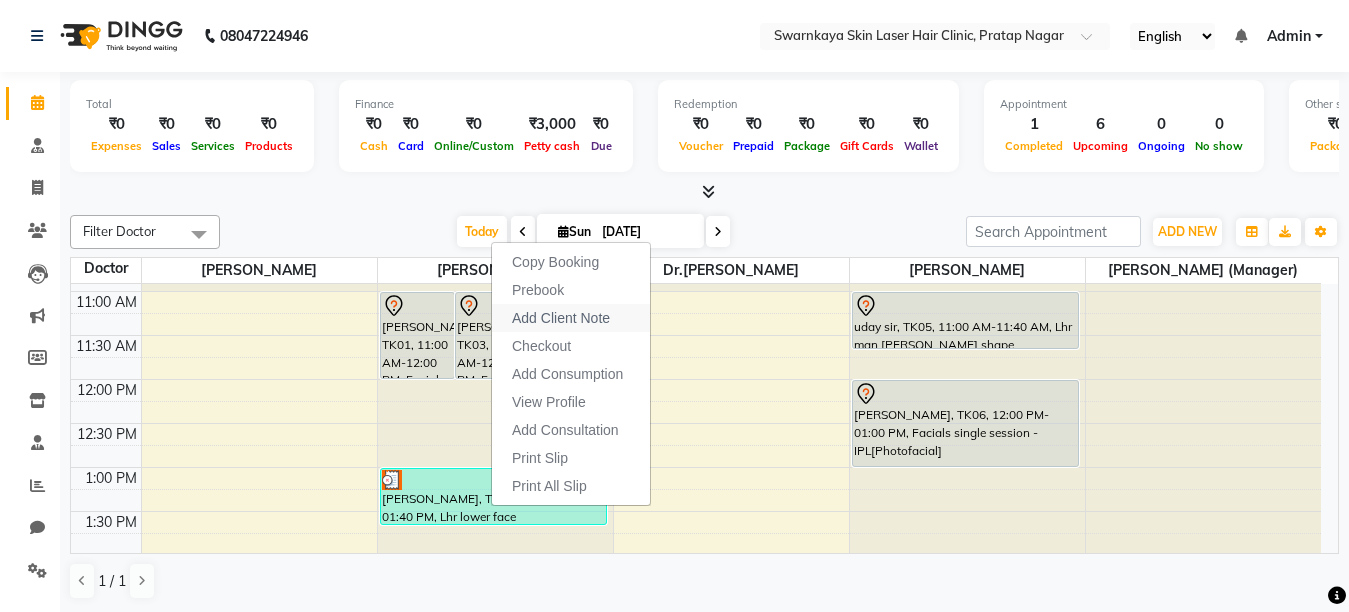 click on "Add Client Note" at bounding box center [561, 318] 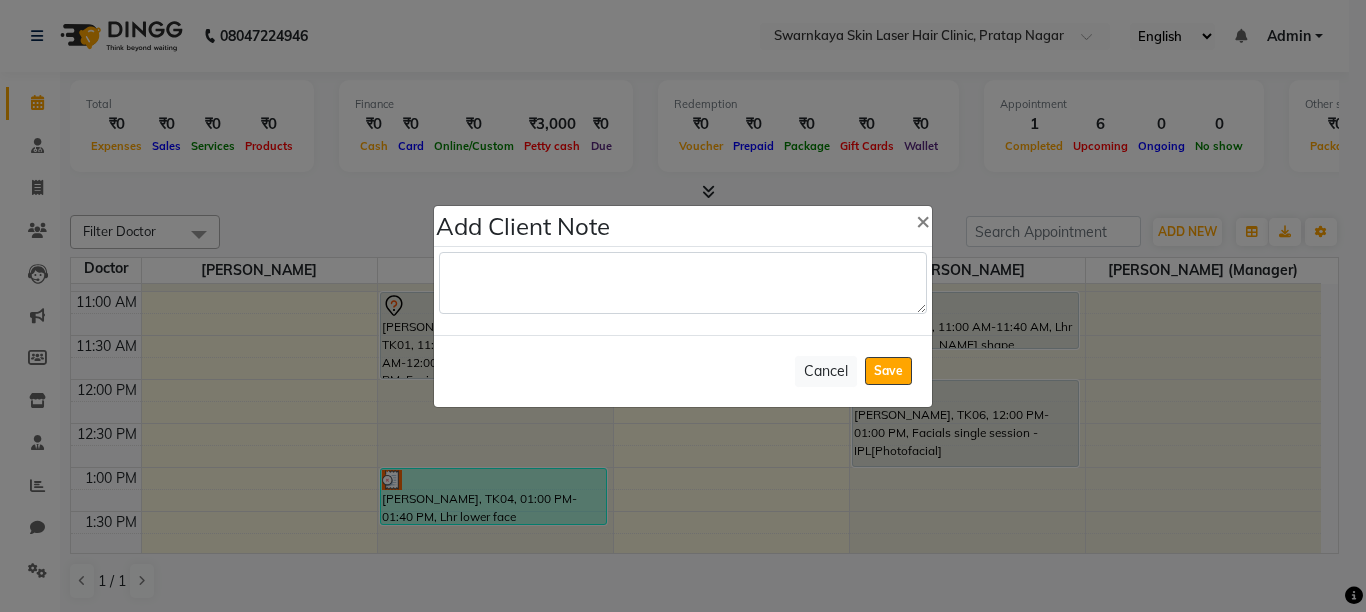 click 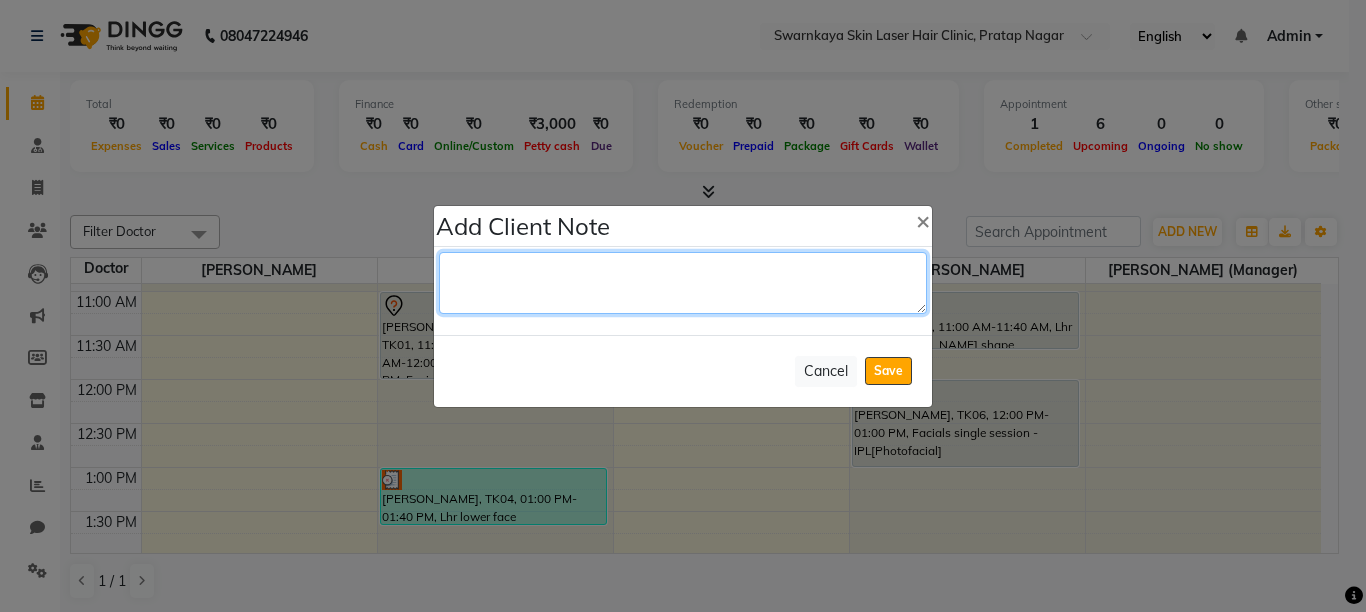 click 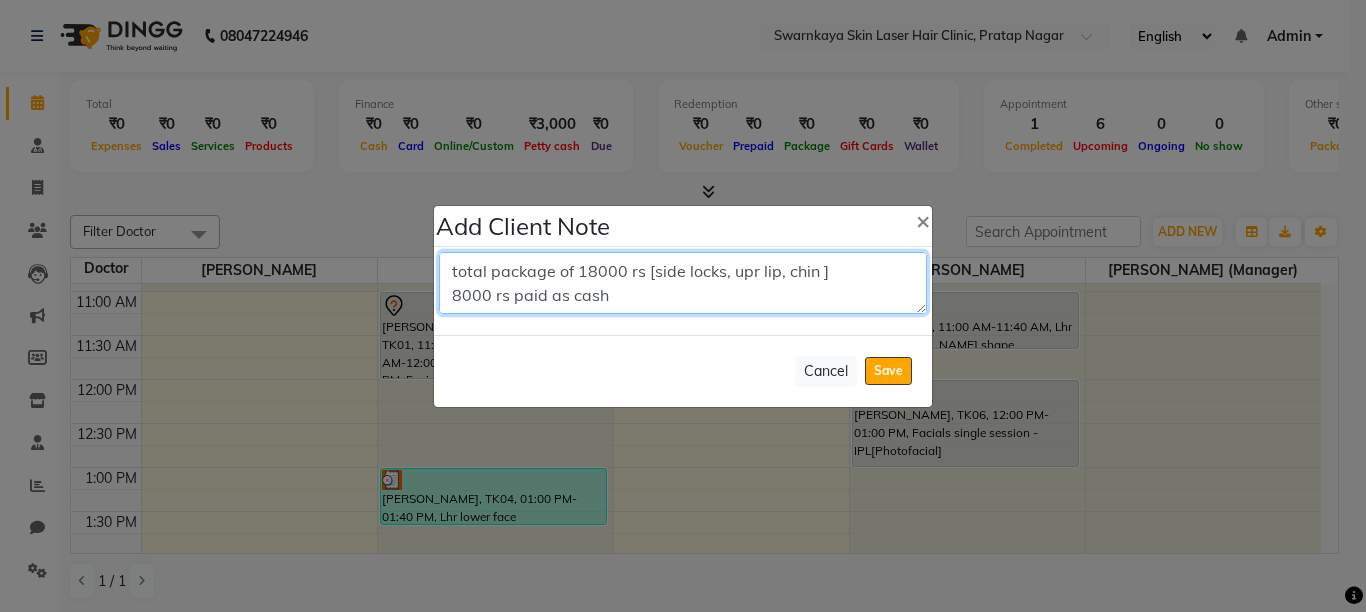 scroll, scrollTop: 17, scrollLeft: 0, axis: vertical 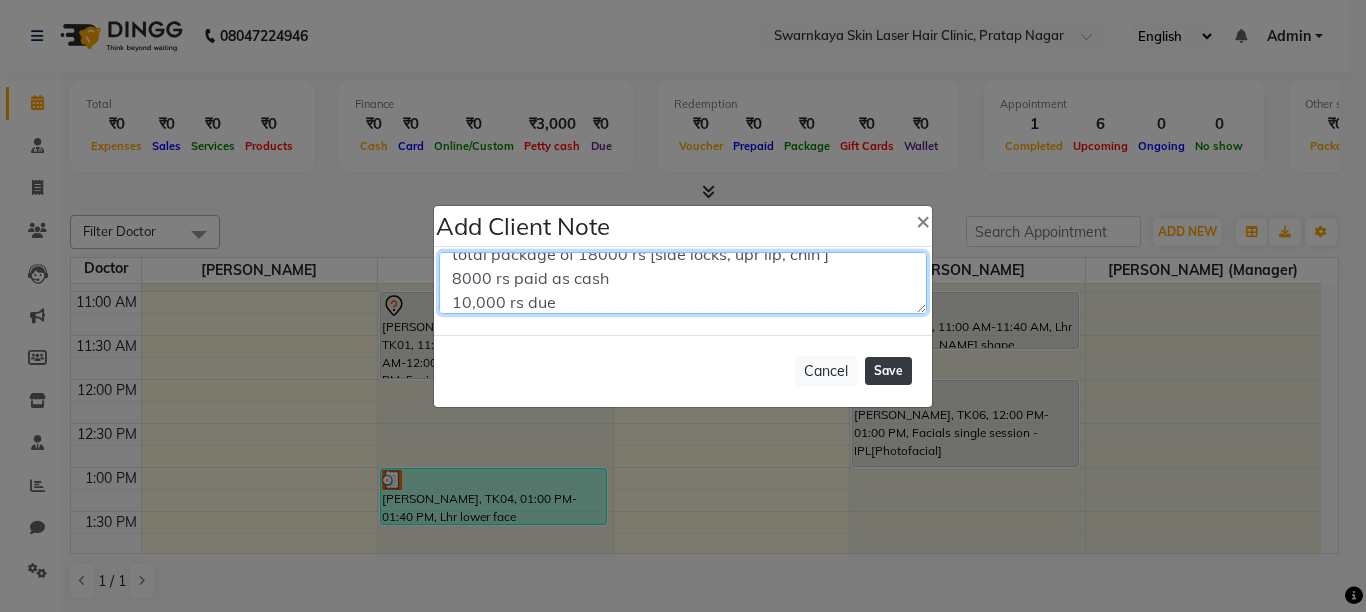 type on "total package of 18000 rs [side locks, upr lip, chin ]                                    8000 rs paid as cash                                                                                                 10,000 rs due" 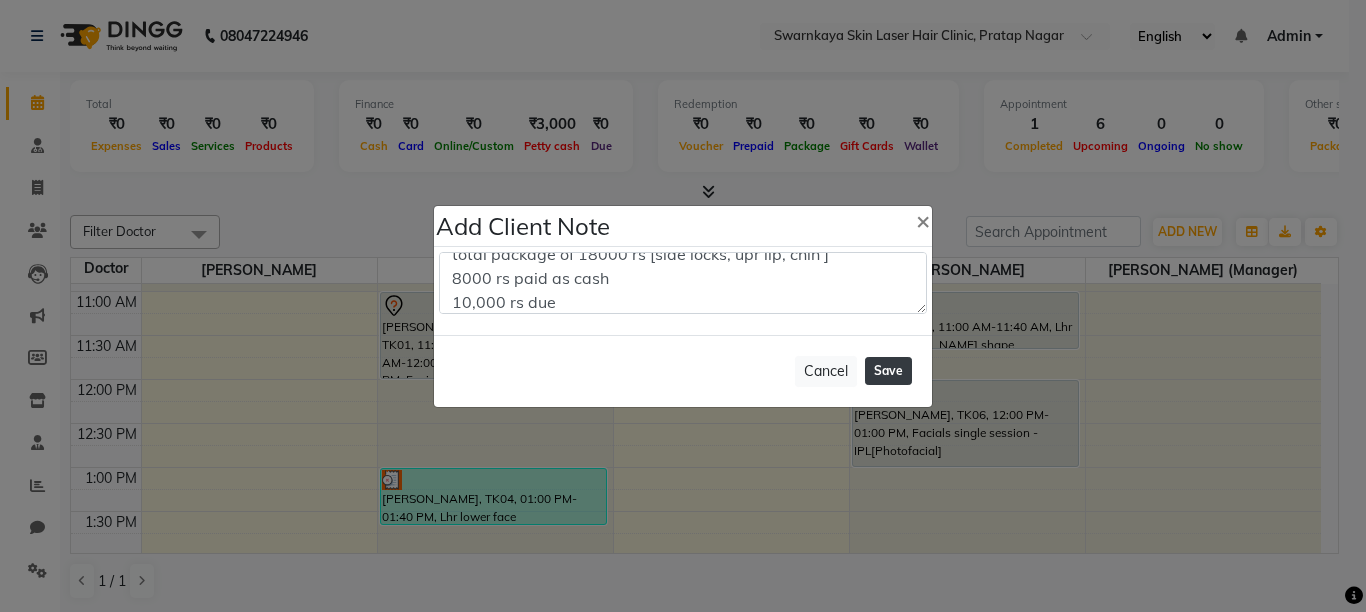 click on "Save" 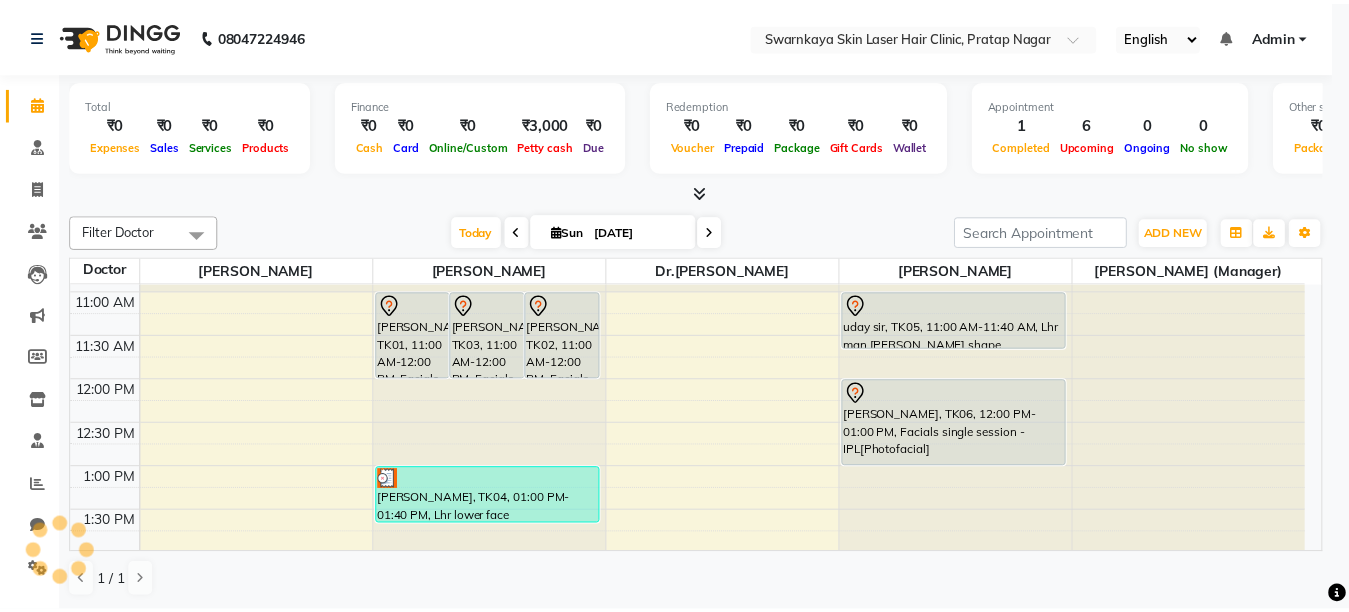 scroll, scrollTop: 0, scrollLeft: 0, axis: both 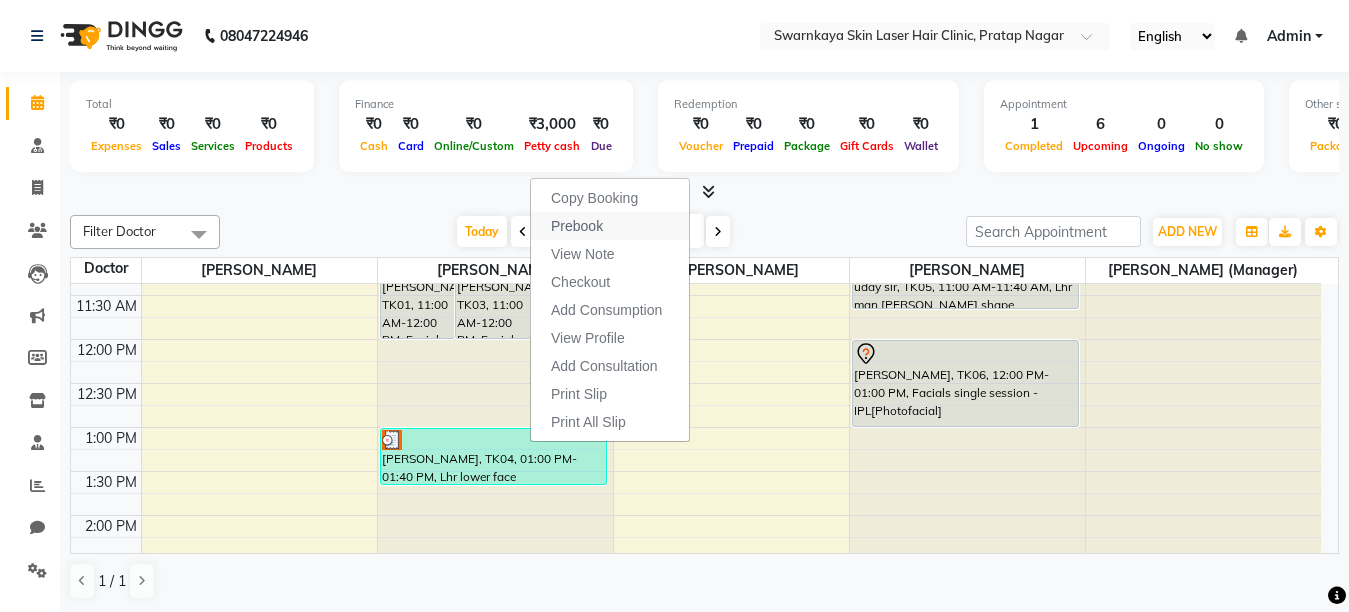 click on "Prebook" at bounding box center [610, 226] 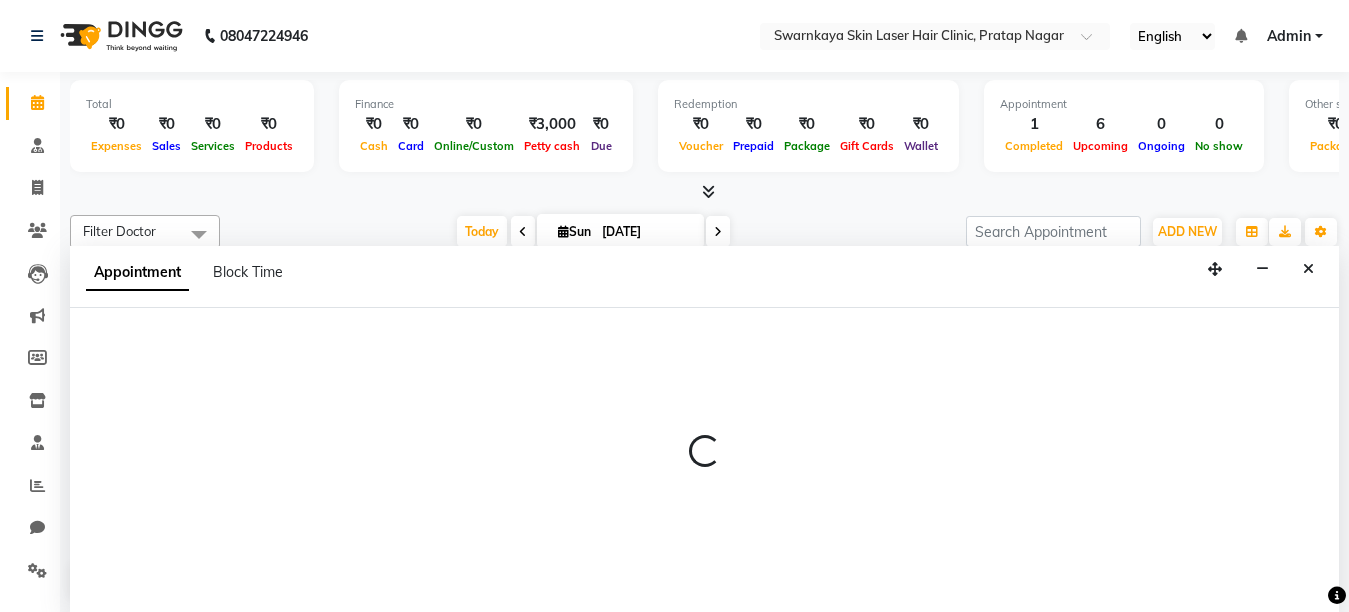 select on "83968" 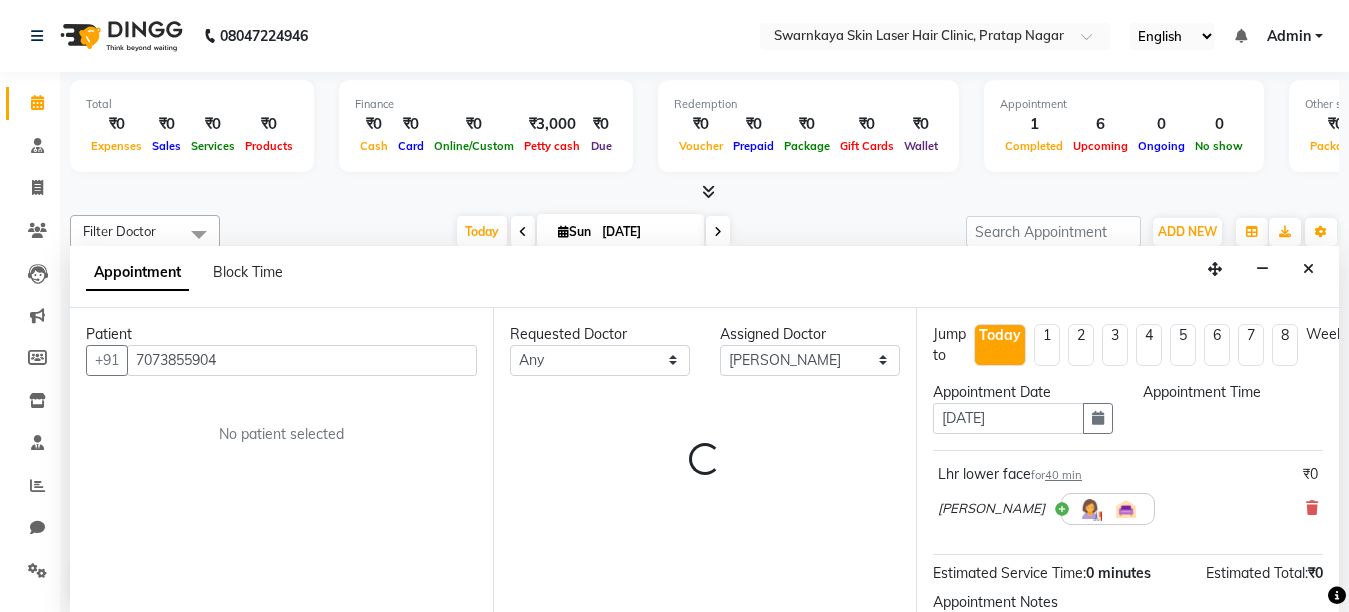 select on "660" 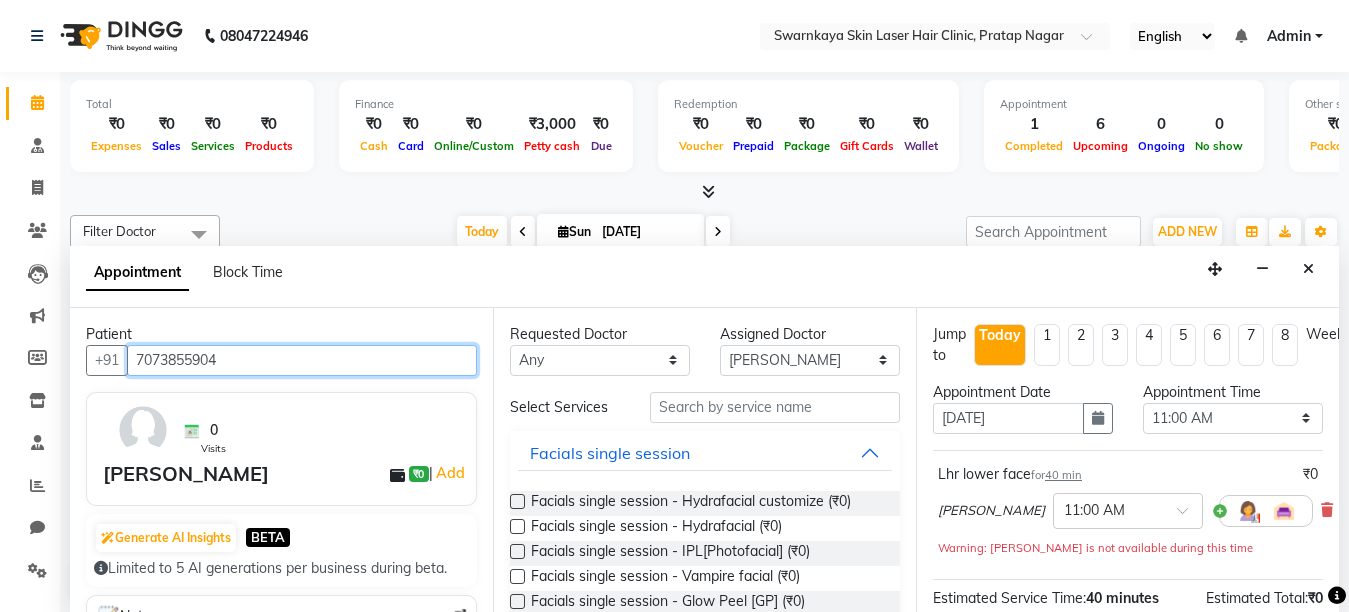 scroll, scrollTop: 1, scrollLeft: 0, axis: vertical 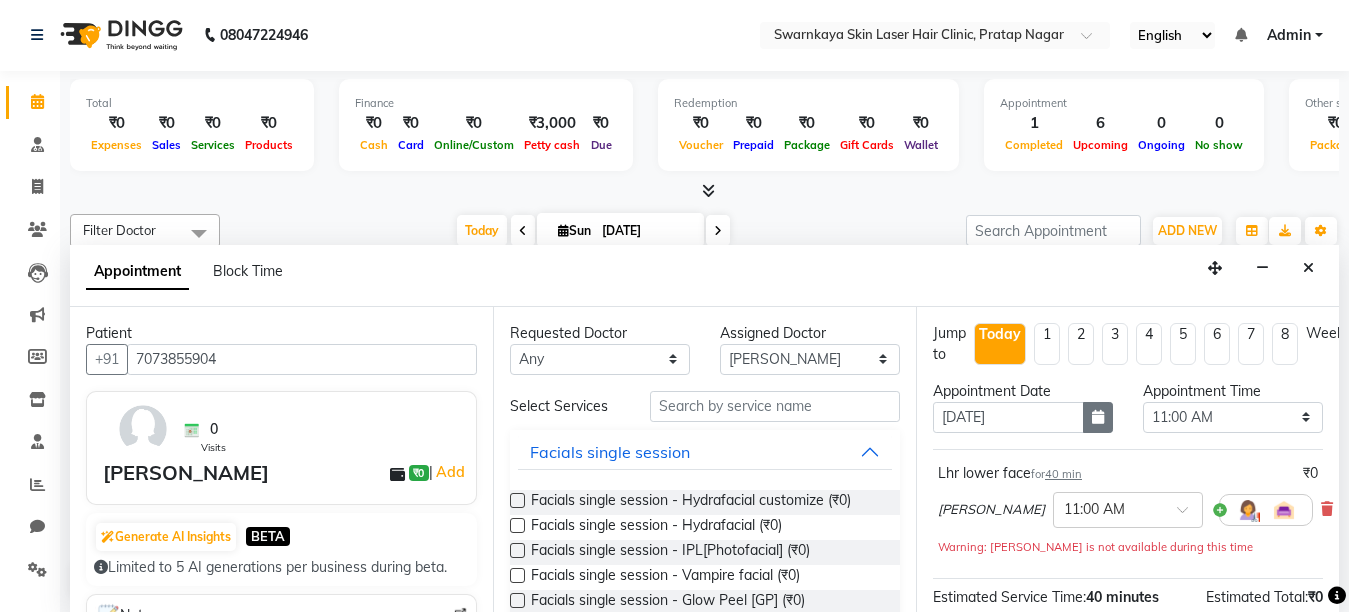 click at bounding box center (1098, 417) 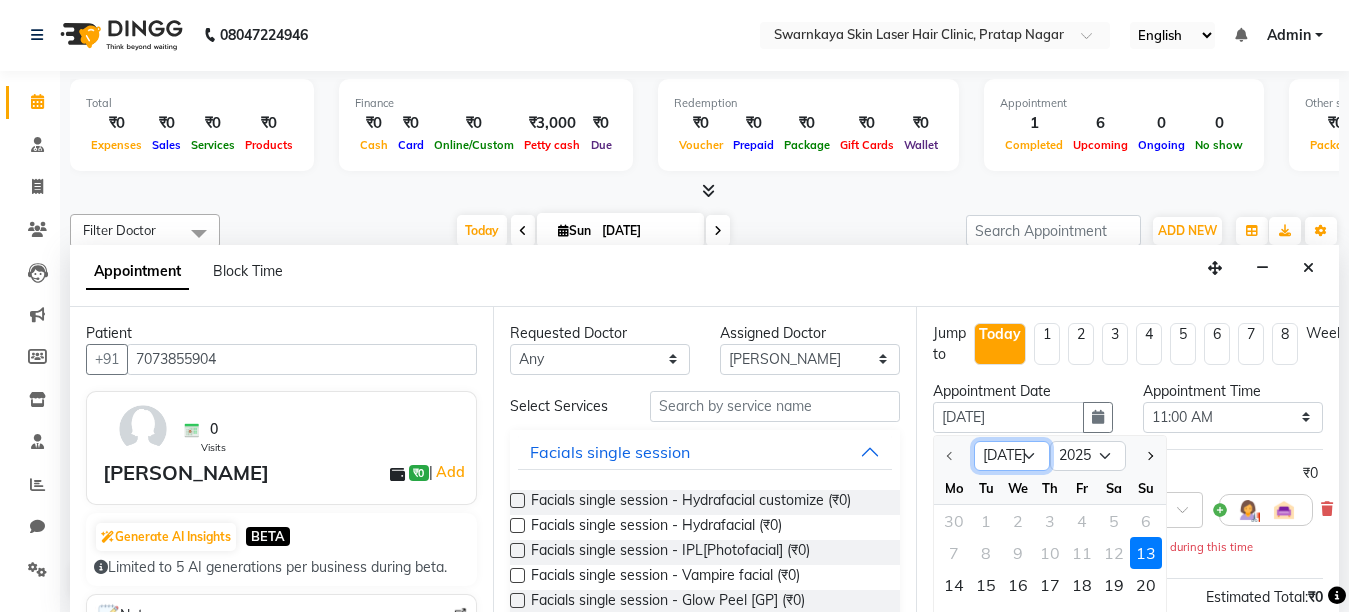 click on "[DATE] Aug Sep Oct Nov Dec" at bounding box center (1012, 456) 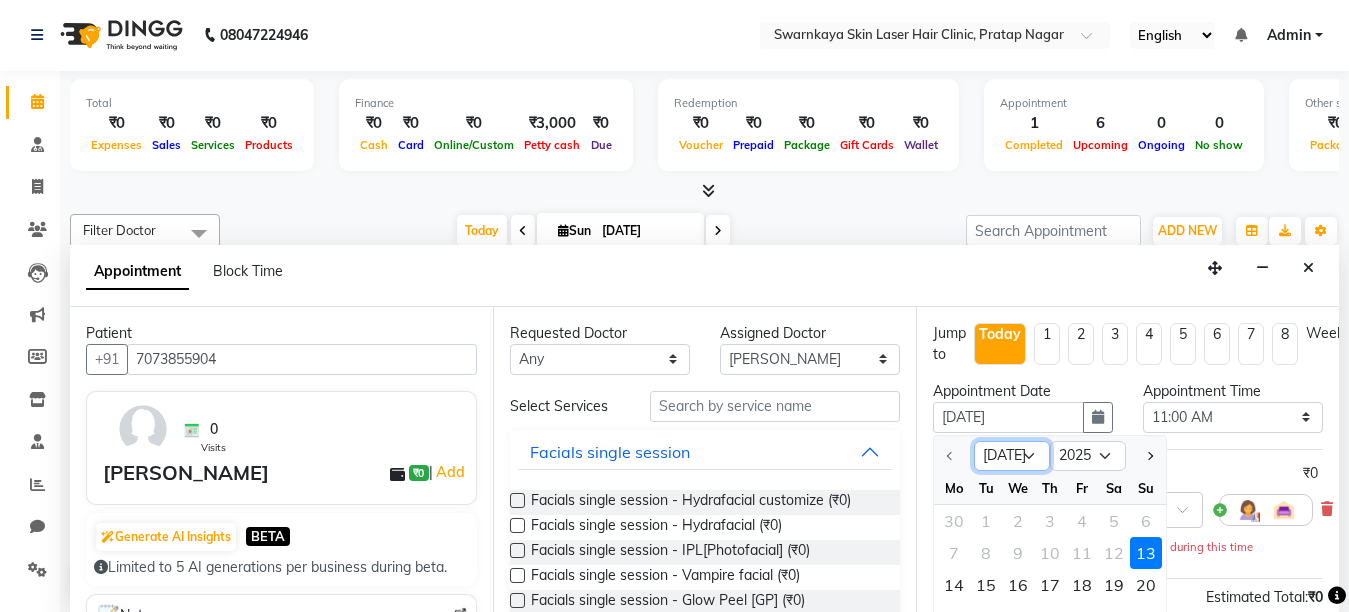 select on "8" 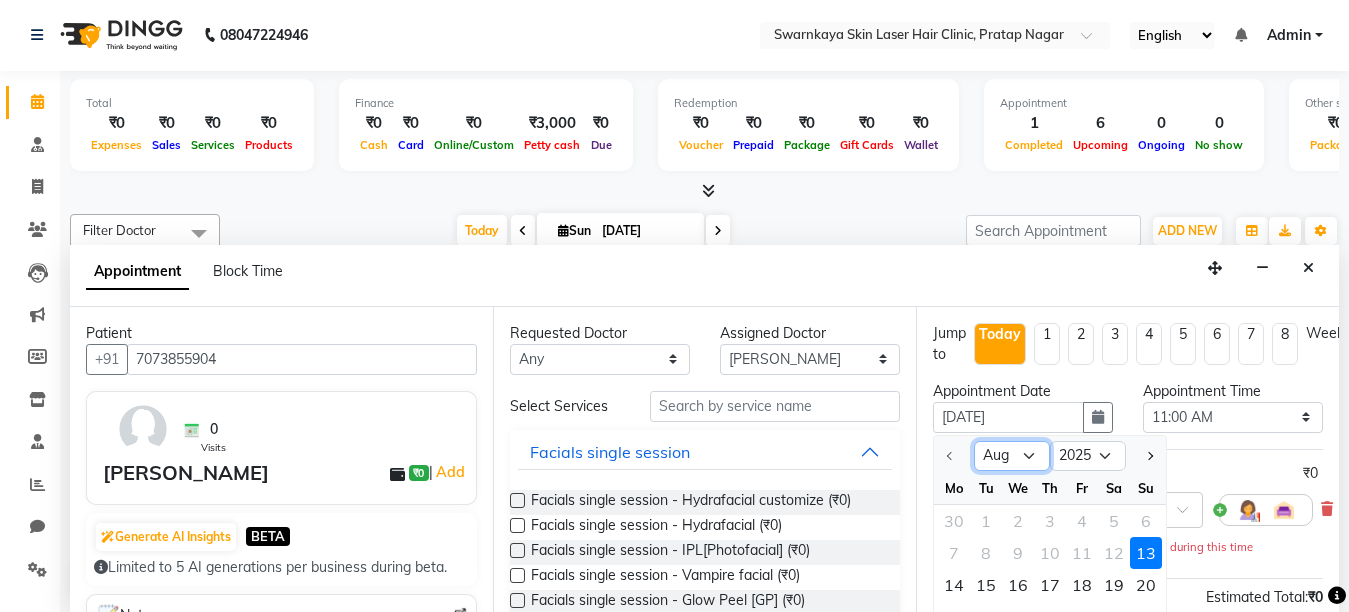 click on "[DATE] Aug Sep Oct Nov Dec" at bounding box center (1012, 456) 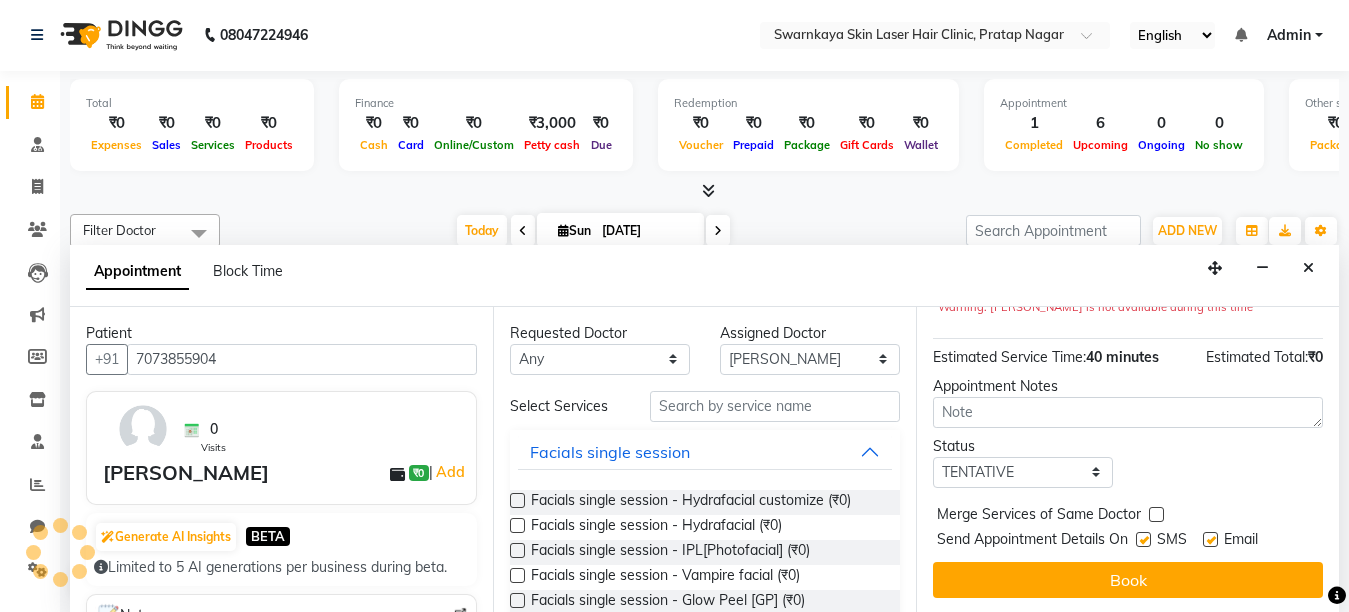scroll, scrollTop: 262, scrollLeft: 0, axis: vertical 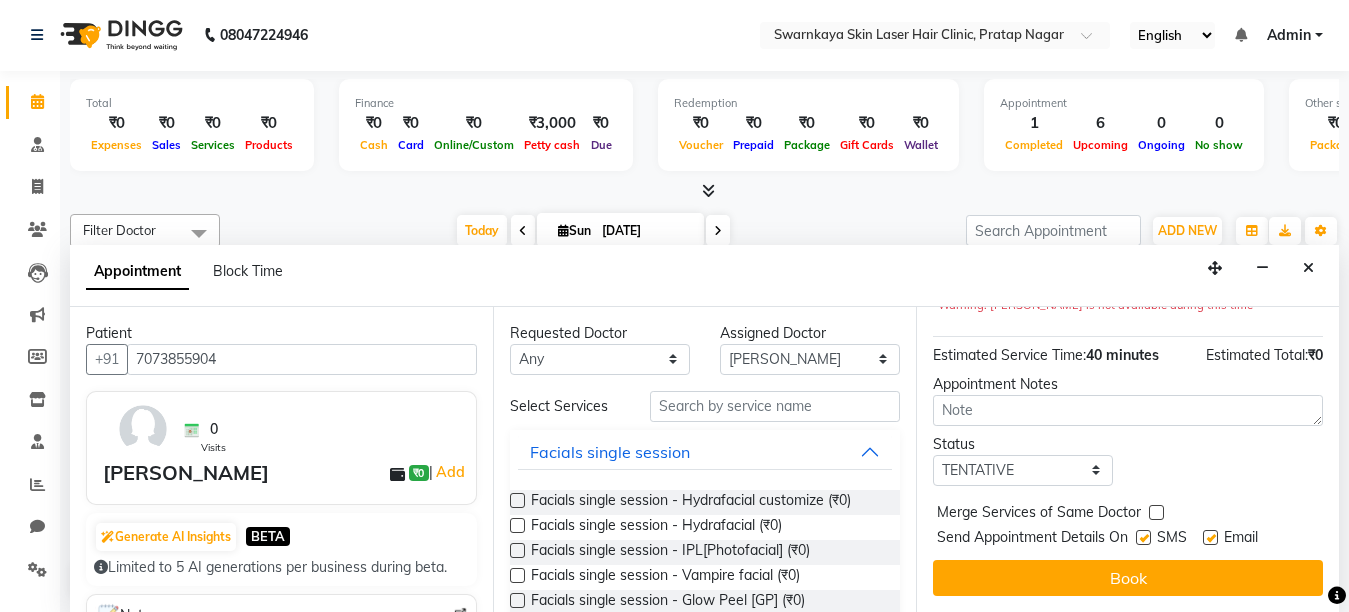 click at bounding box center [1210, 537] 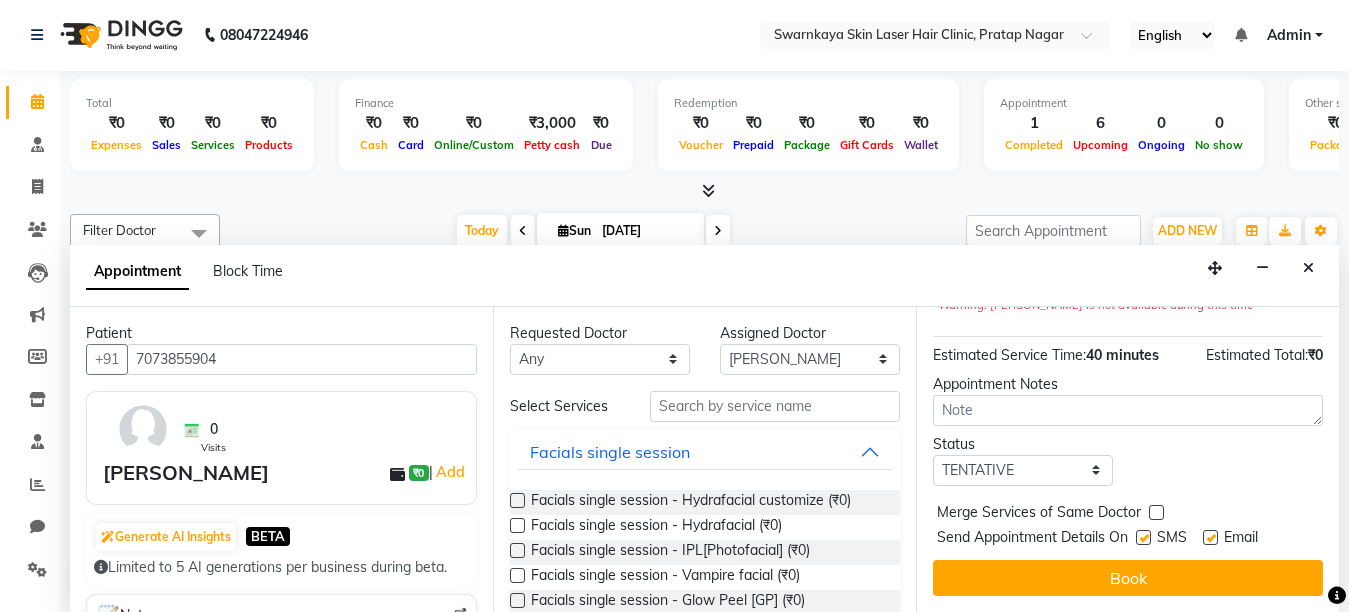 click at bounding box center [1209, 539] 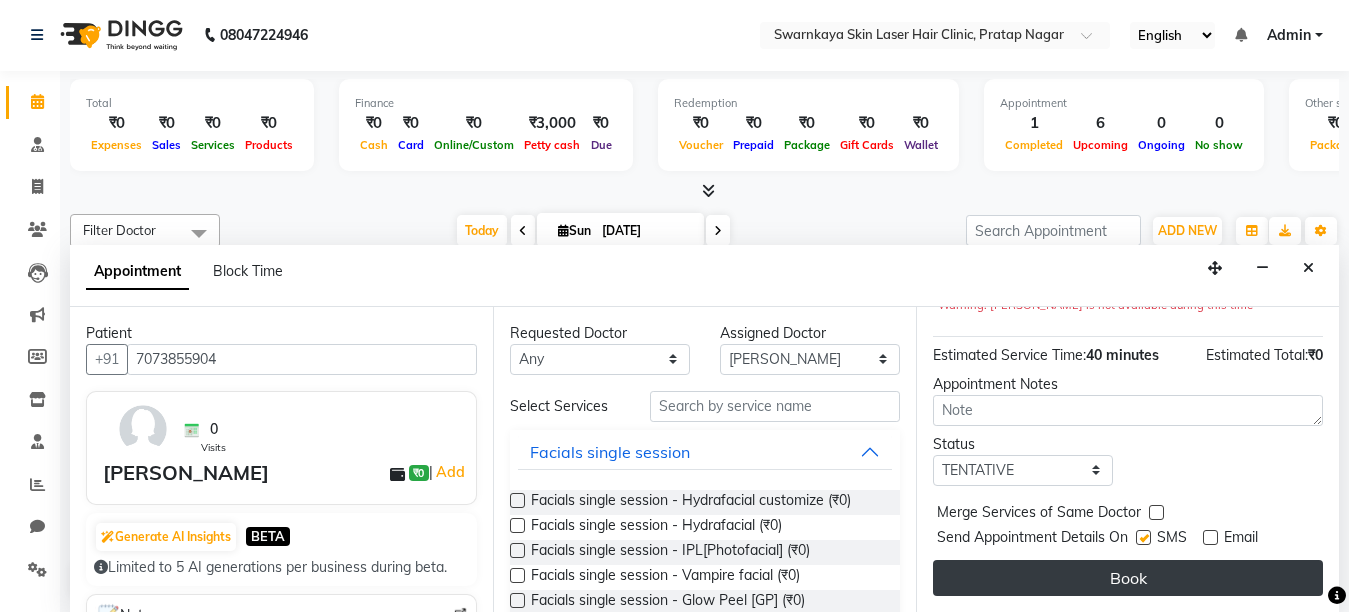 click on "Book" at bounding box center [1128, 578] 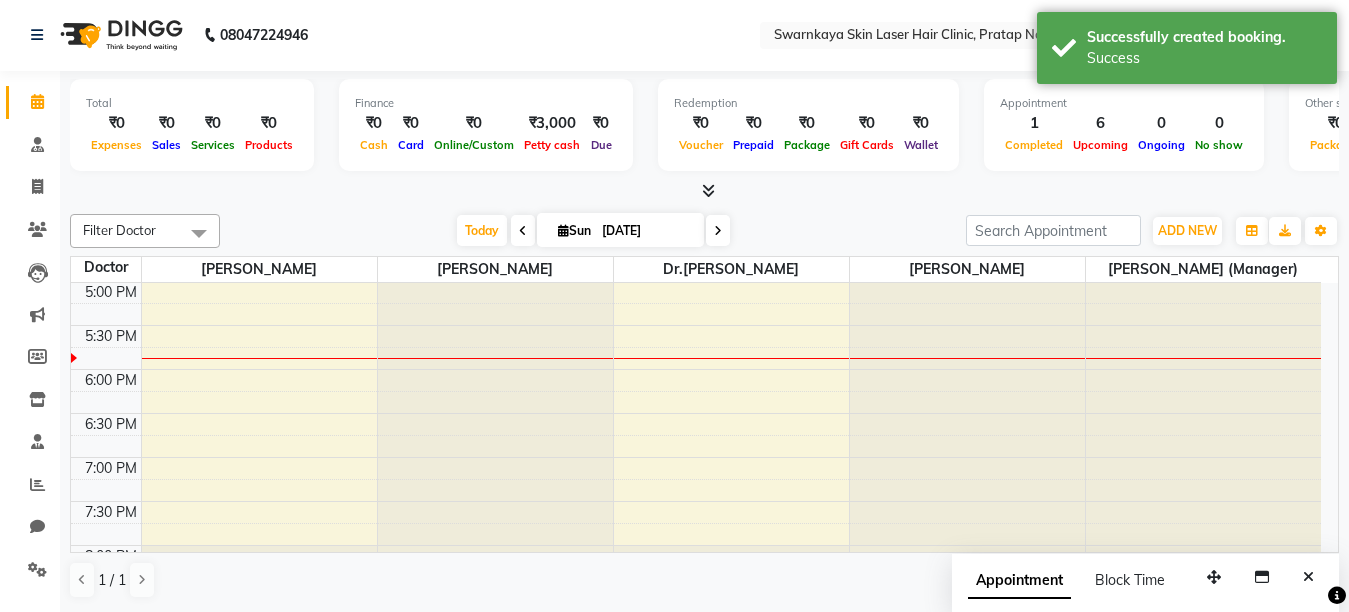 scroll, scrollTop: 0, scrollLeft: 0, axis: both 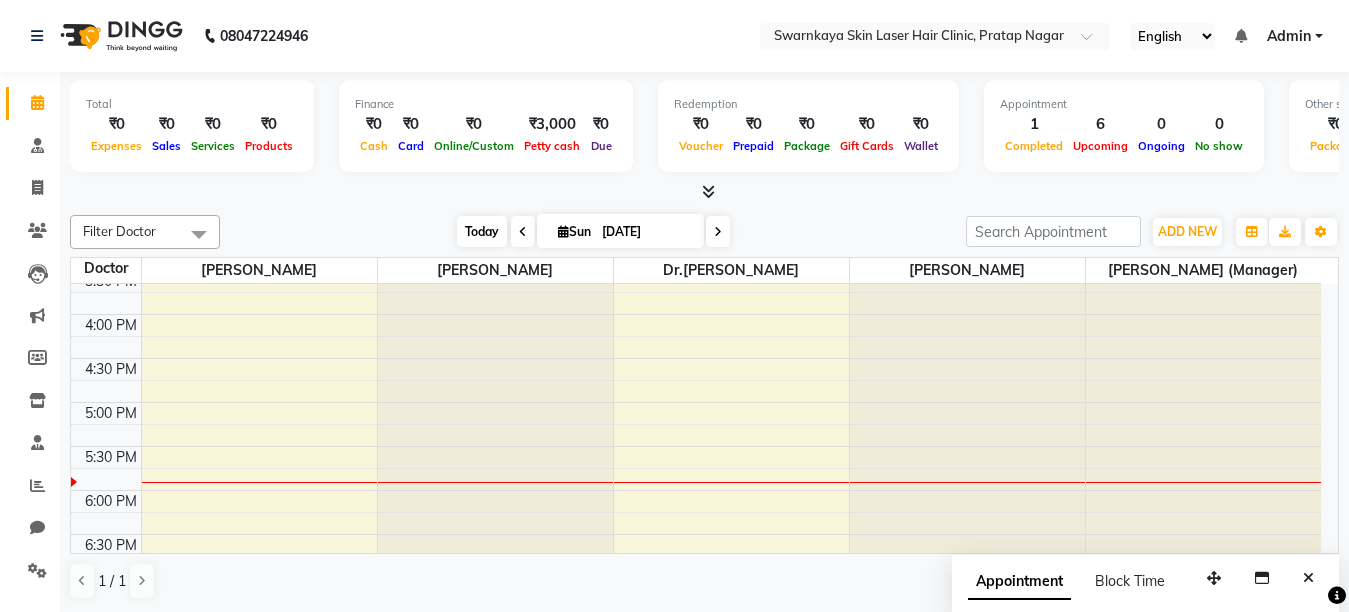 click on "Today" at bounding box center (482, 231) 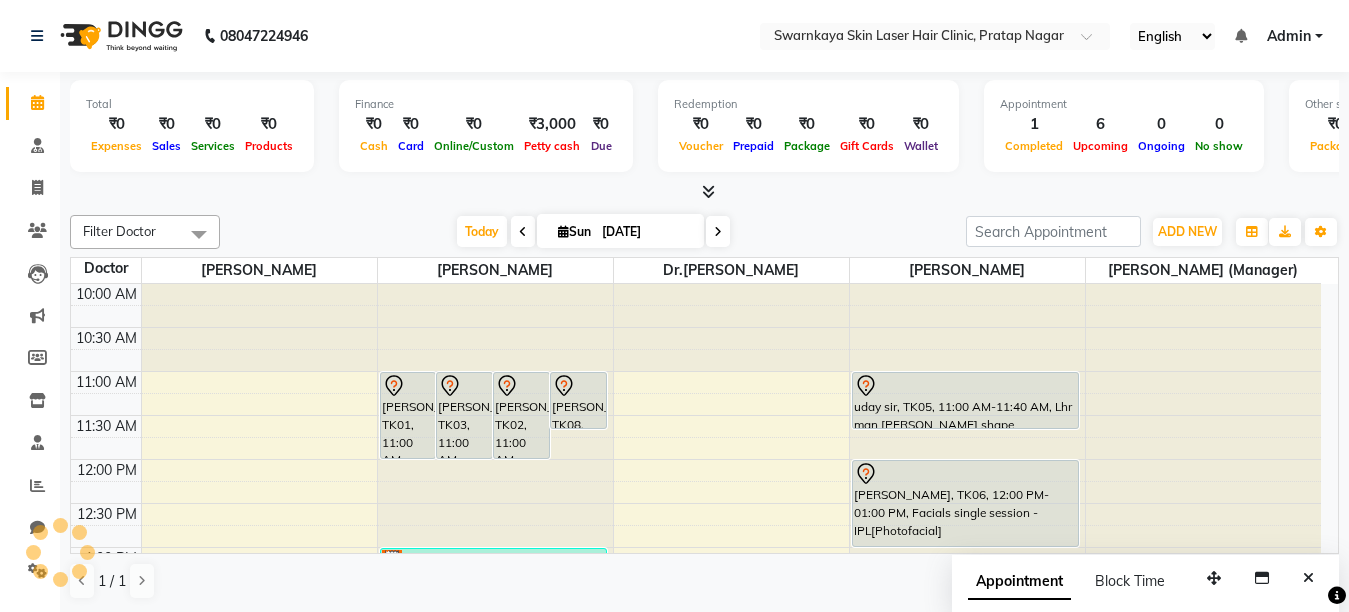 scroll, scrollTop: 617, scrollLeft: 0, axis: vertical 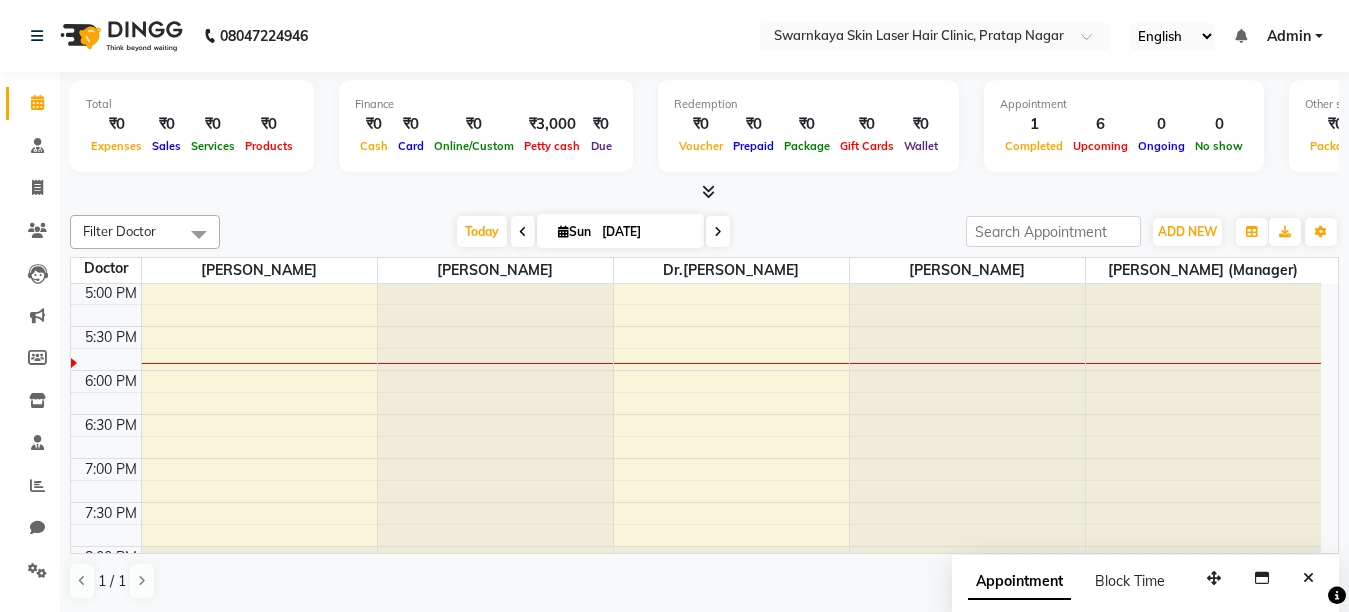 click at bounding box center (495, -333) 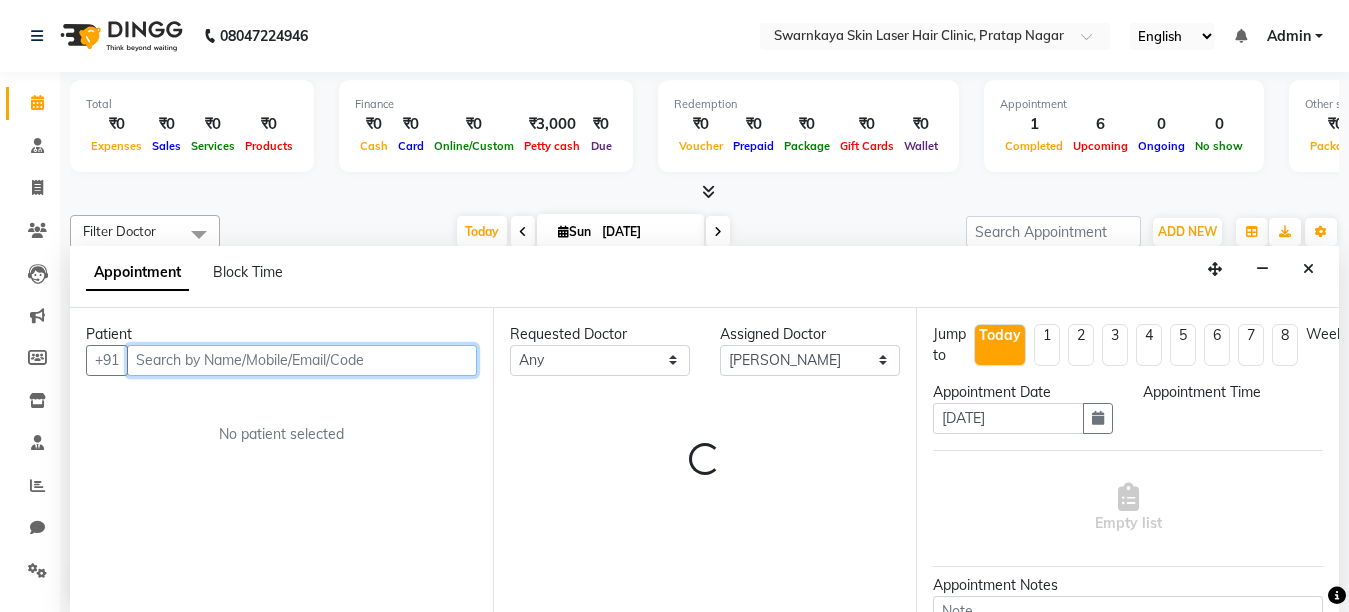 select on "1065" 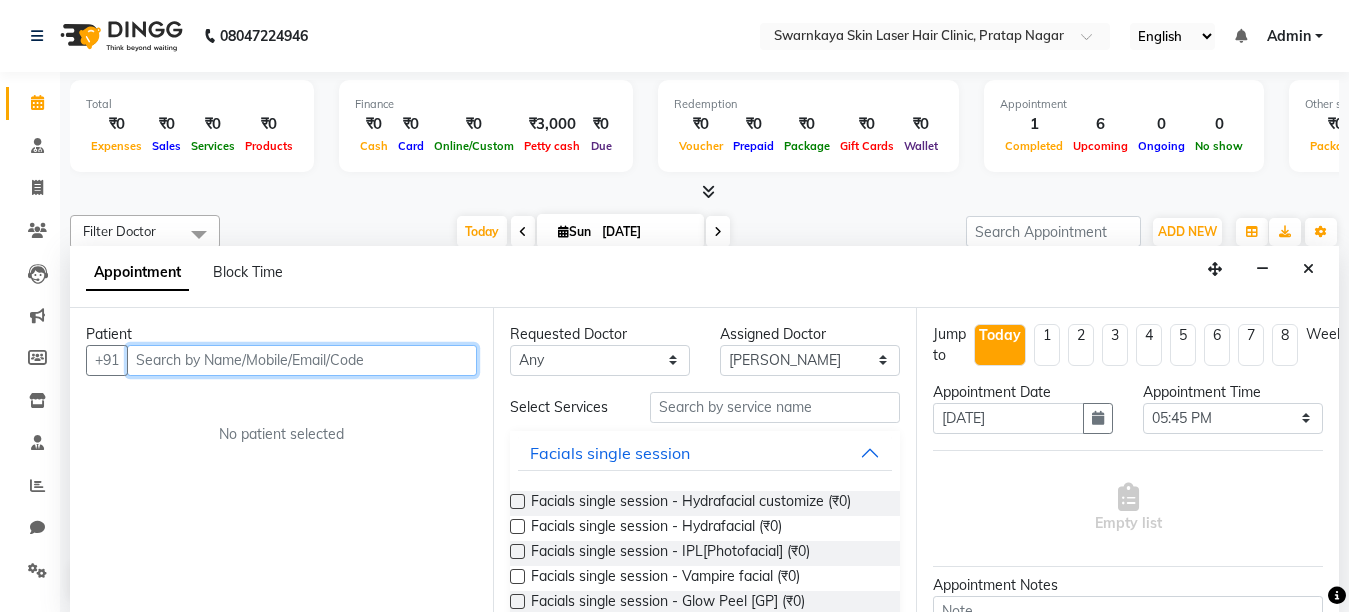 scroll, scrollTop: 1, scrollLeft: 0, axis: vertical 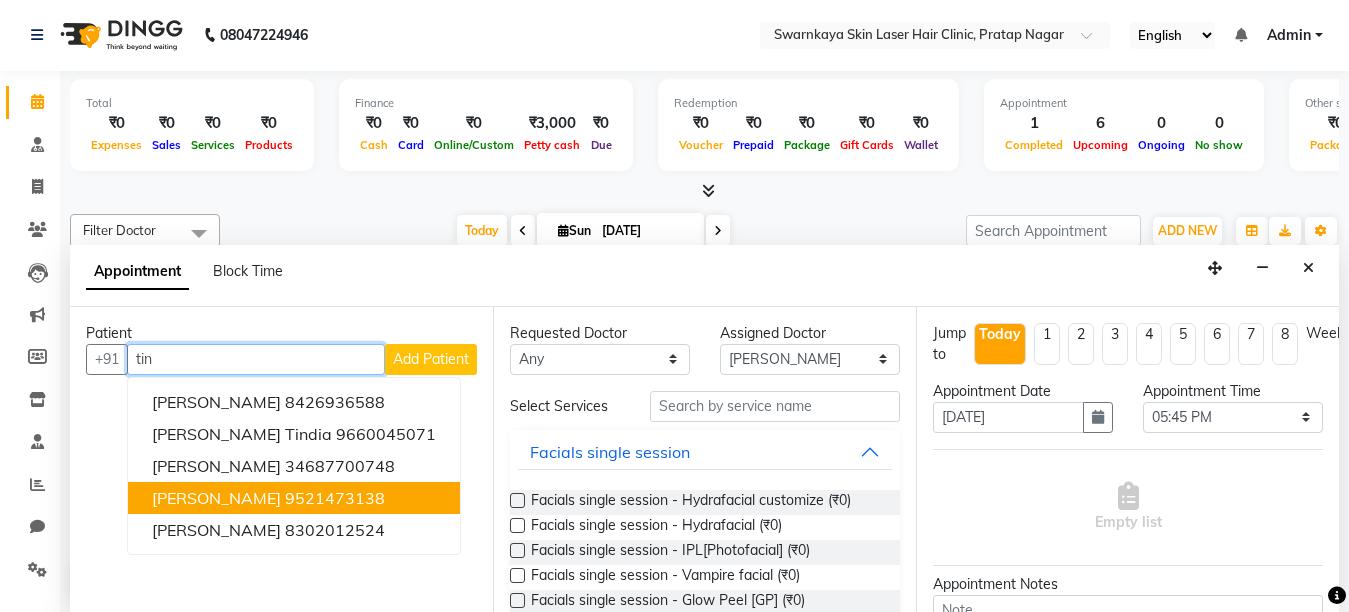 click on "9521473138" at bounding box center [335, 498] 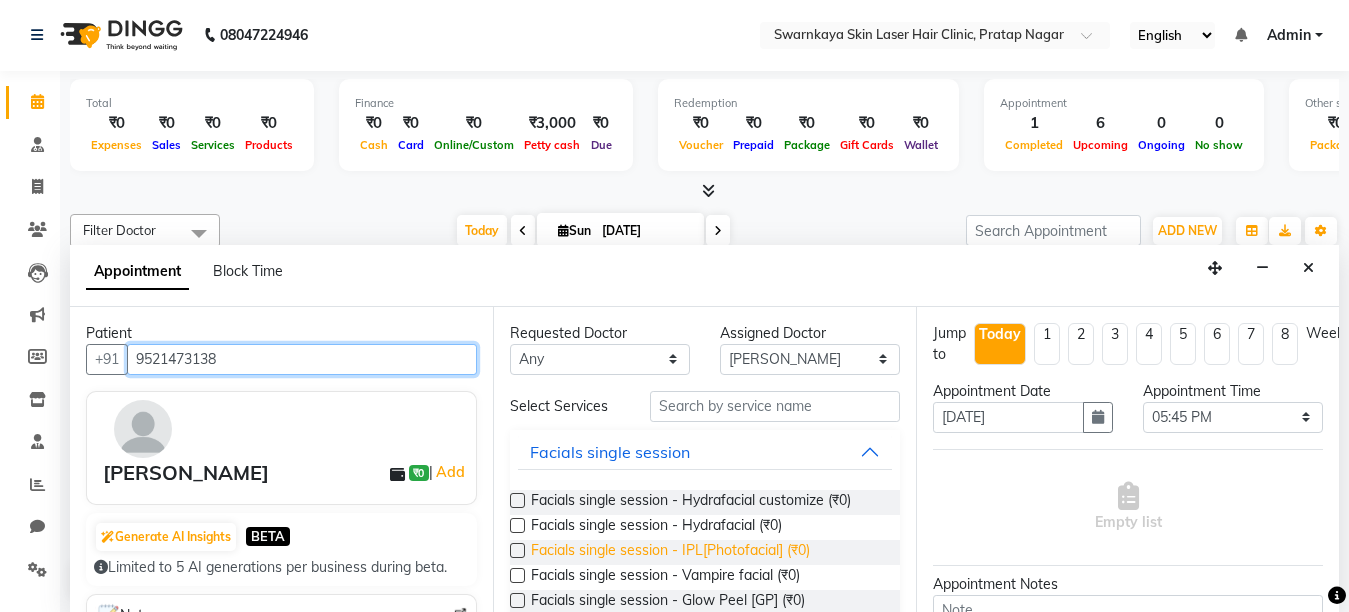 type on "9521473138" 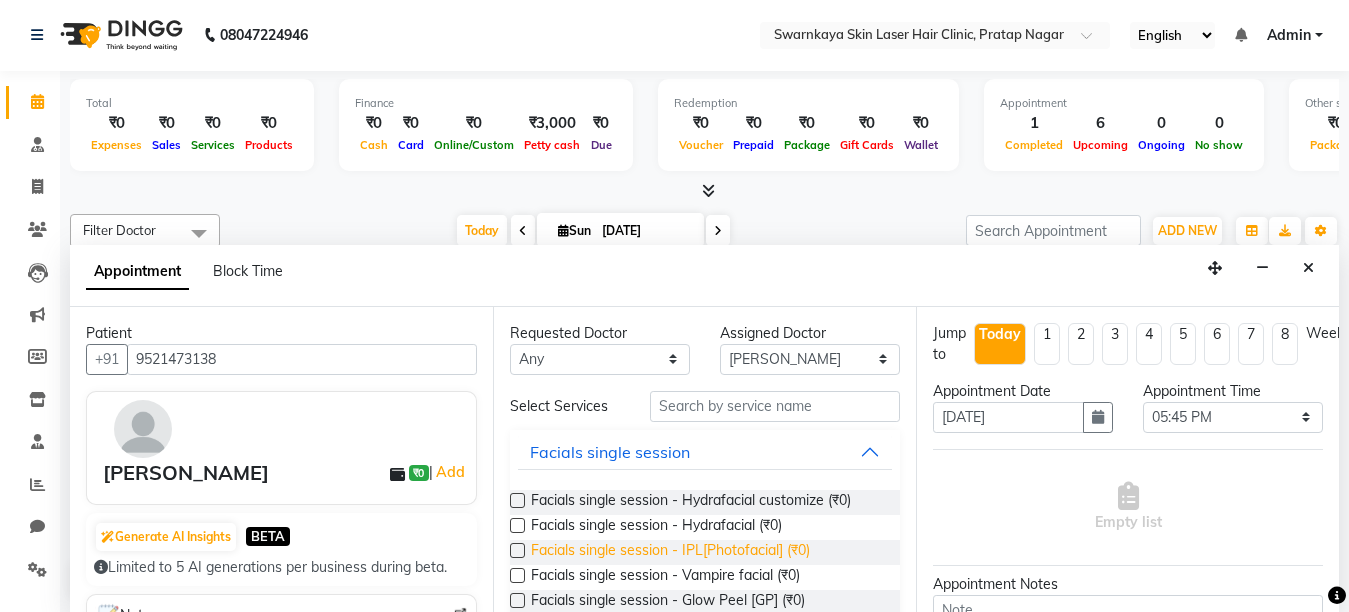 click on "Facials single session - IPL[Photofacial] (₹0)" at bounding box center (670, 552) 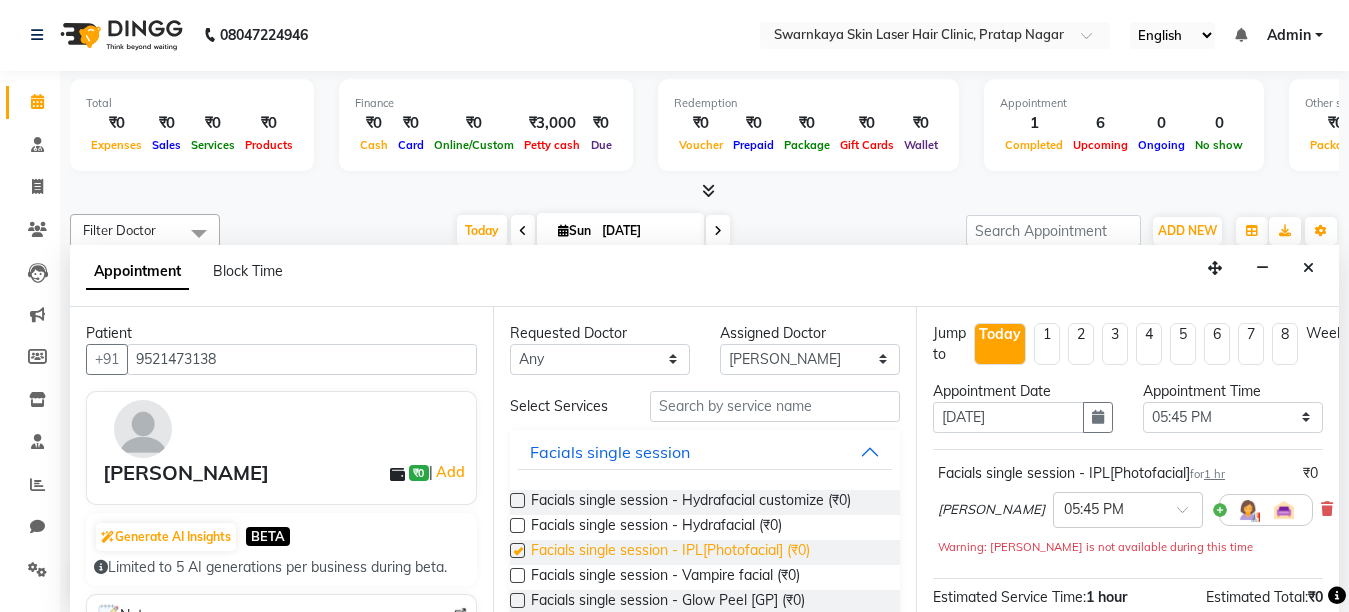 checkbox on "false" 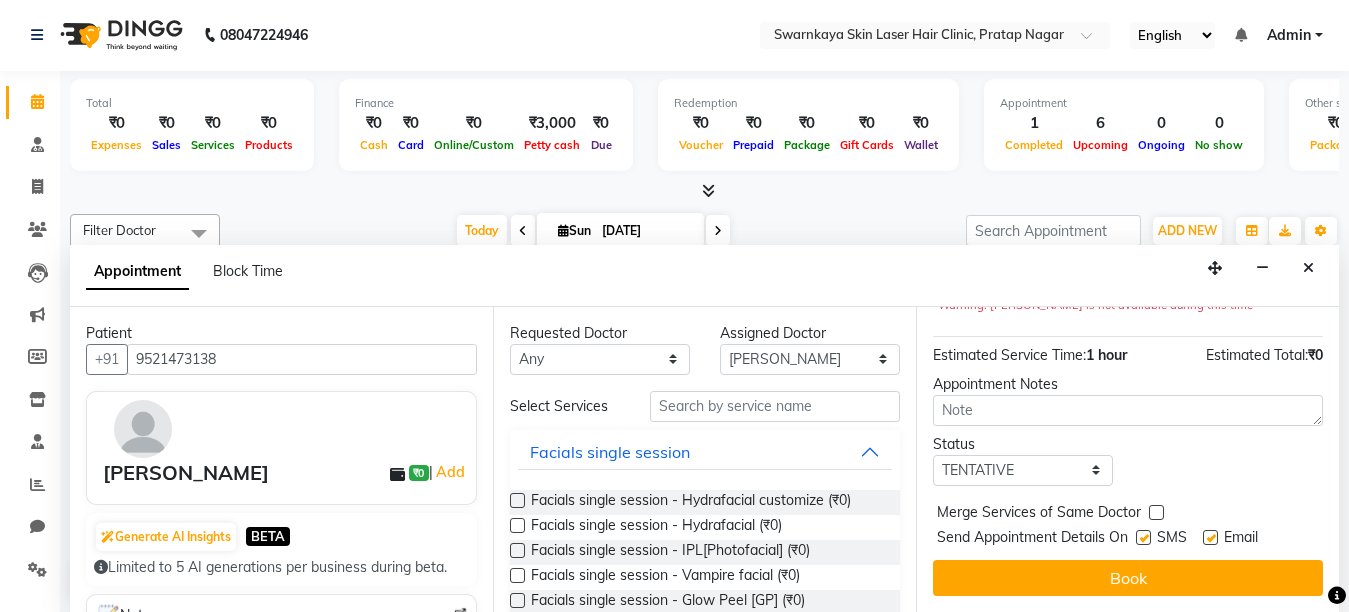 scroll, scrollTop: 262, scrollLeft: 0, axis: vertical 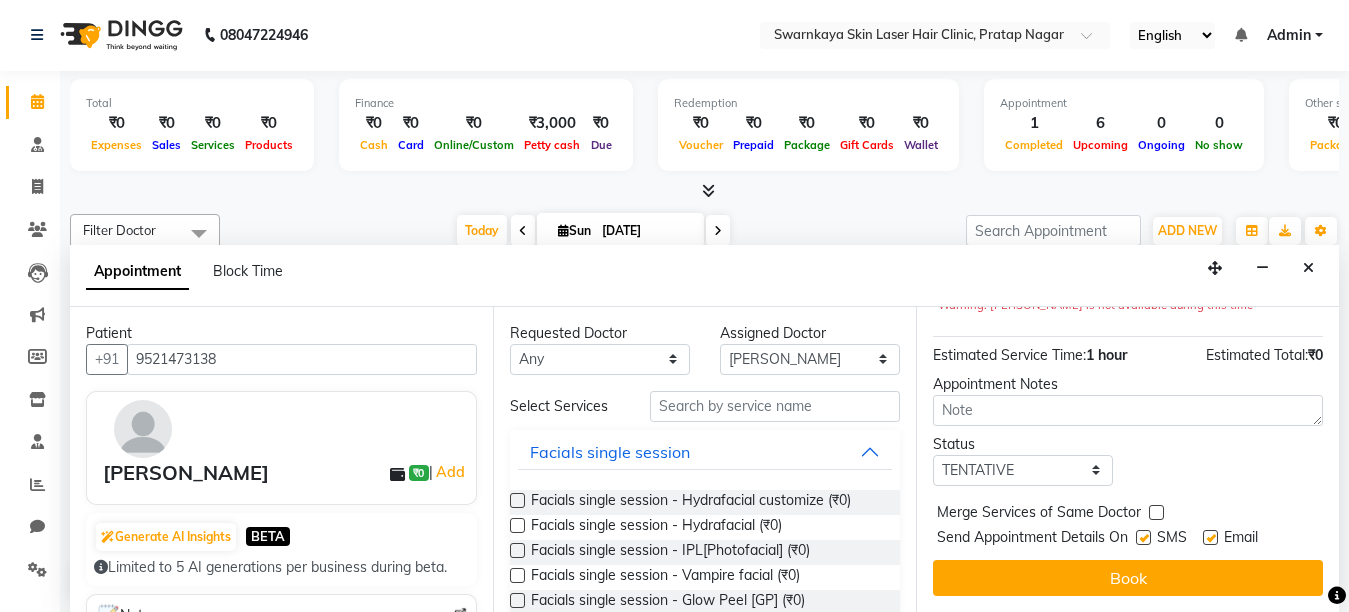 click at bounding box center (1210, 537) 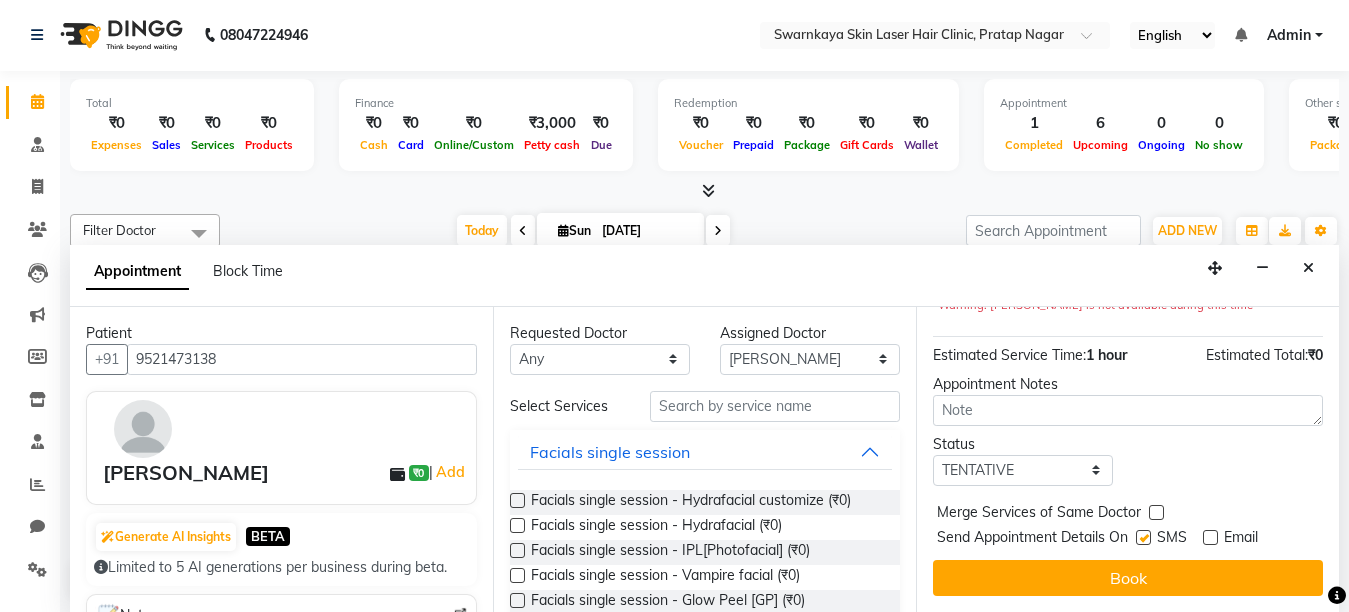 click at bounding box center [1143, 537] 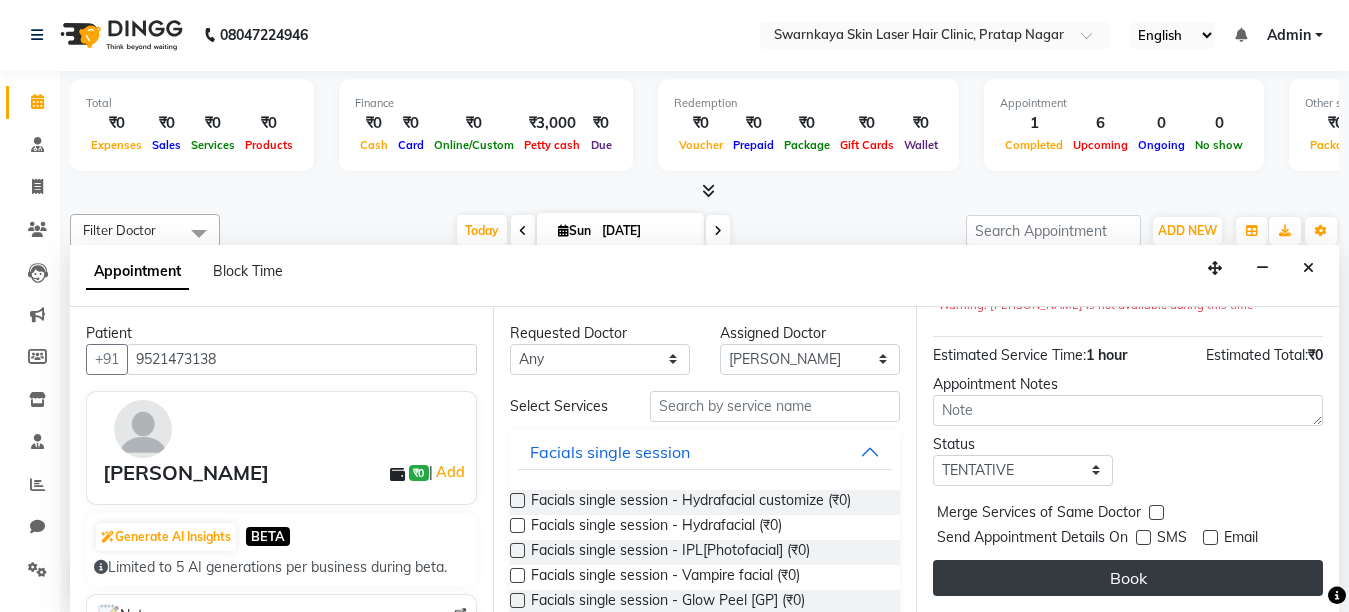 click on "Book" at bounding box center (1128, 578) 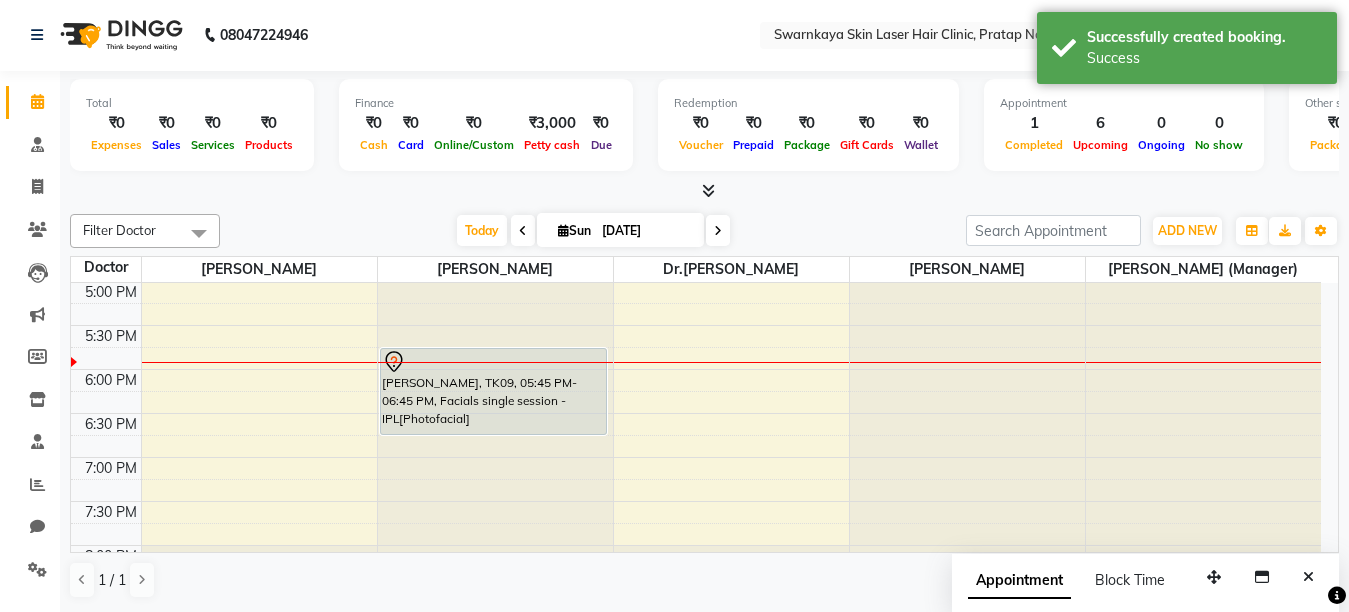 scroll, scrollTop: 0, scrollLeft: 0, axis: both 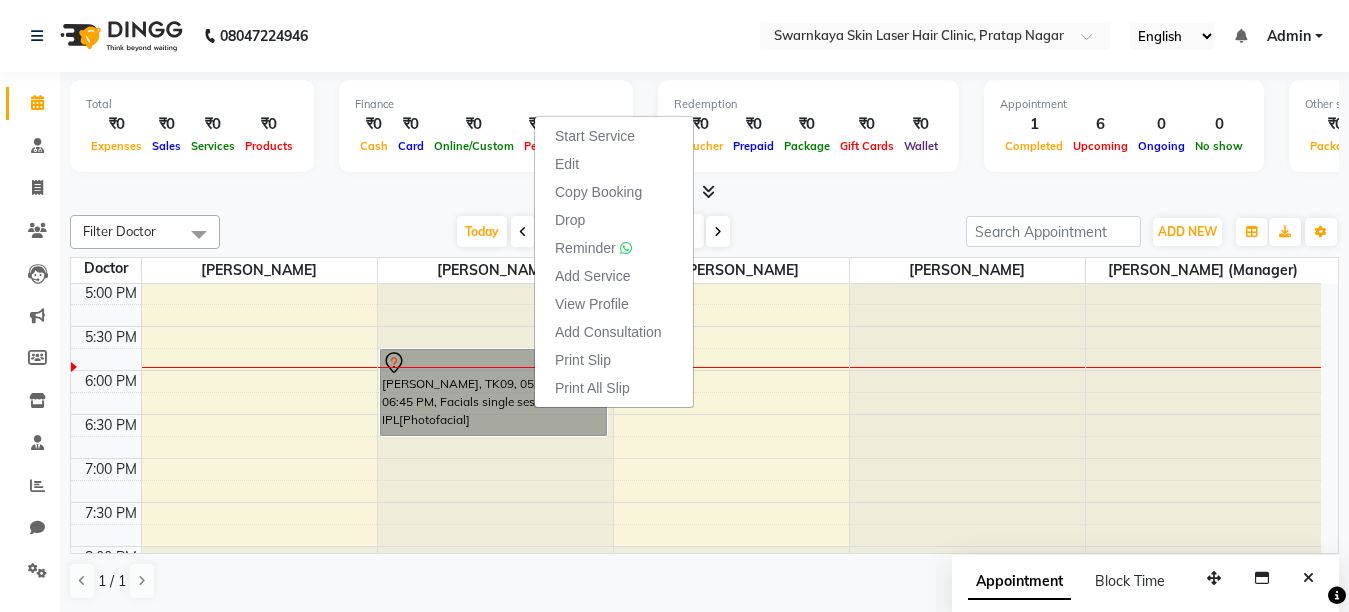 click at bounding box center (495, -333) 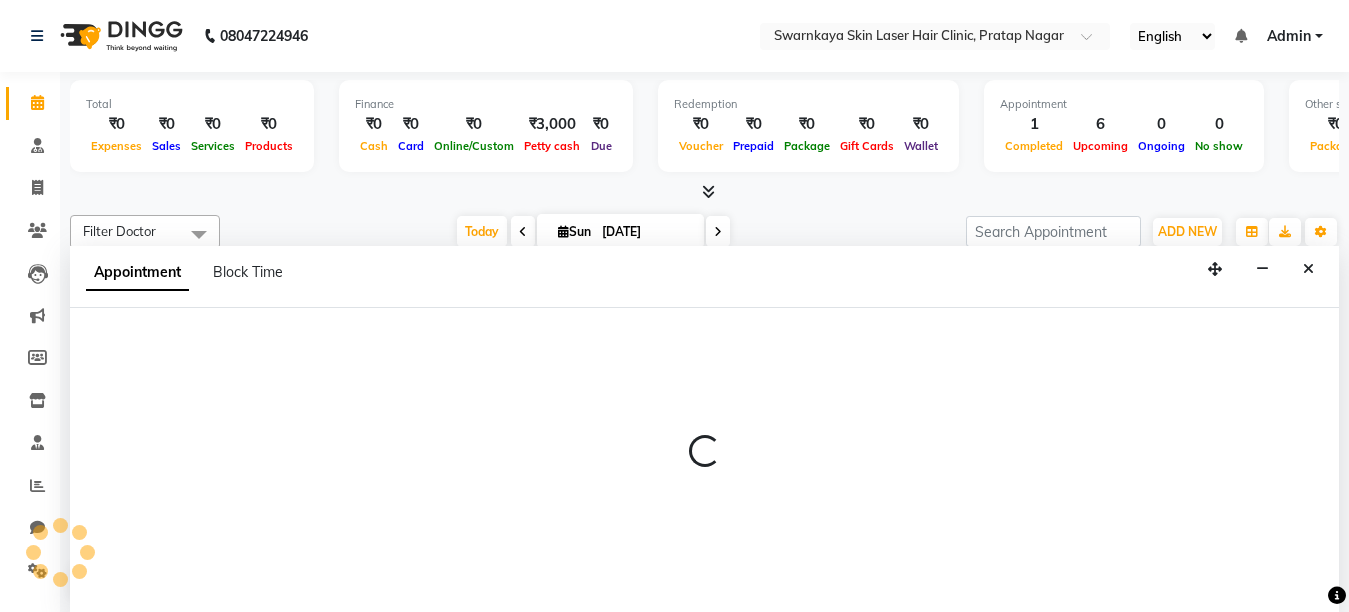 select on "83968" 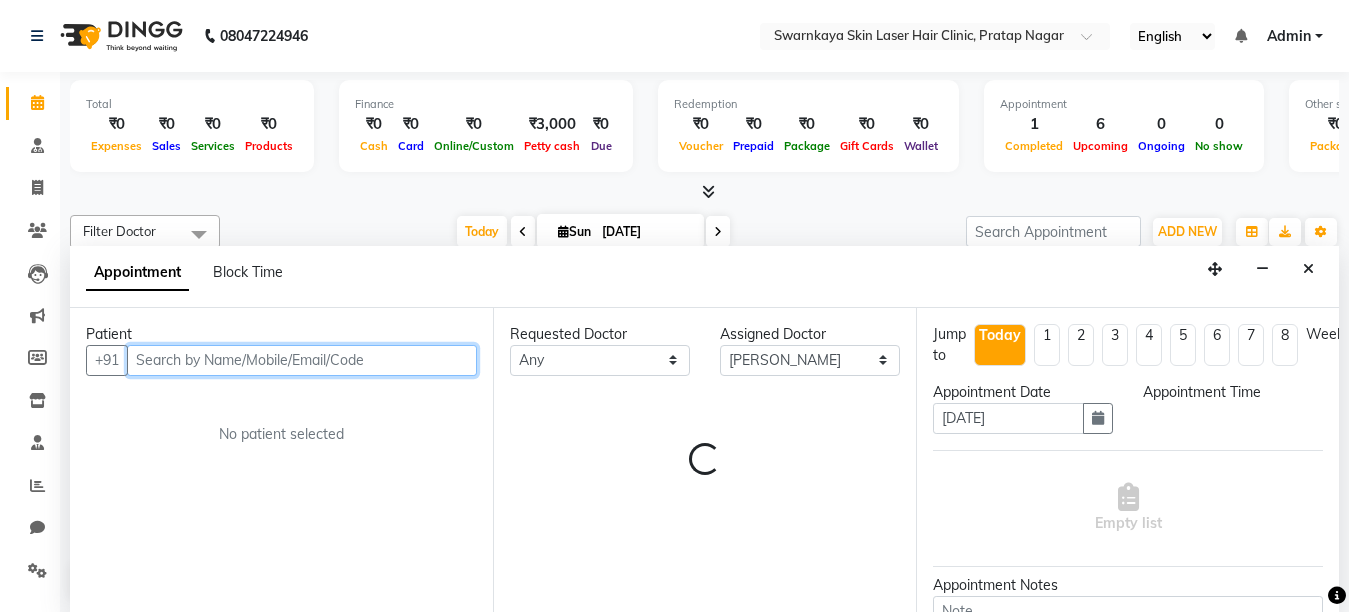 select on "1020" 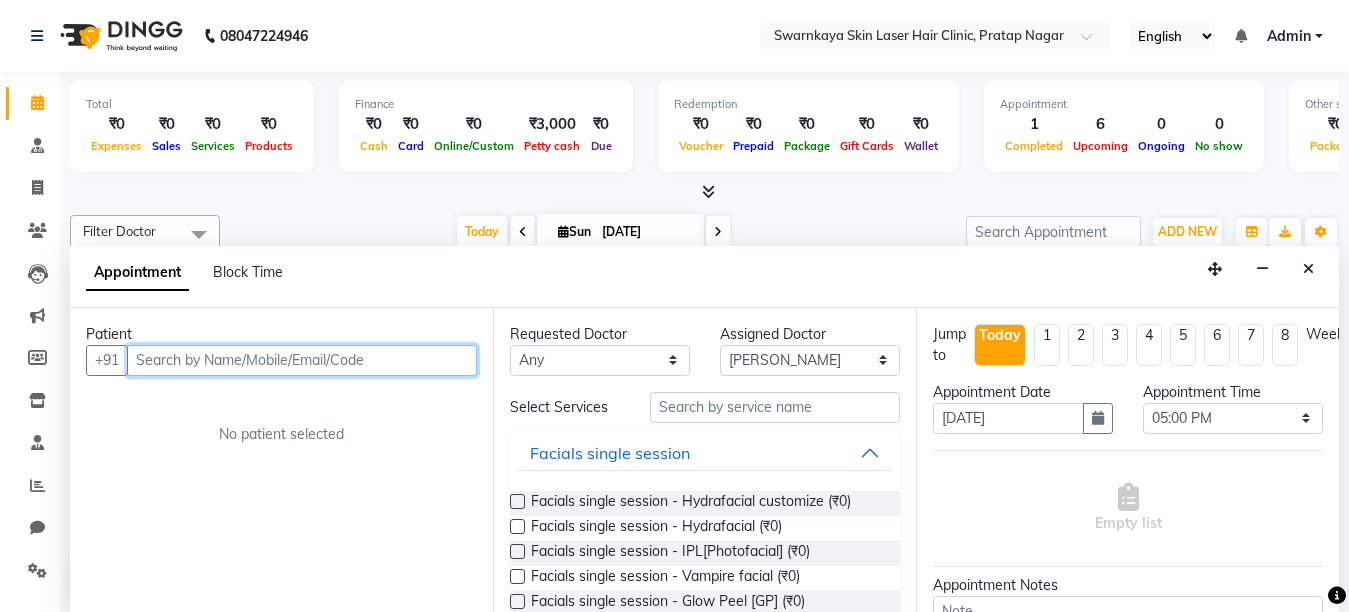 scroll, scrollTop: 1, scrollLeft: 0, axis: vertical 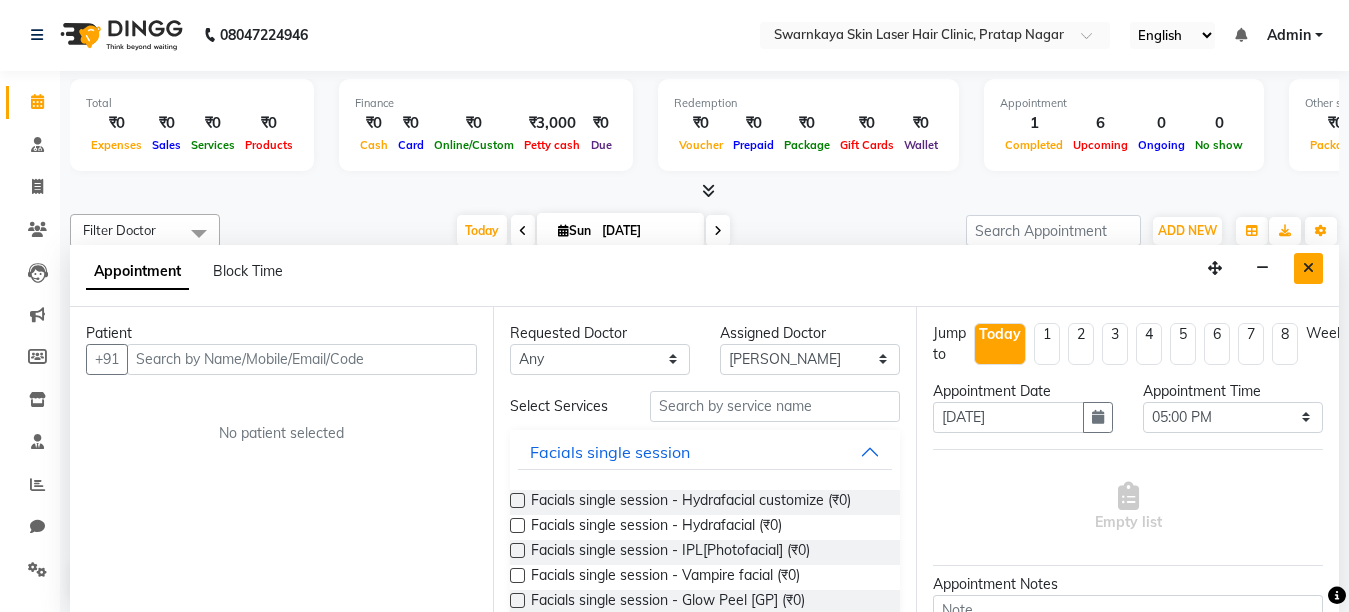 click at bounding box center [1308, 268] 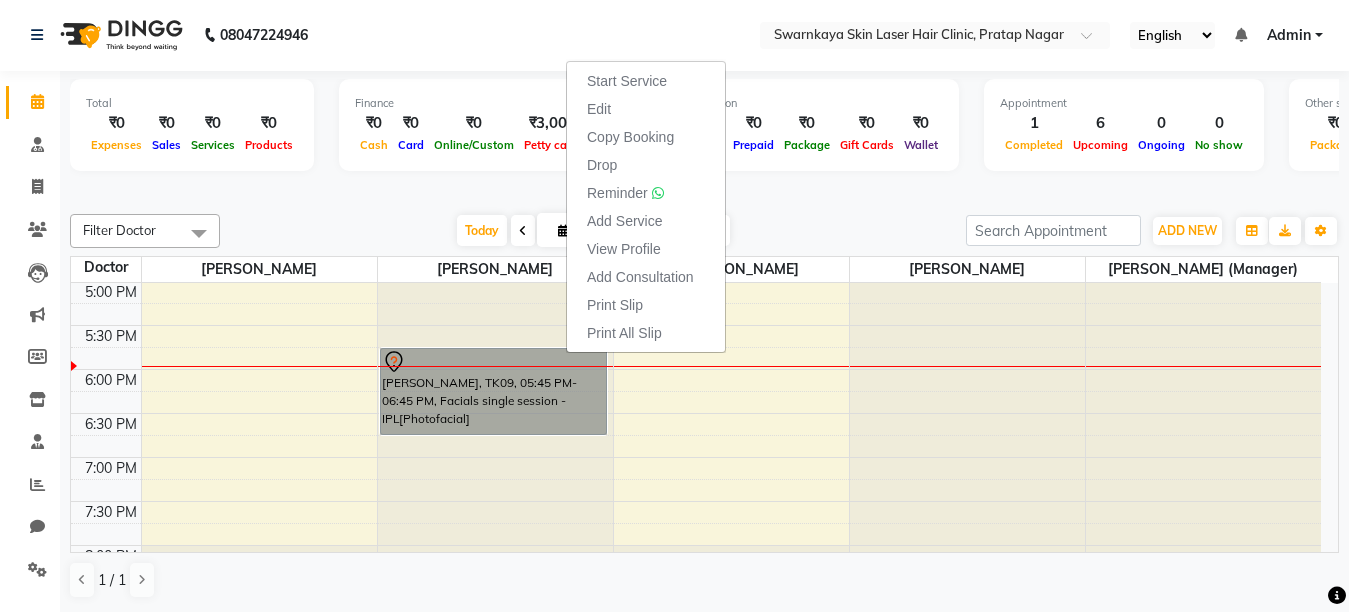 click at bounding box center (495, -334) 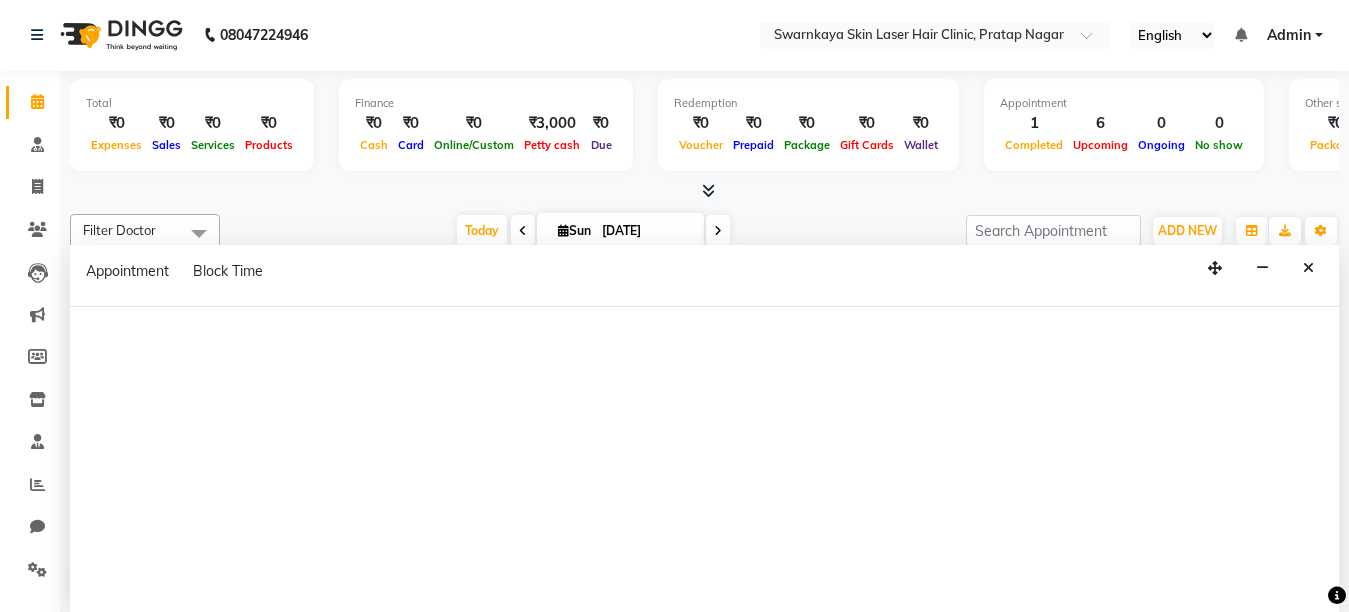 select on "83968" 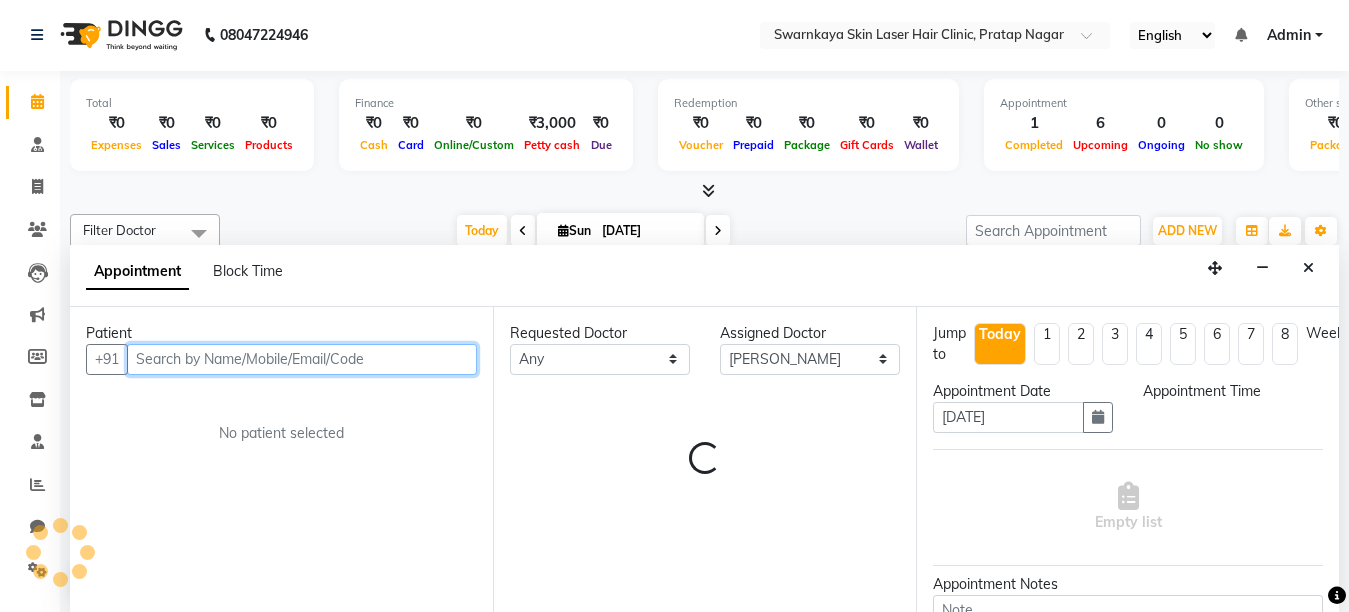 select on "1035" 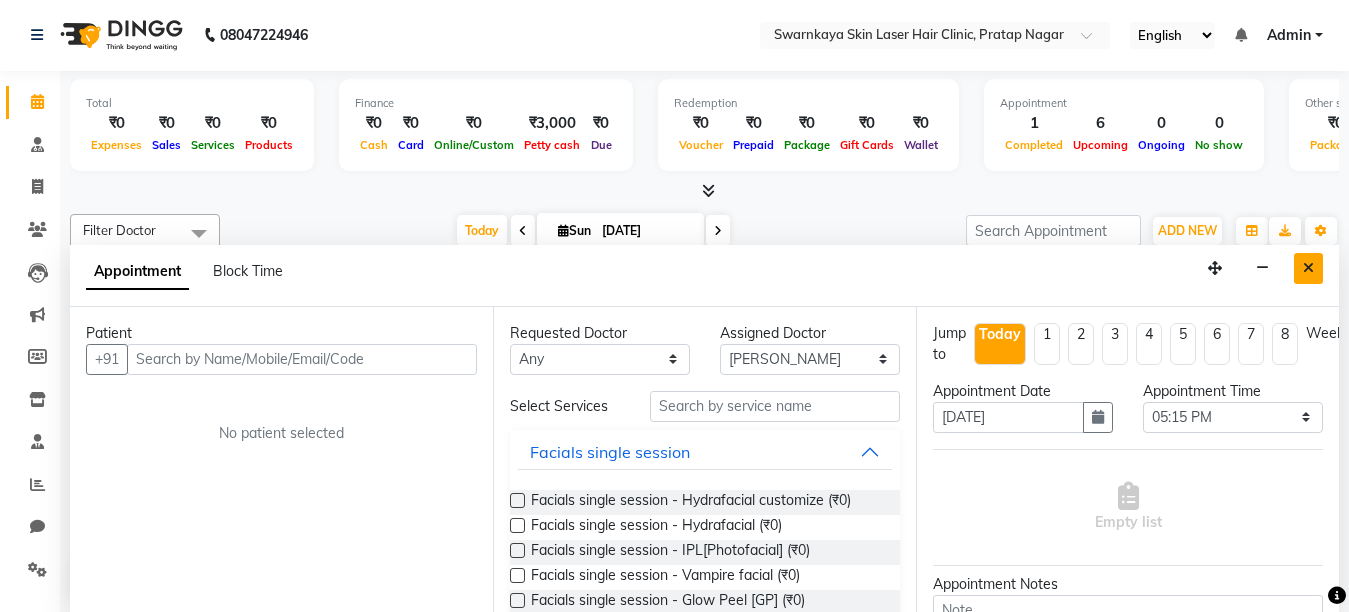 click at bounding box center [1308, 268] 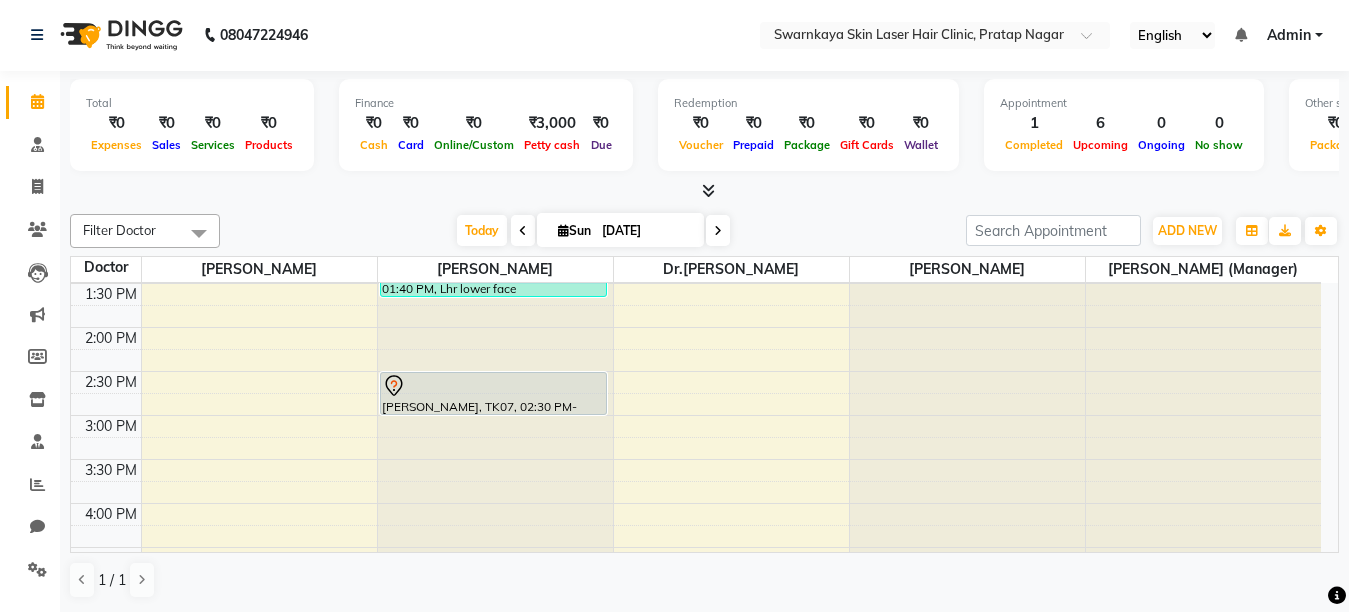 scroll, scrollTop: 297, scrollLeft: 0, axis: vertical 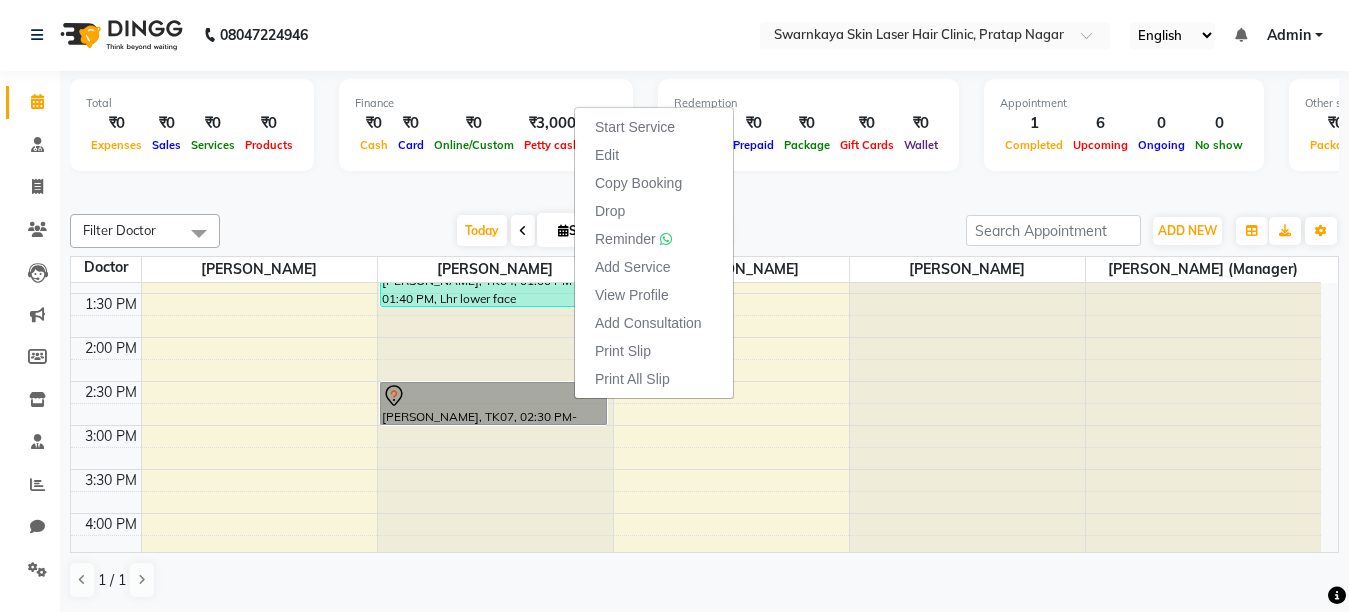 click at bounding box center [495, -14] 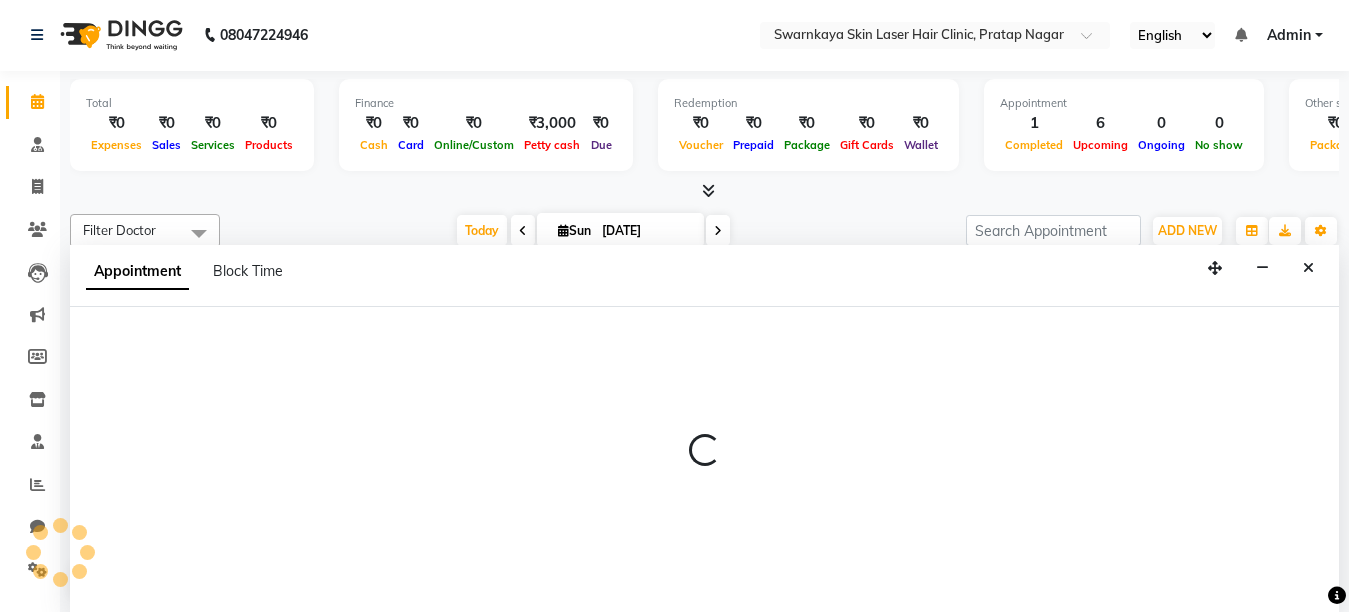 select on "83968" 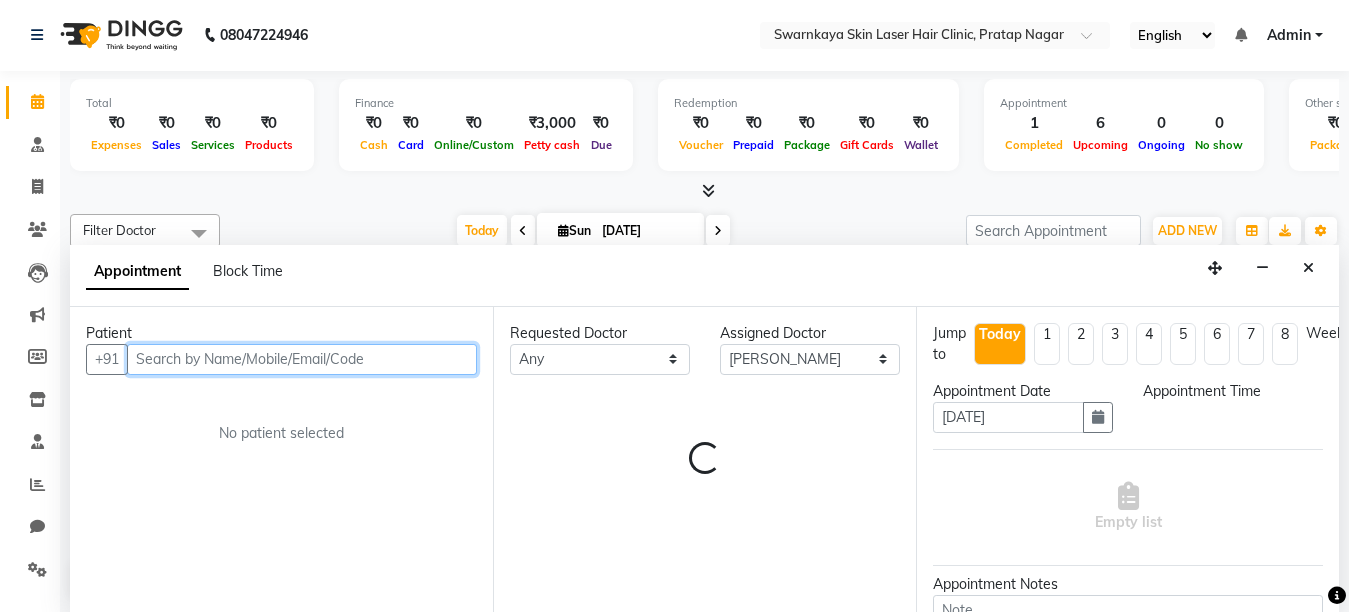 select on "840" 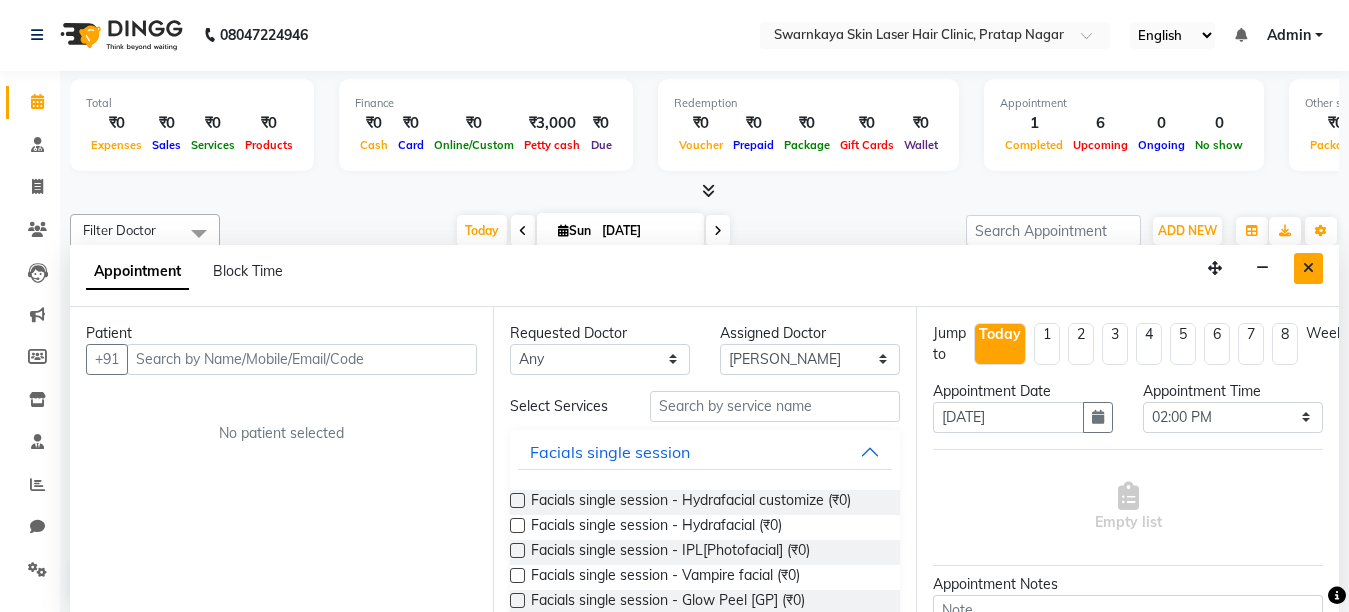 click at bounding box center (1308, 268) 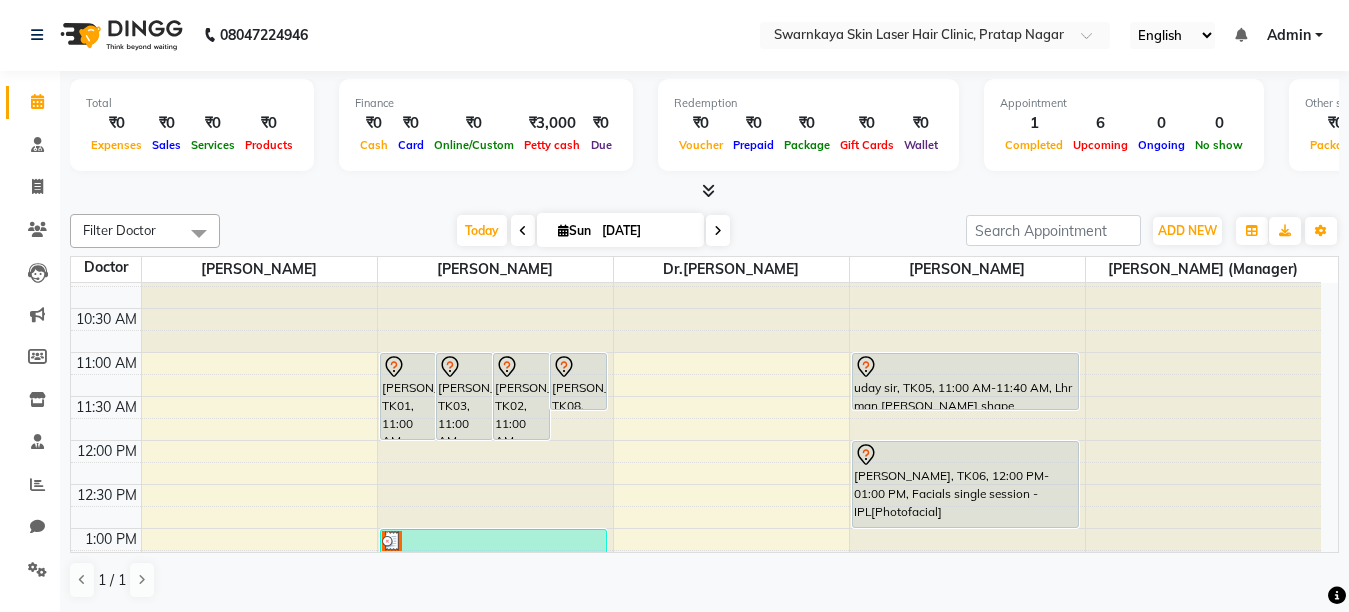 scroll, scrollTop: 5, scrollLeft: 0, axis: vertical 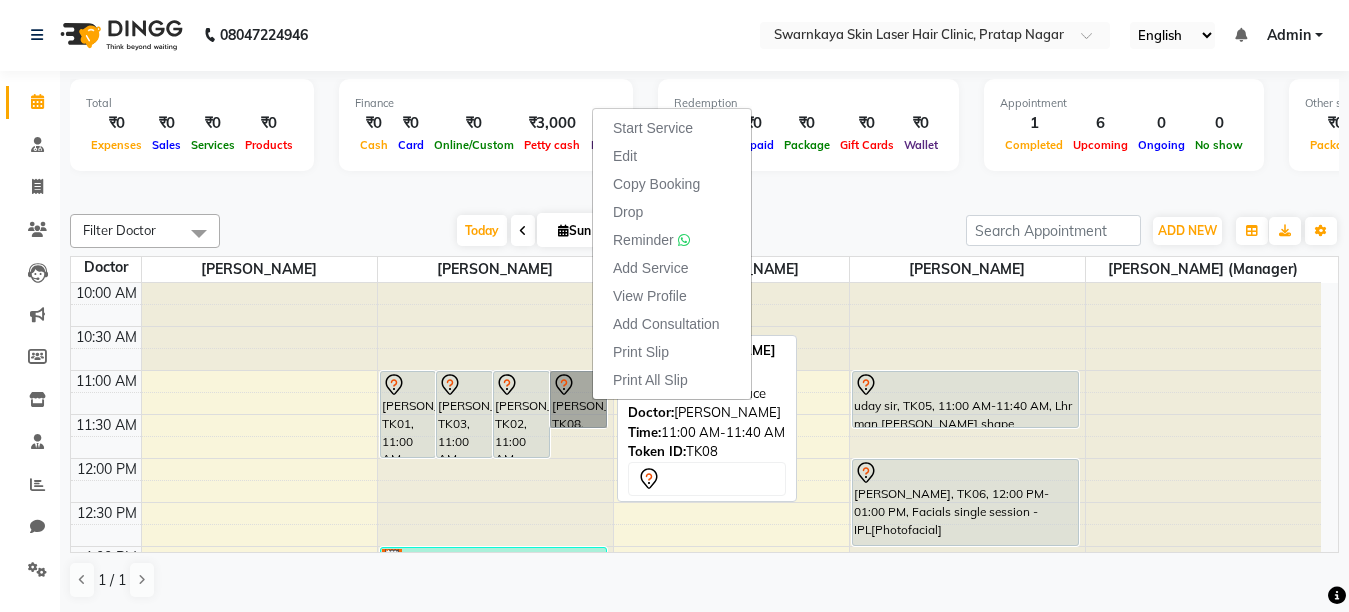 click on "[PERSON_NAME], TK08, 11:00 AM-11:40 AM, Lhr lower face" at bounding box center (578, 399) 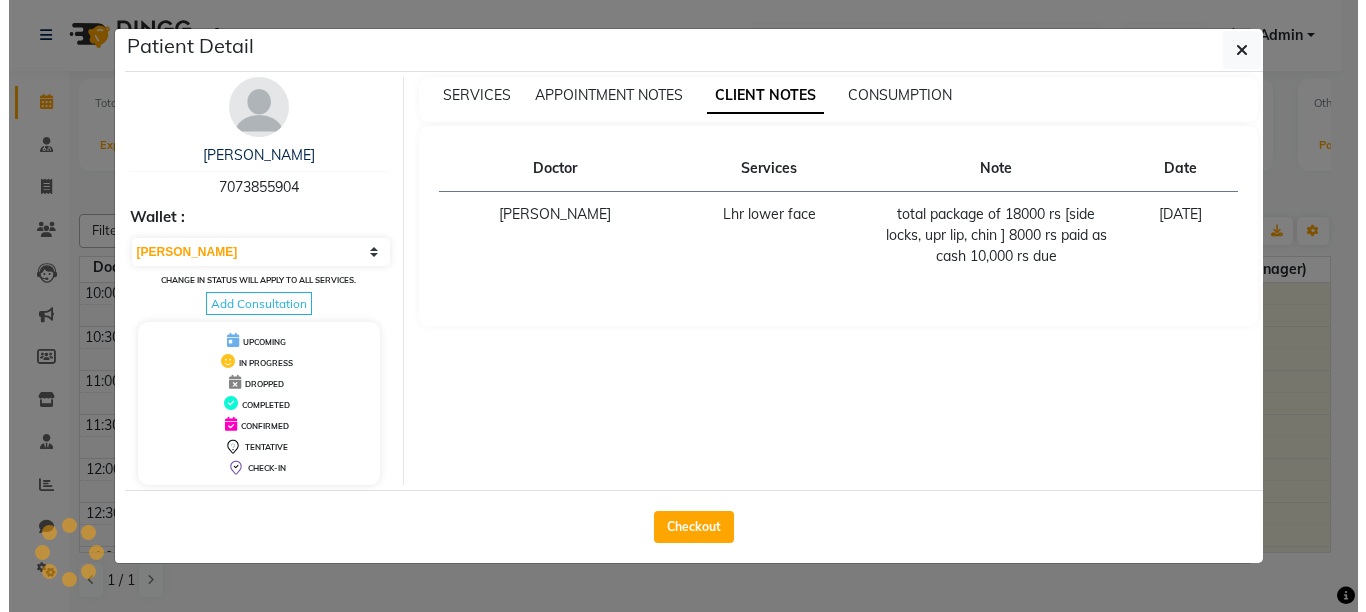 select on "7" 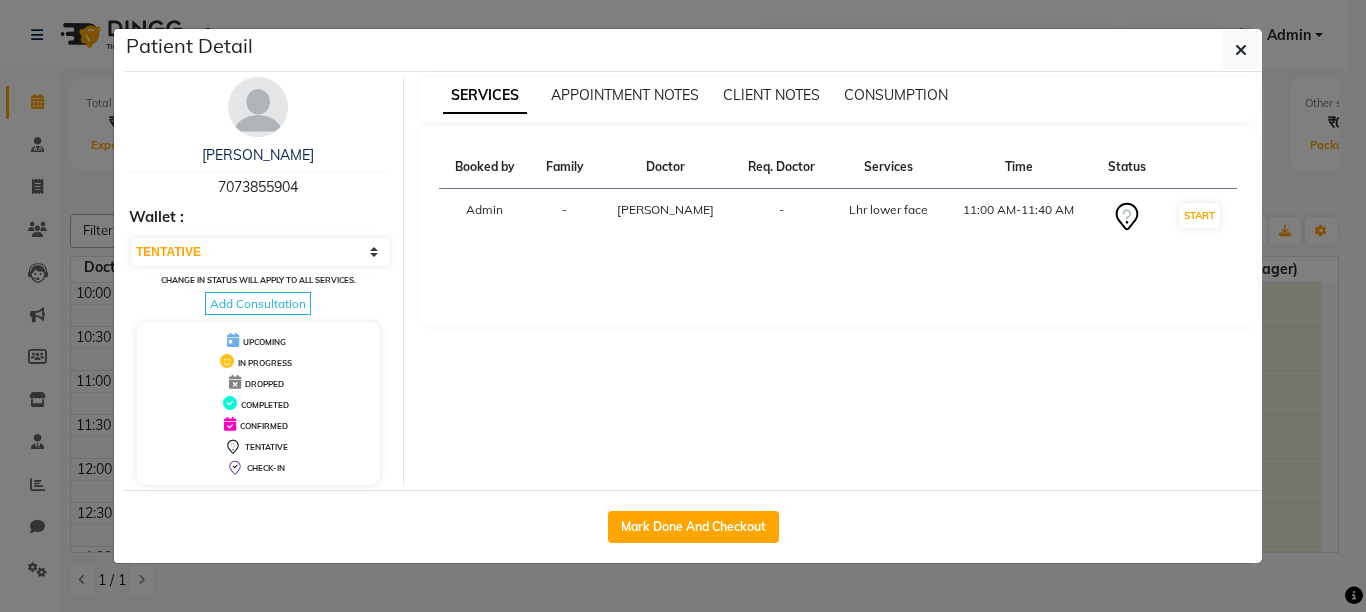 click on "SERVICES APPOINTMENT NOTES CLIENT NOTES CONSUMPTION Booked by Family Doctor Req. Doctor Services Time Status  Admin  - [PERSON_NAME] -  Lhr lower face   11:00 AM-11:40 AM   START" at bounding box center [838, 281] 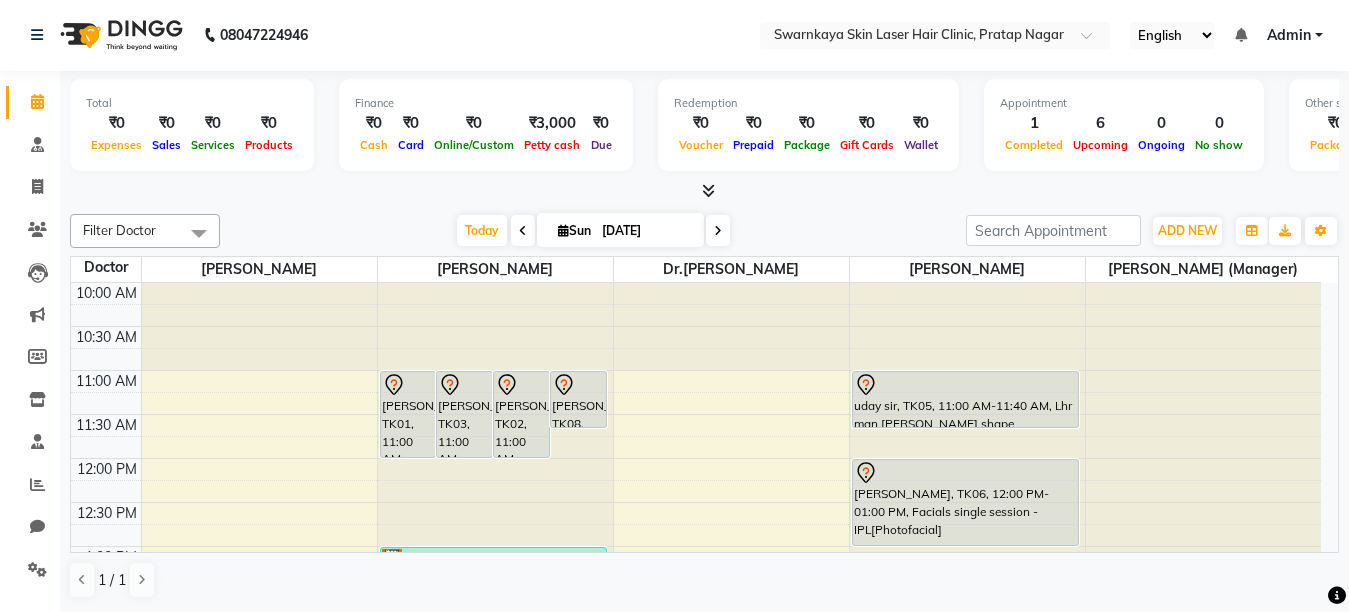 click on "08047224946 Select Location × Swarnkaya Skin Laser Hair Clinic, Pratap Nagar English ENGLISH Español العربية मराठी हिंदी ગુજરાતી தமிழ் 中文 Notifications nothing to show Admin Manage Profile Change Password Sign out  Version:3.15.4" 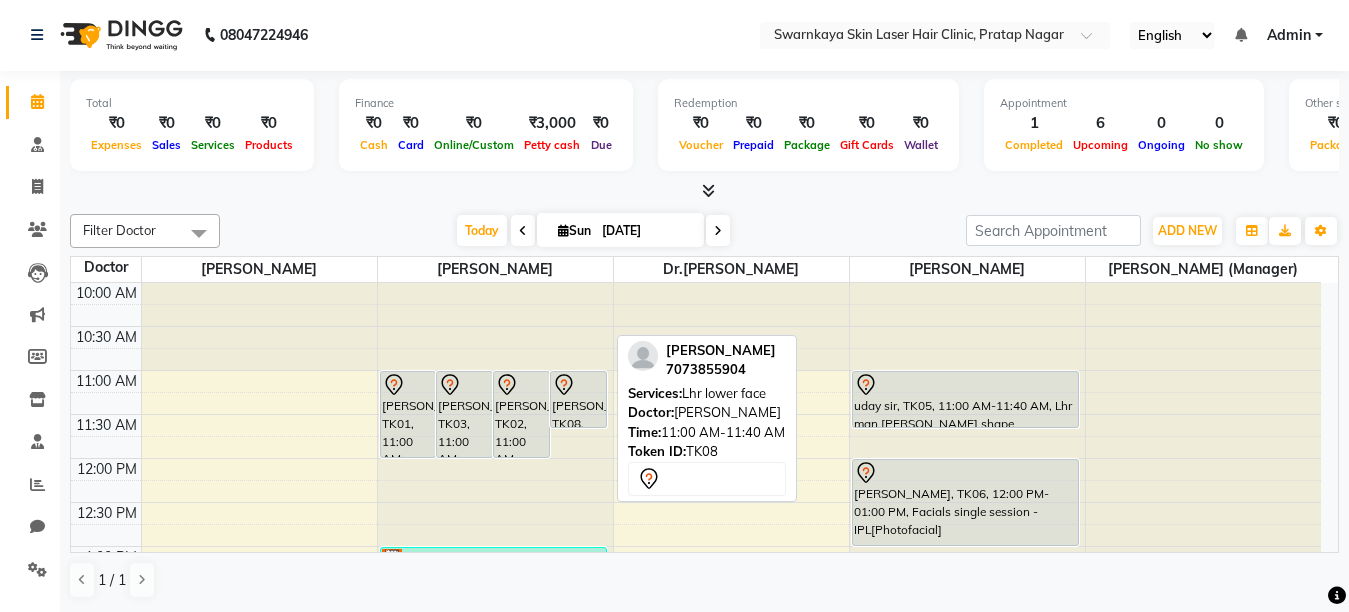 click on "[PERSON_NAME], TK08, 11:00 AM-11:40 AM, Lhr lower face" at bounding box center (578, 399) 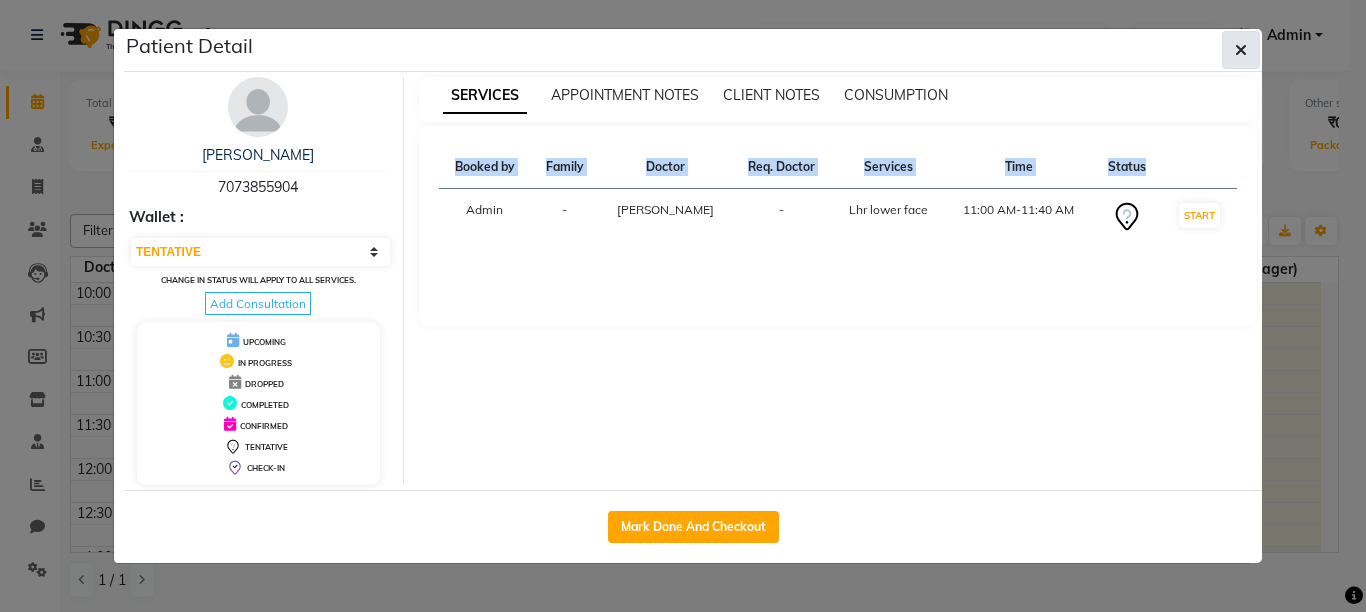 click 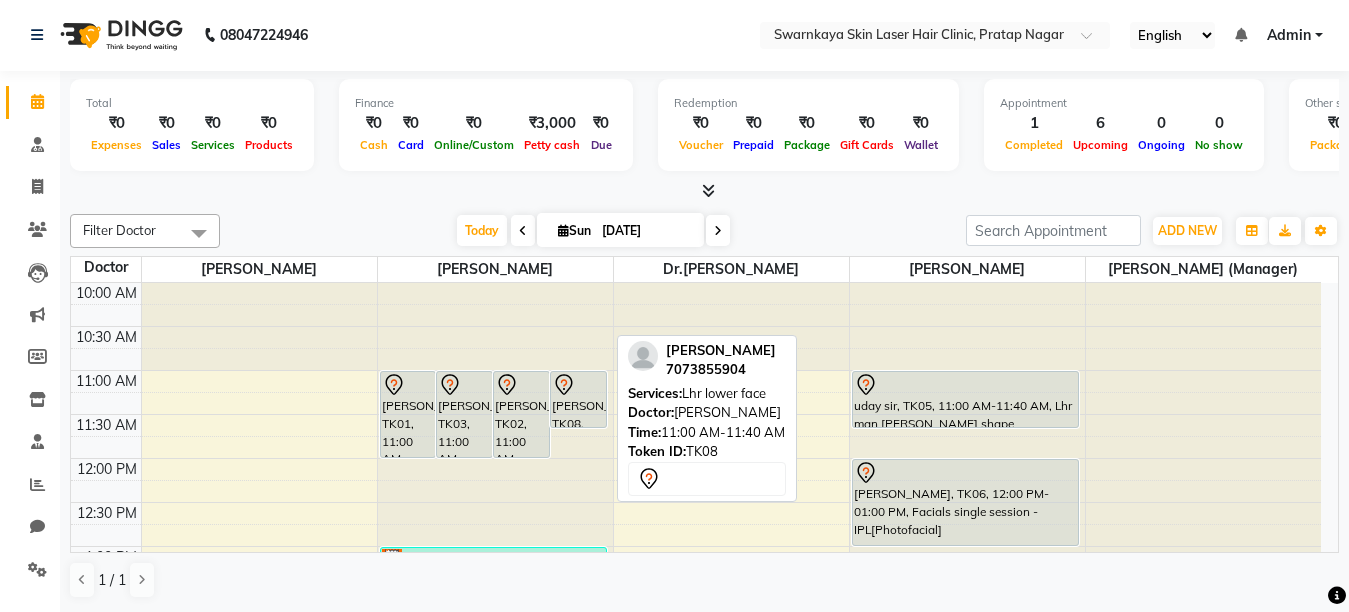 click at bounding box center [578, 385] 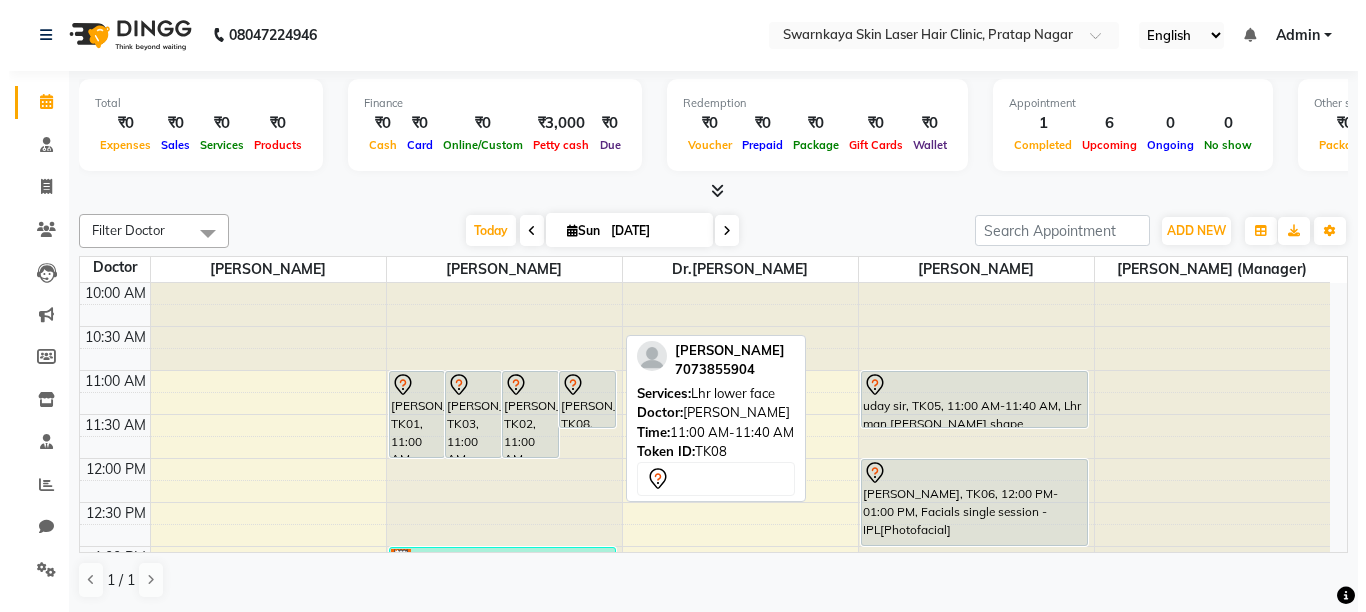 select on "7" 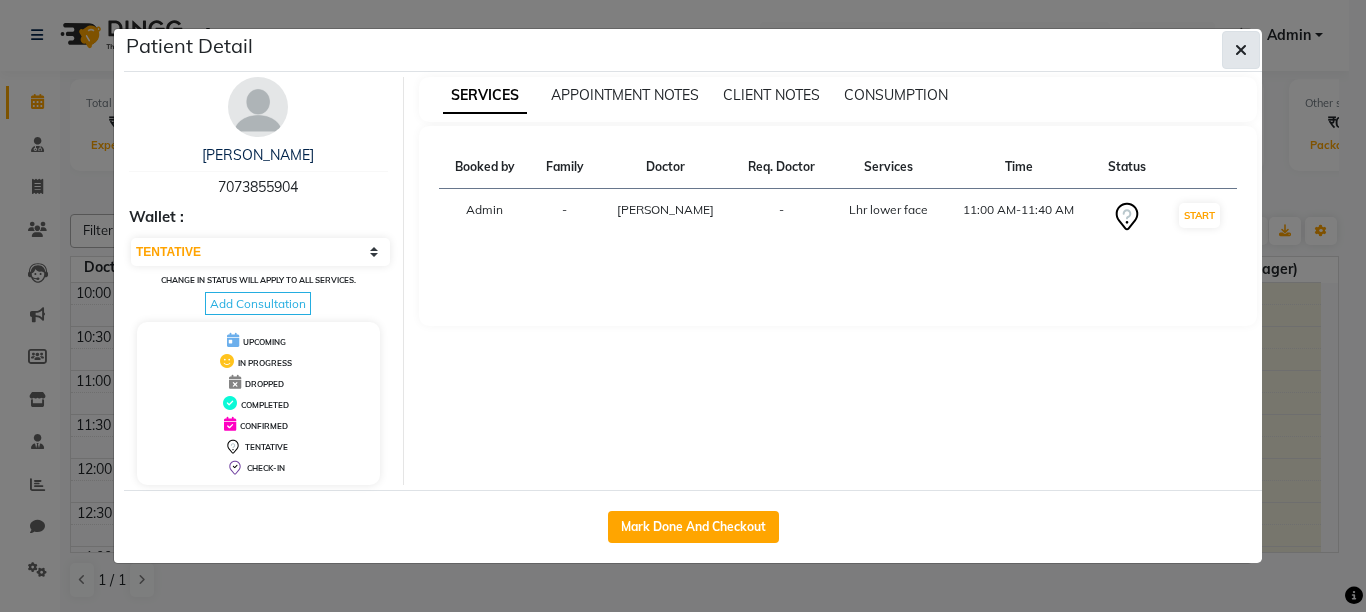 click 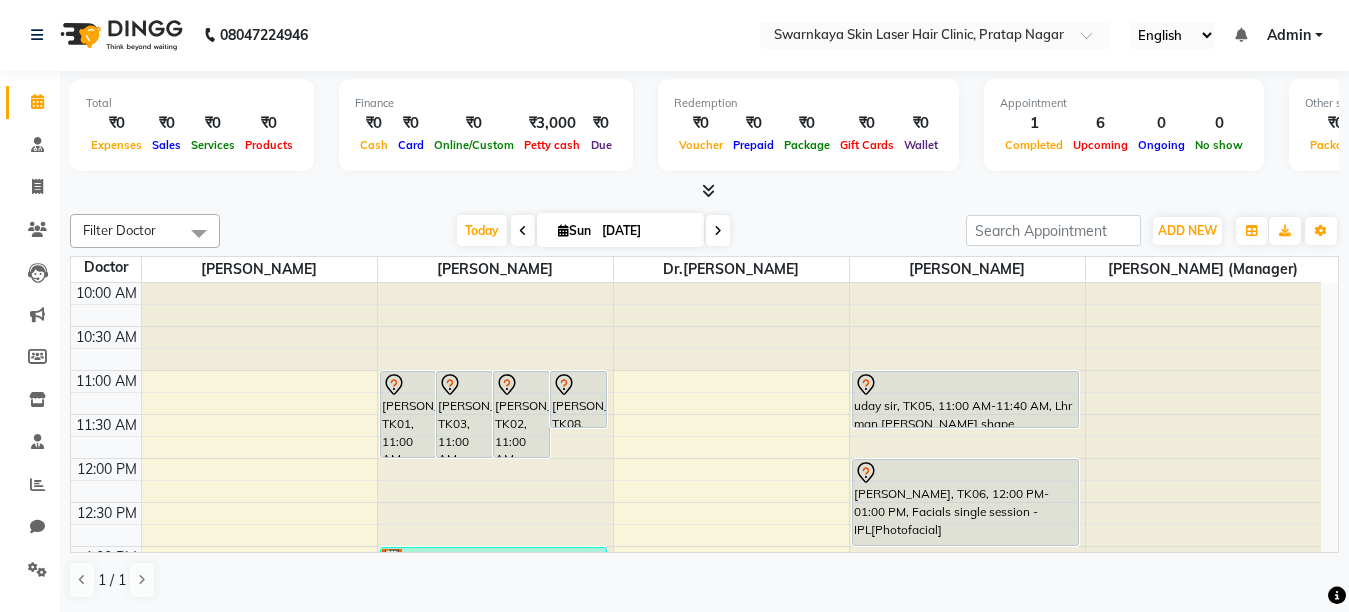 click at bounding box center (523, 231) 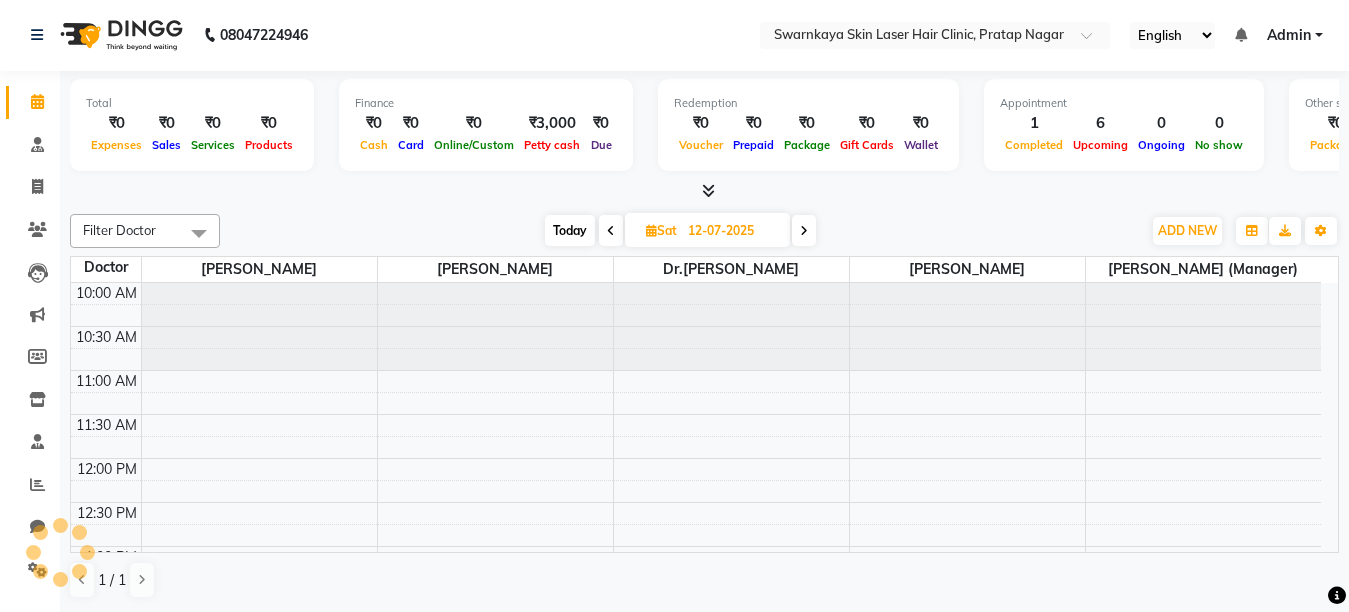 scroll, scrollTop: 698, scrollLeft: 0, axis: vertical 